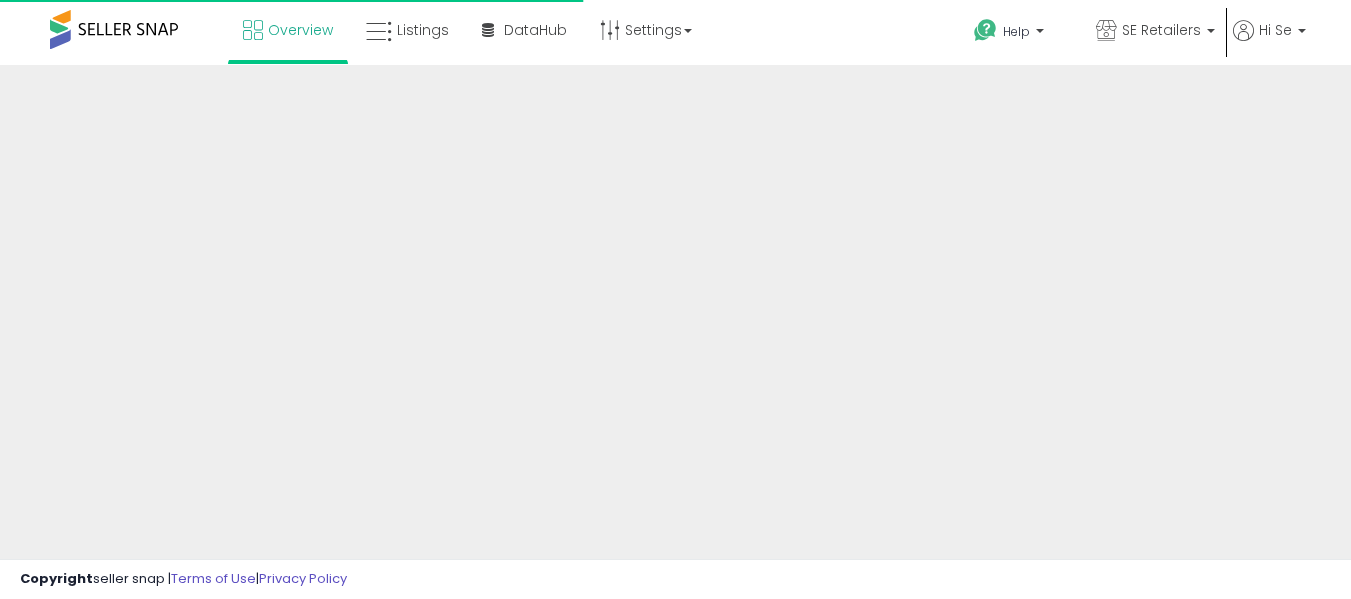 scroll, scrollTop: 0, scrollLeft: 0, axis: both 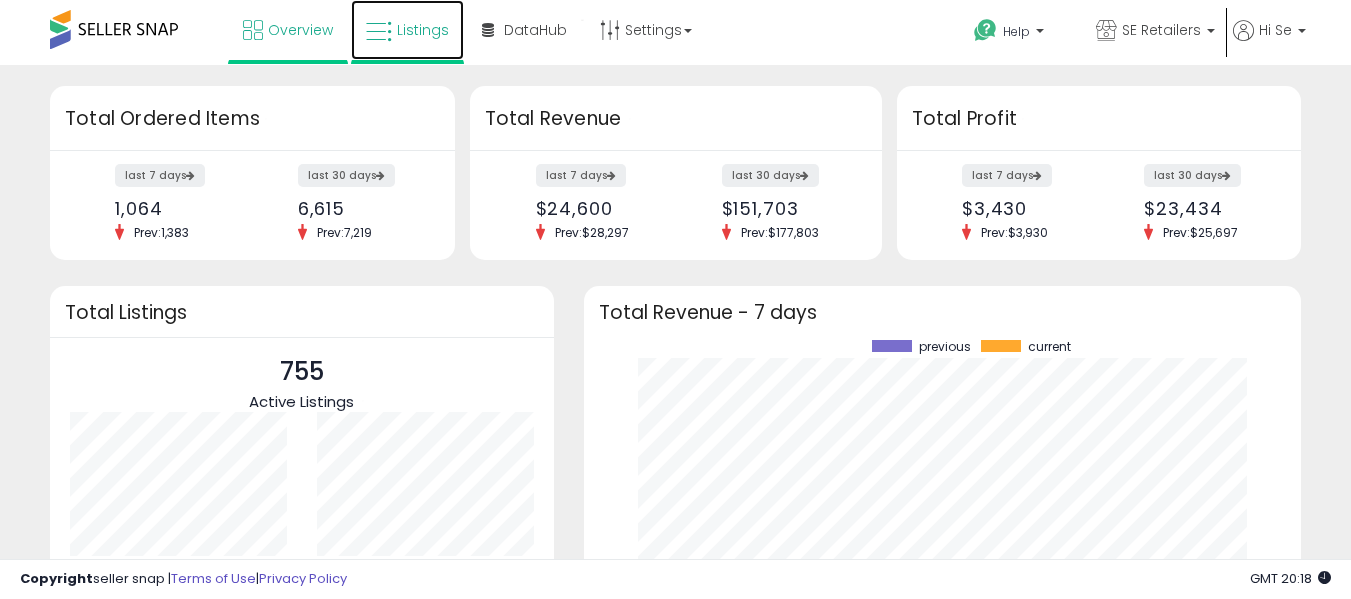 click on "Listings" at bounding box center (407, 30) 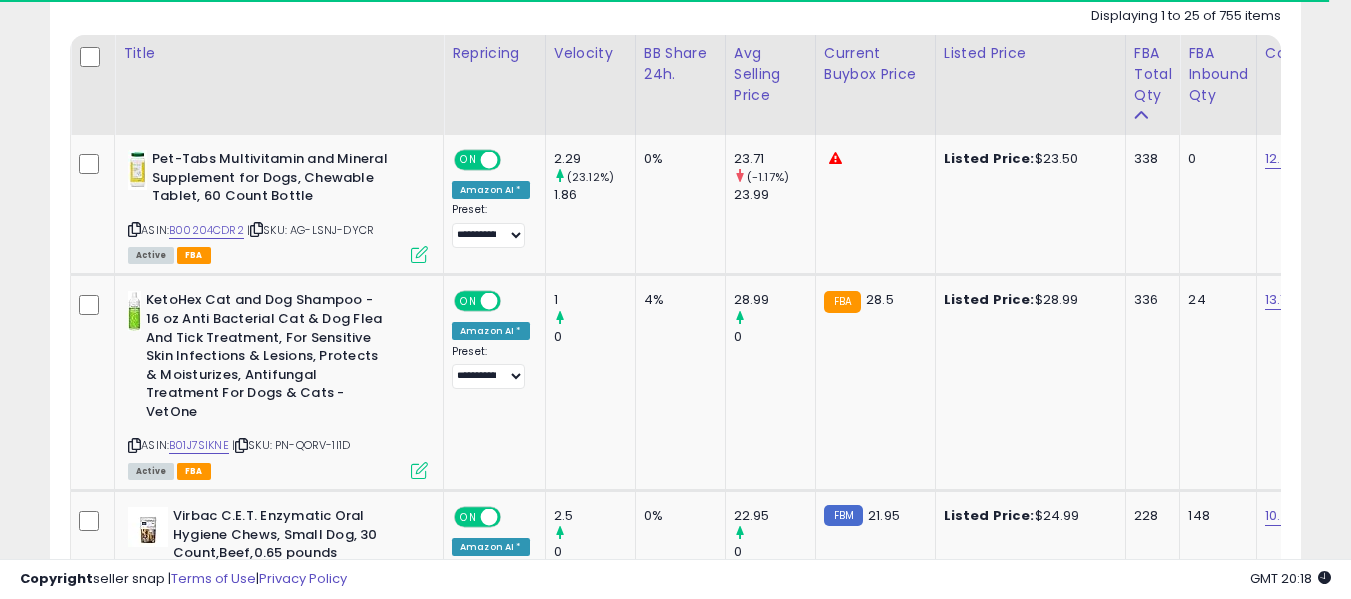 scroll, scrollTop: 888, scrollLeft: 0, axis: vertical 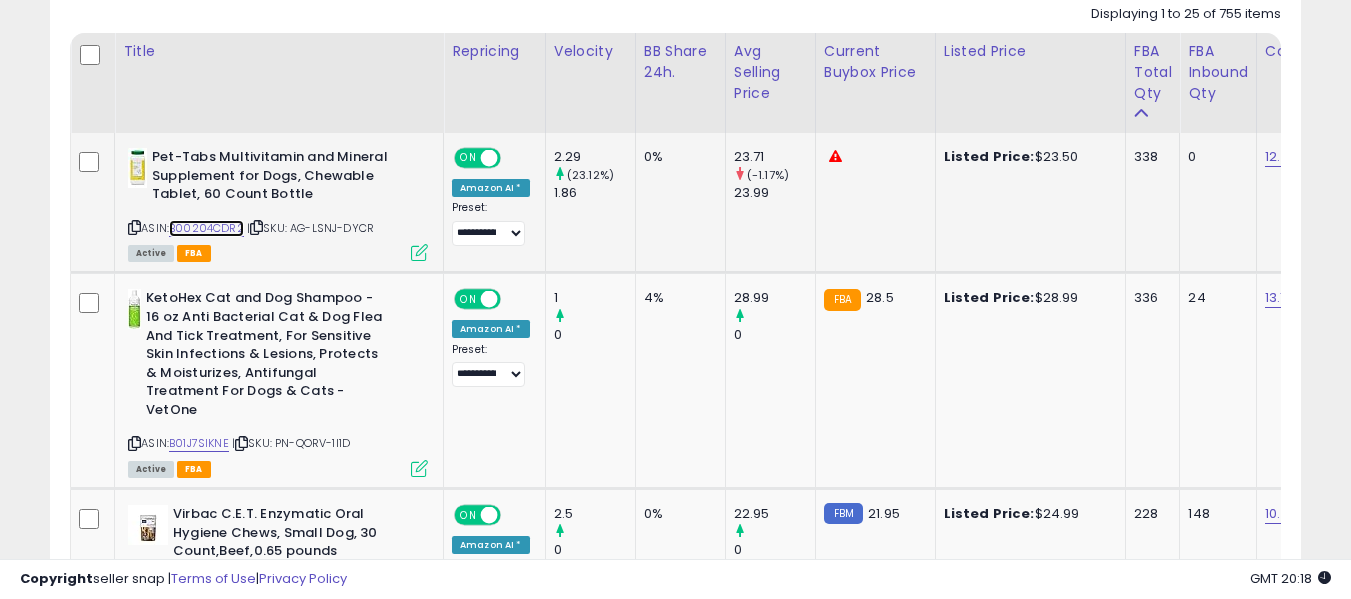click on "B00204CDR2" at bounding box center [206, 228] 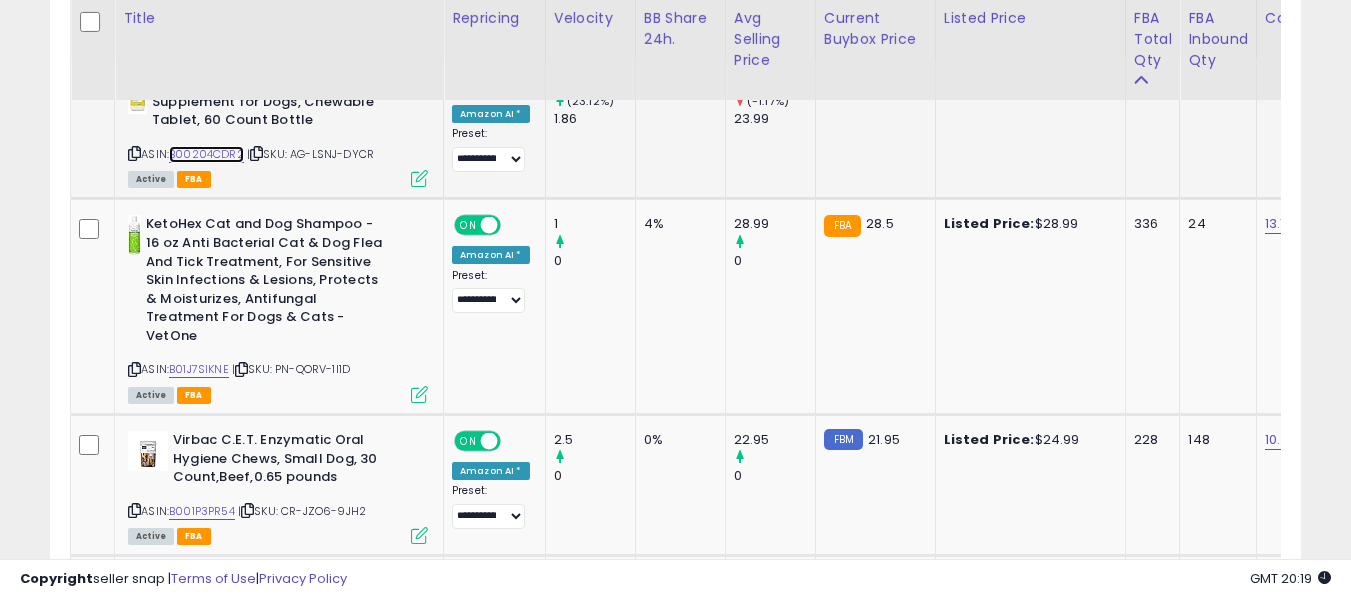 scroll, scrollTop: 963, scrollLeft: 0, axis: vertical 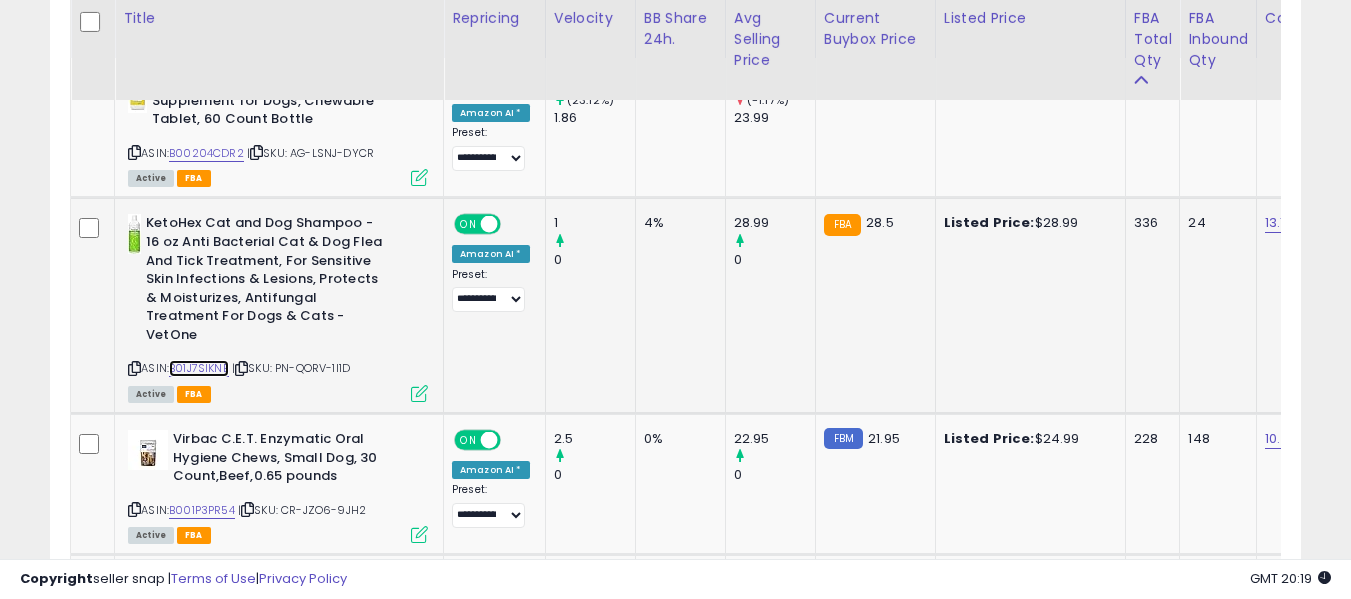 click on "B01J7SIKNE" at bounding box center (199, 368) 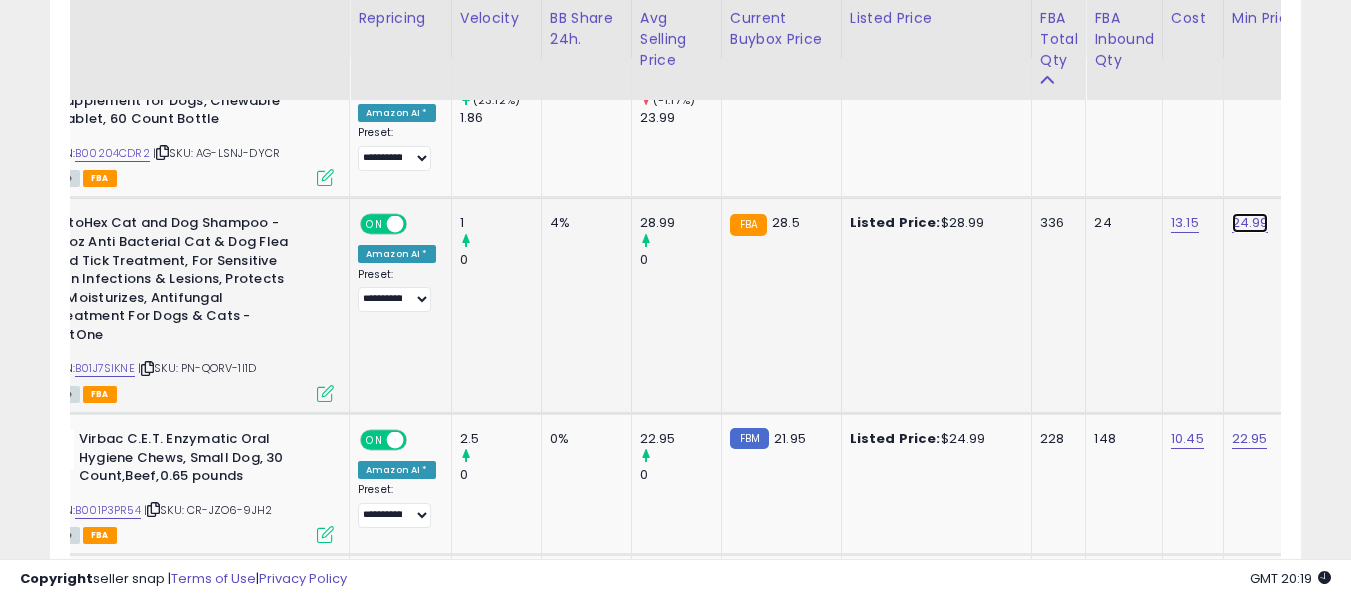 click on "24.99" at bounding box center (1250, 82) 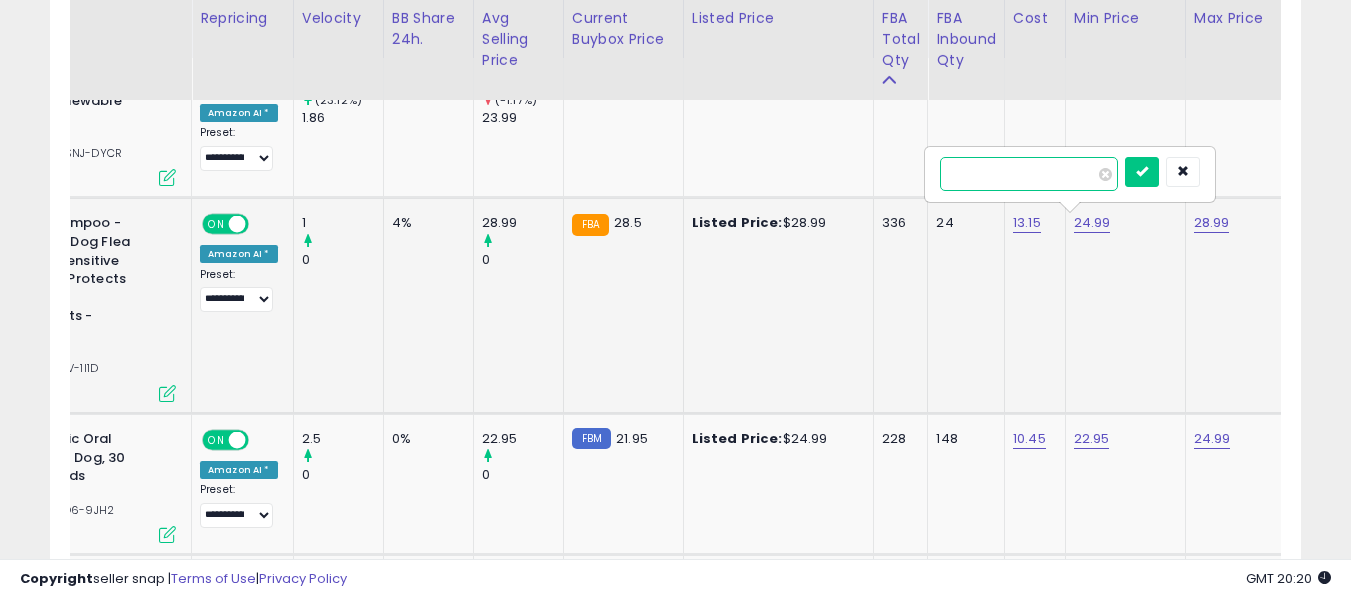 type on "*****" 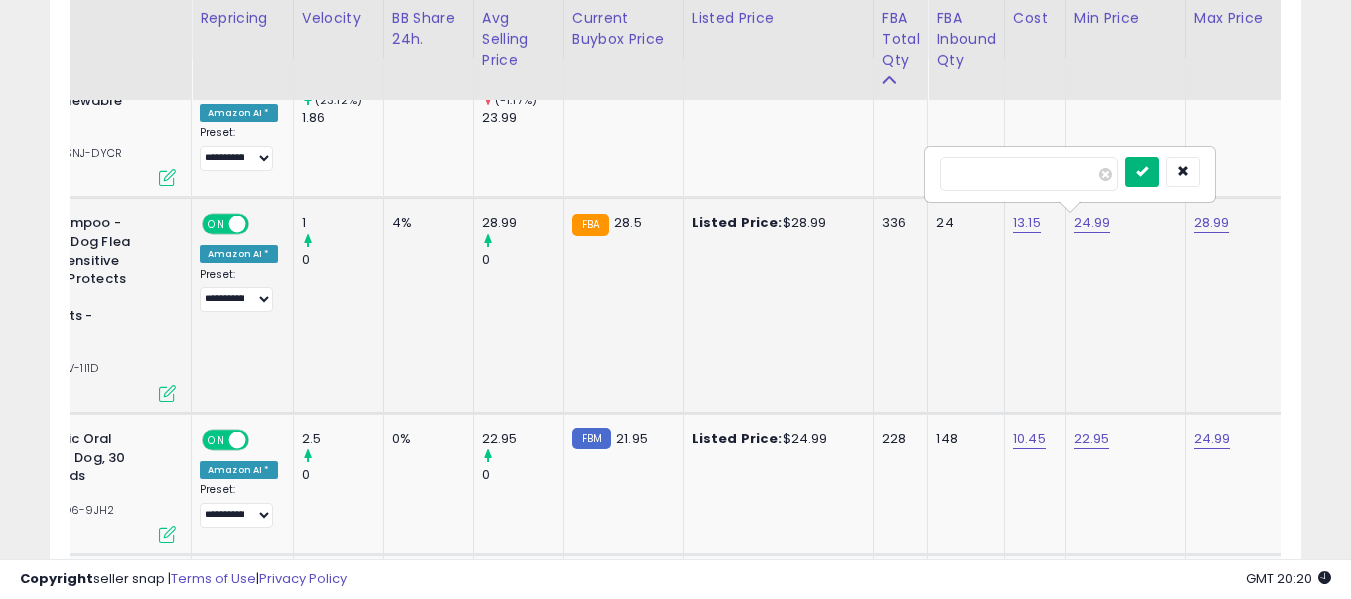 click at bounding box center (1142, 171) 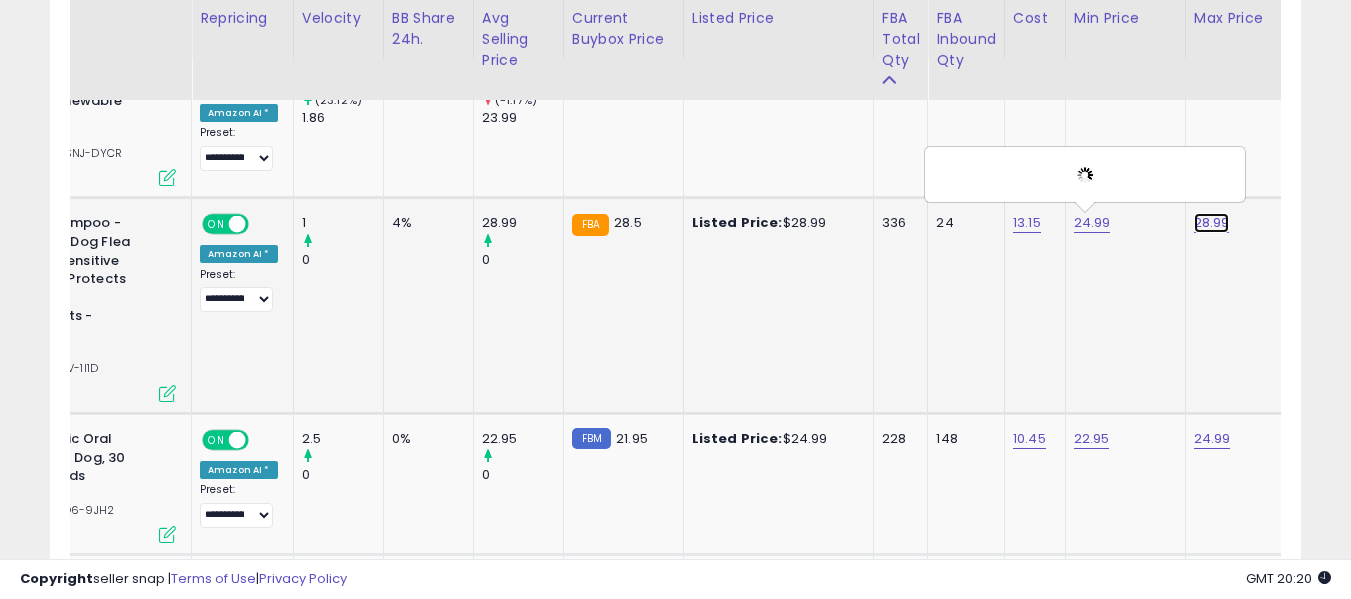 click on "28.99" at bounding box center [1212, 82] 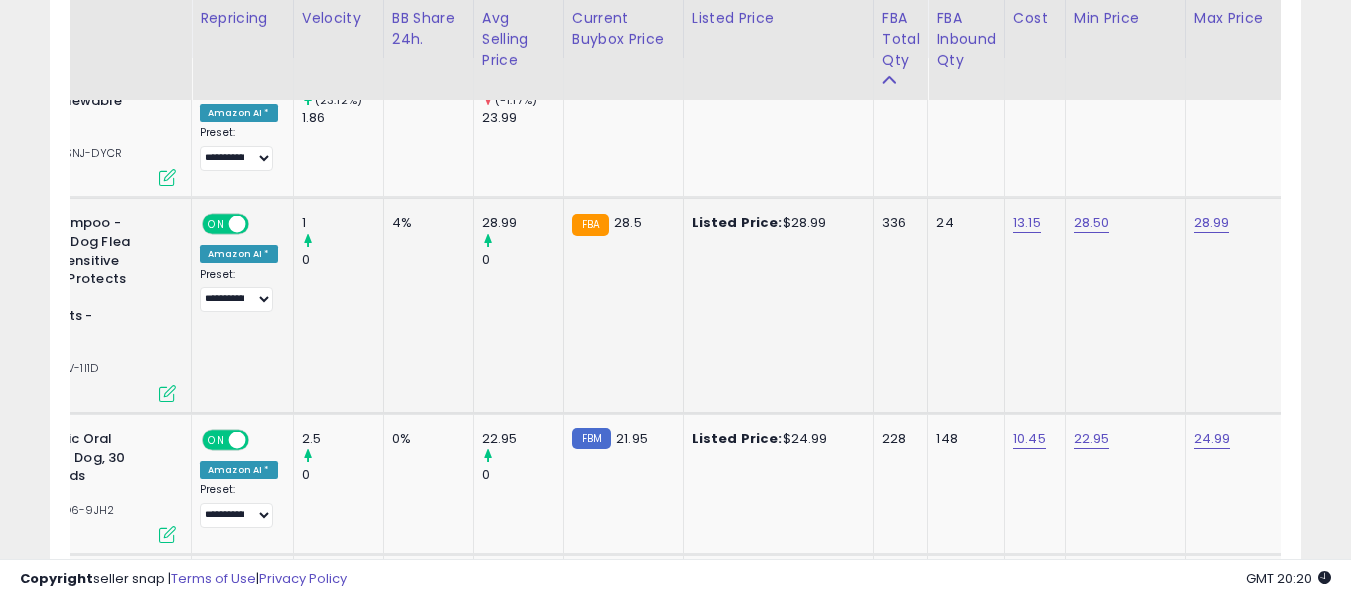 scroll, scrollTop: 0, scrollLeft: 372, axis: horizontal 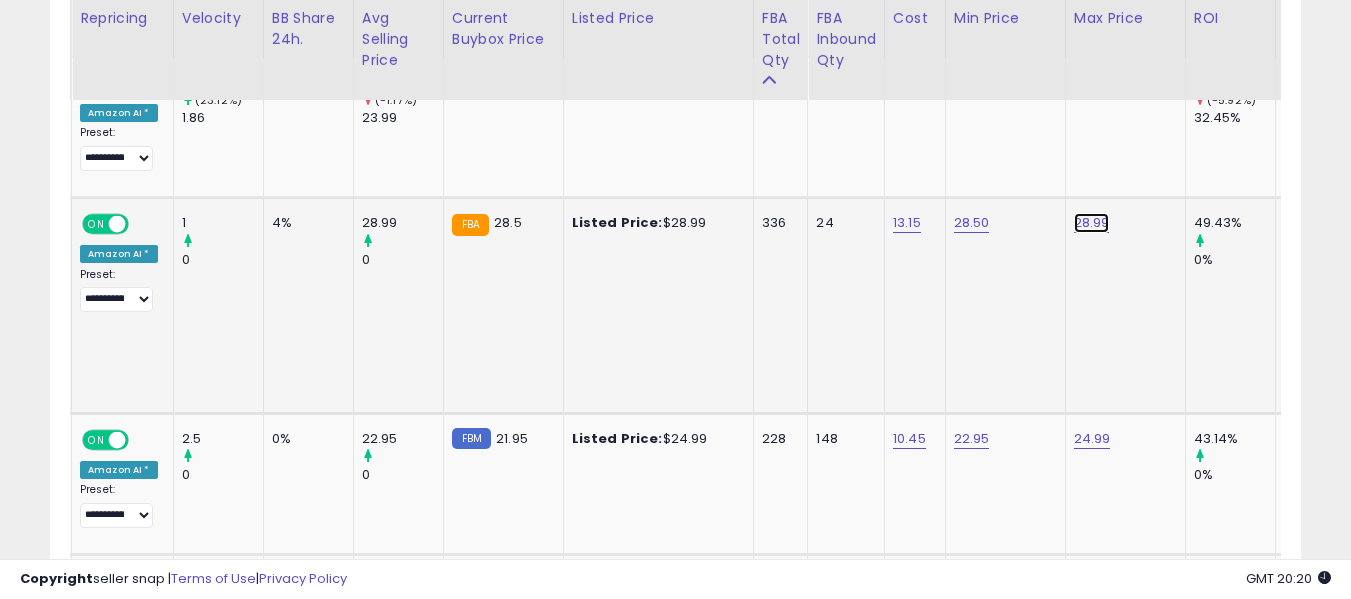 click on "28.99" at bounding box center (1092, 82) 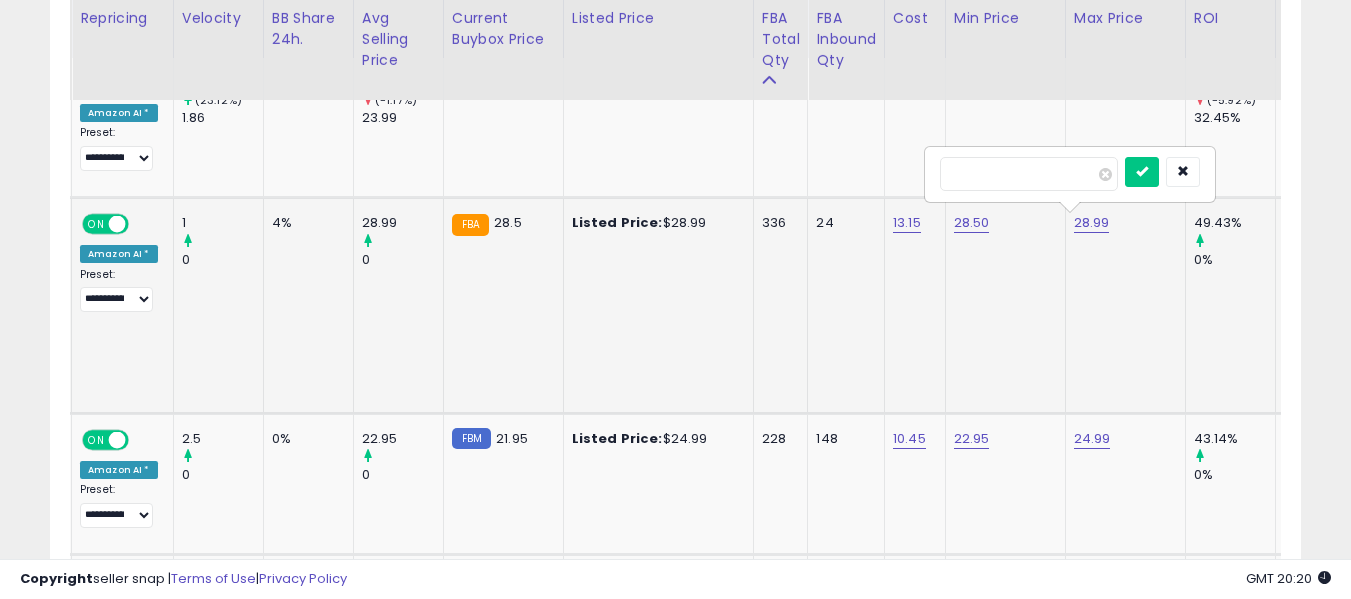click on "*****" at bounding box center [1029, 174] 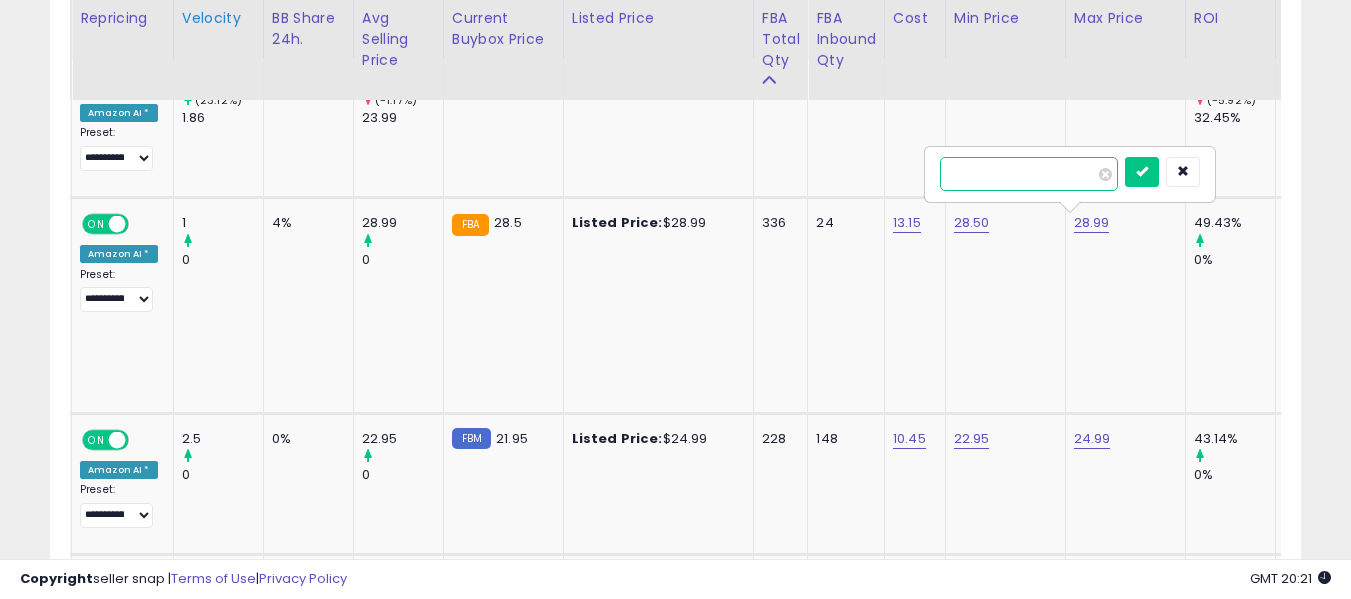 type on "*****" 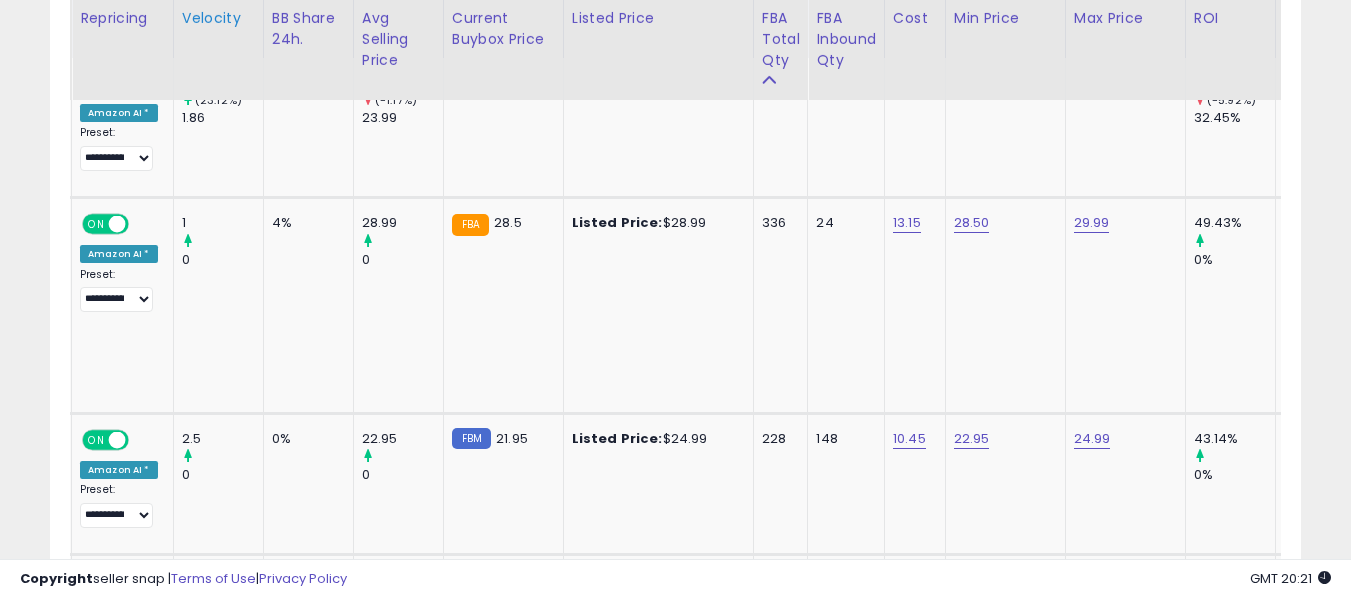 scroll, scrollTop: 0, scrollLeft: 105, axis: horizontal 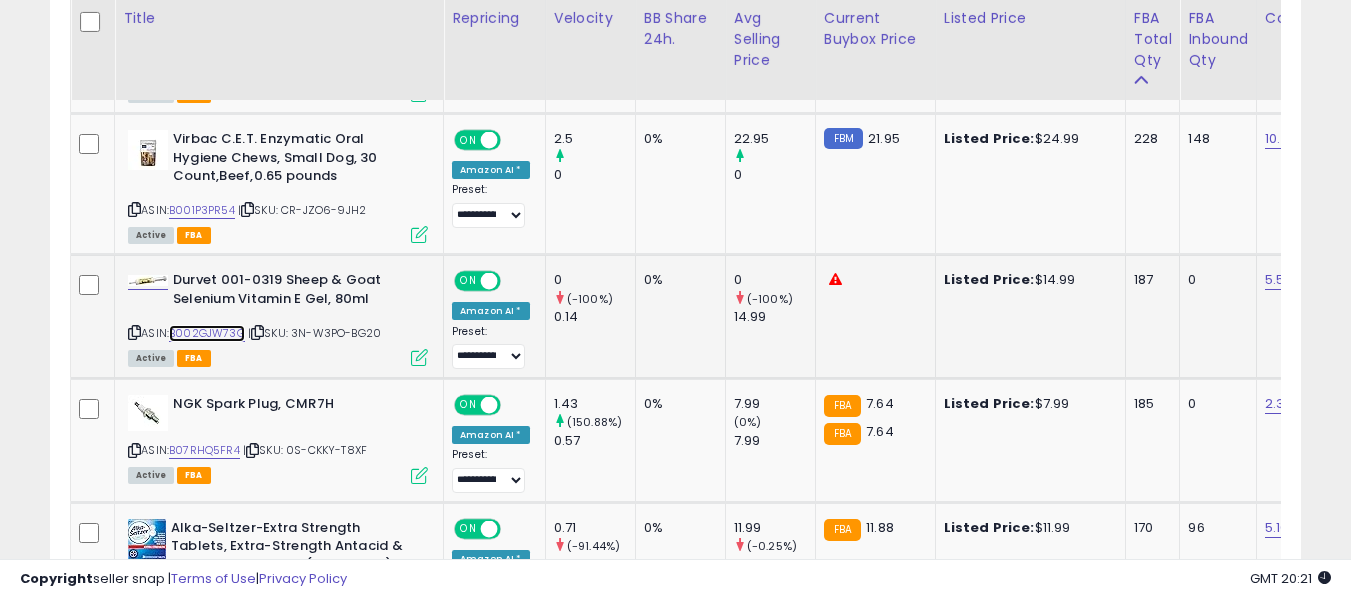 click on "B002GJW73G" at bounding box center [207, 333] 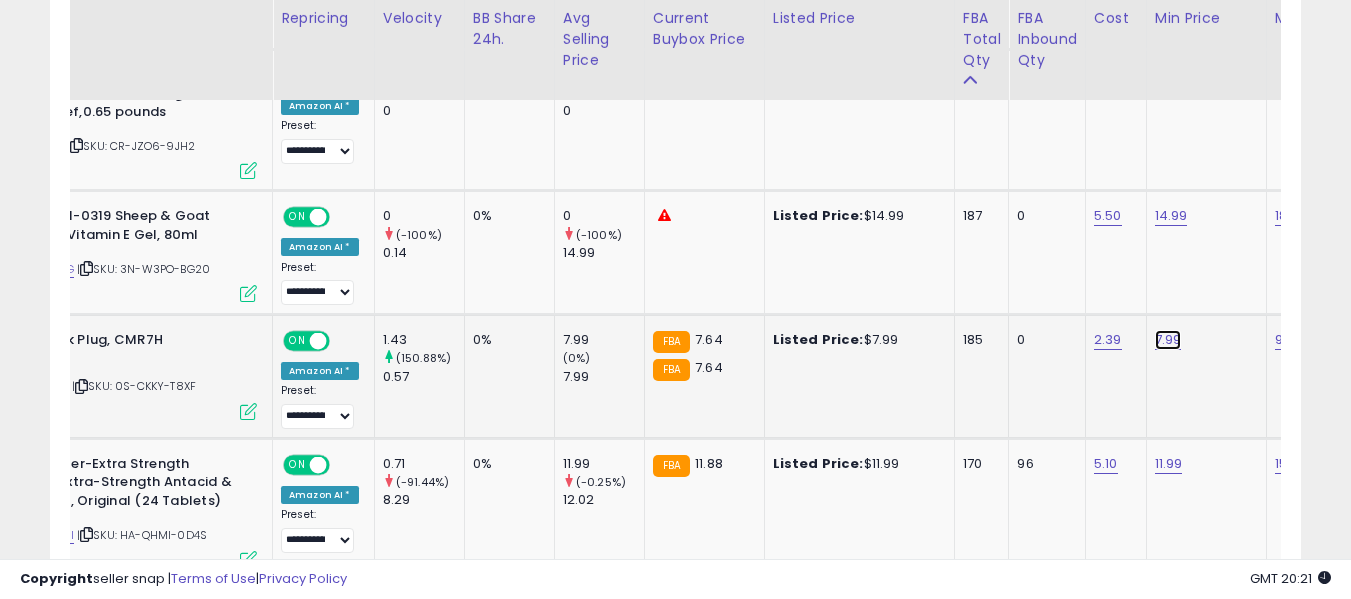 click on "7.99" at bounding box center [1173, -282] 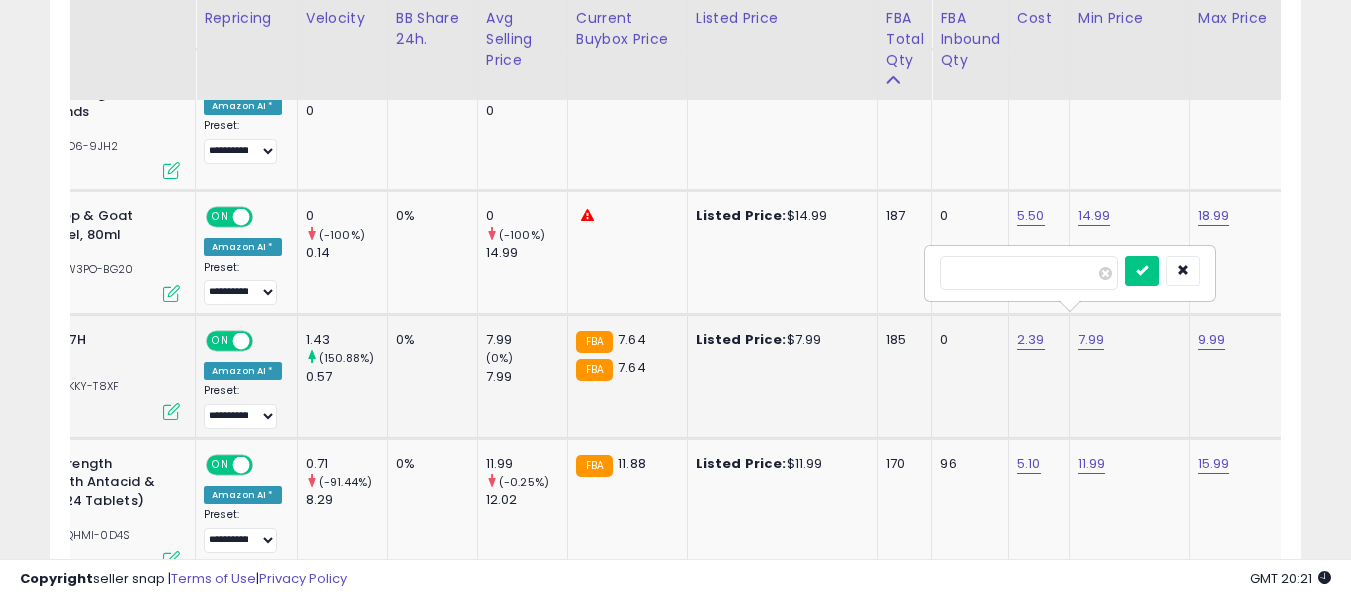 type on "***" 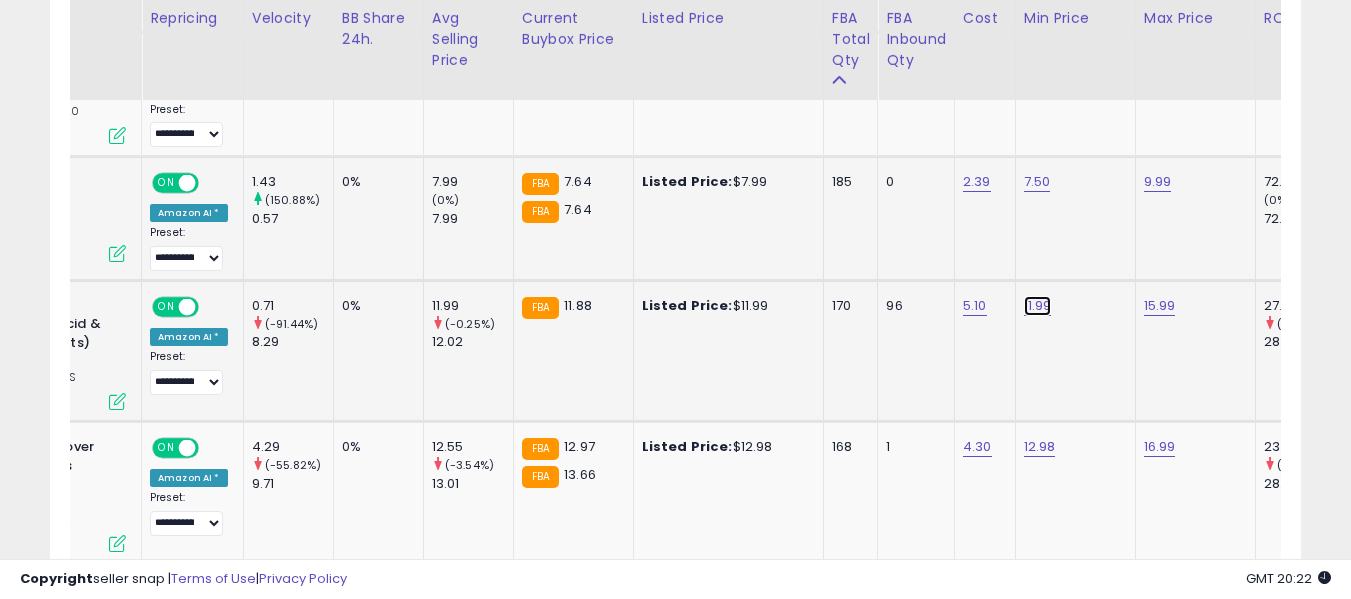 click on "11.99" at bounding box center (1042, -440) 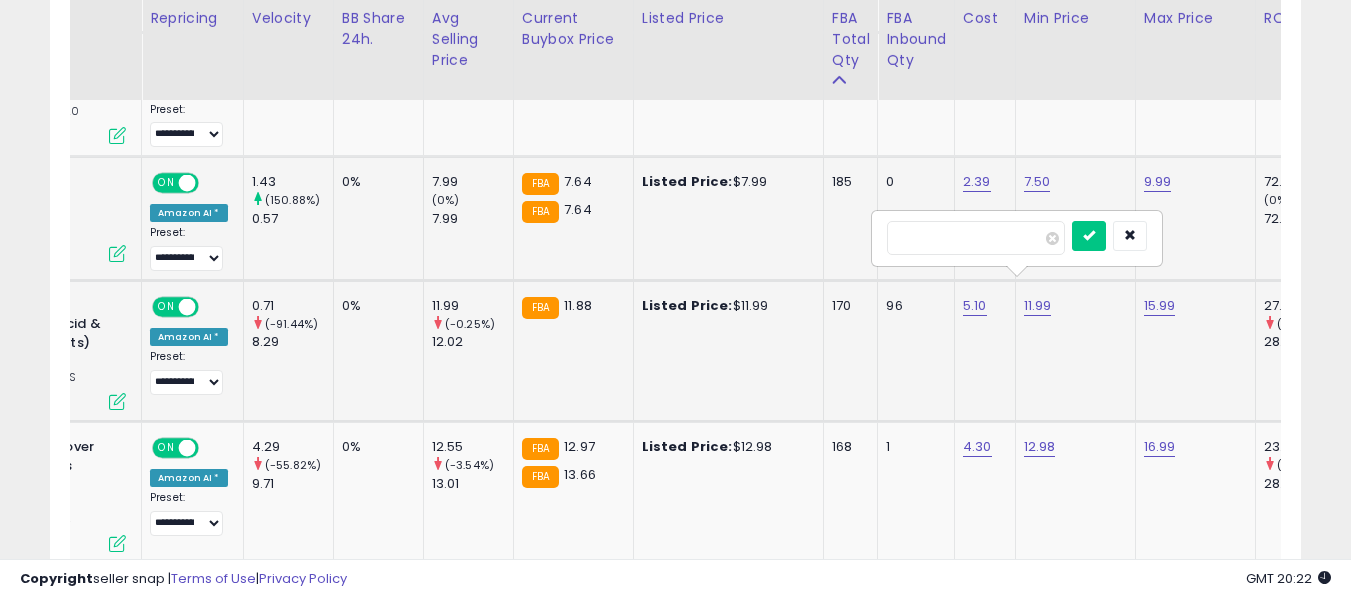 type on "****" 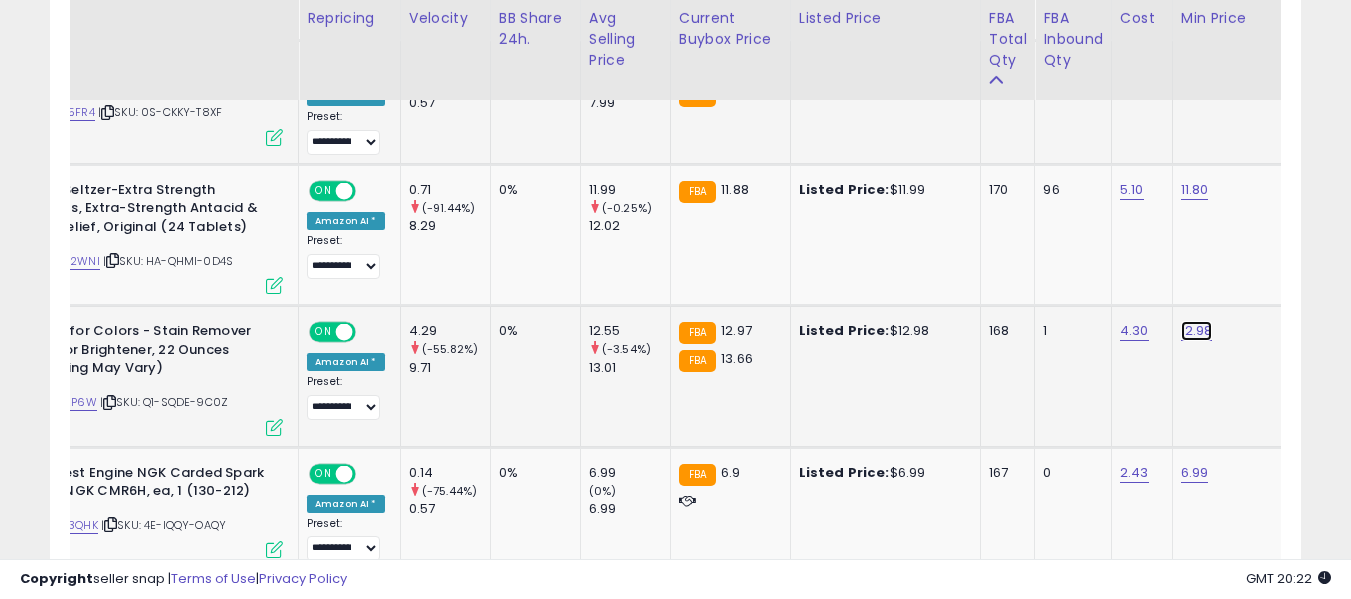 click on "12.98" at bounding box center [1199, -556] 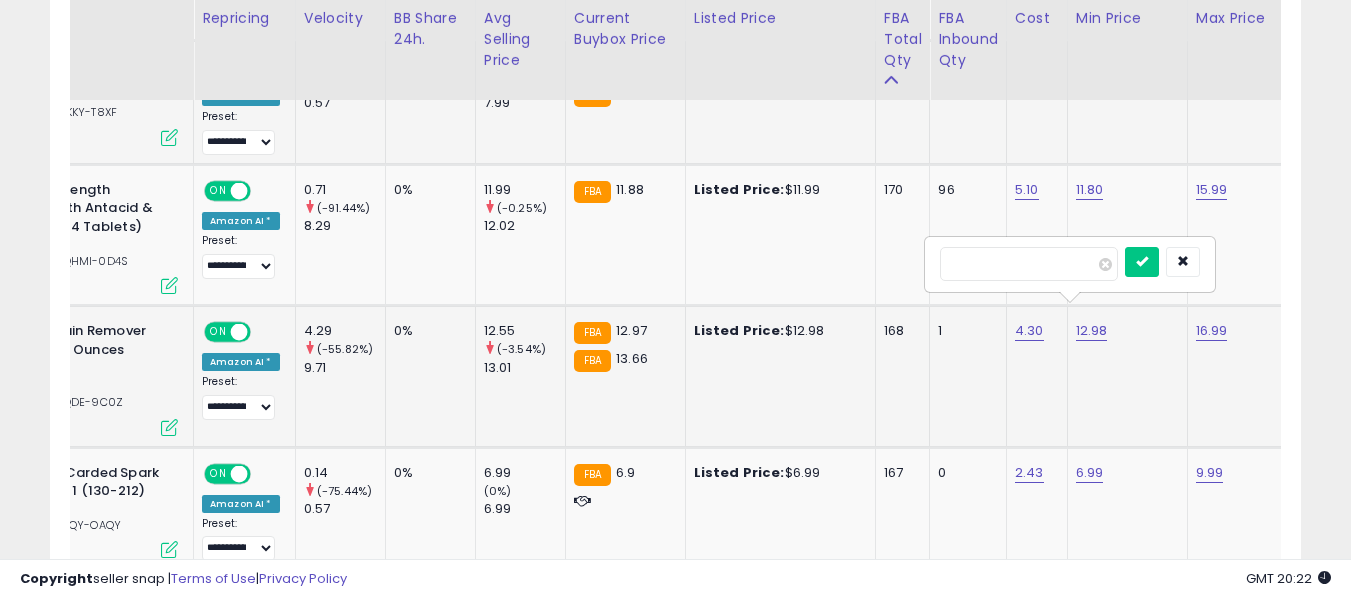 type on "*****" 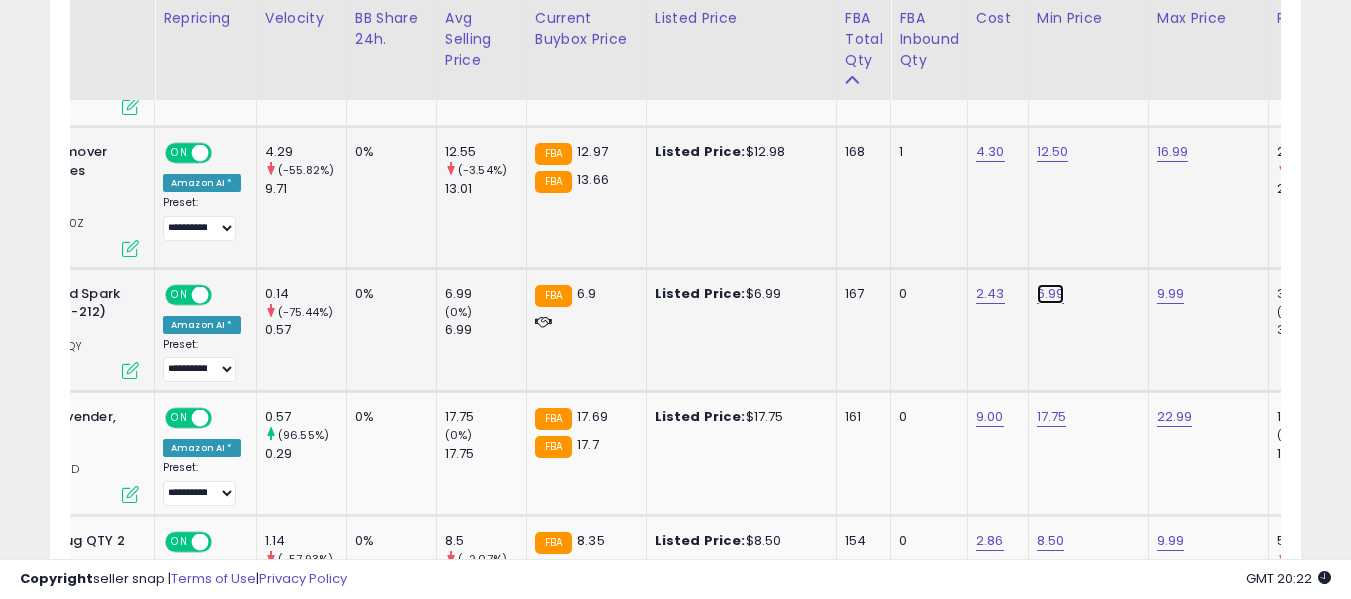 click on "6.99" at bounding box center [1055, -735] 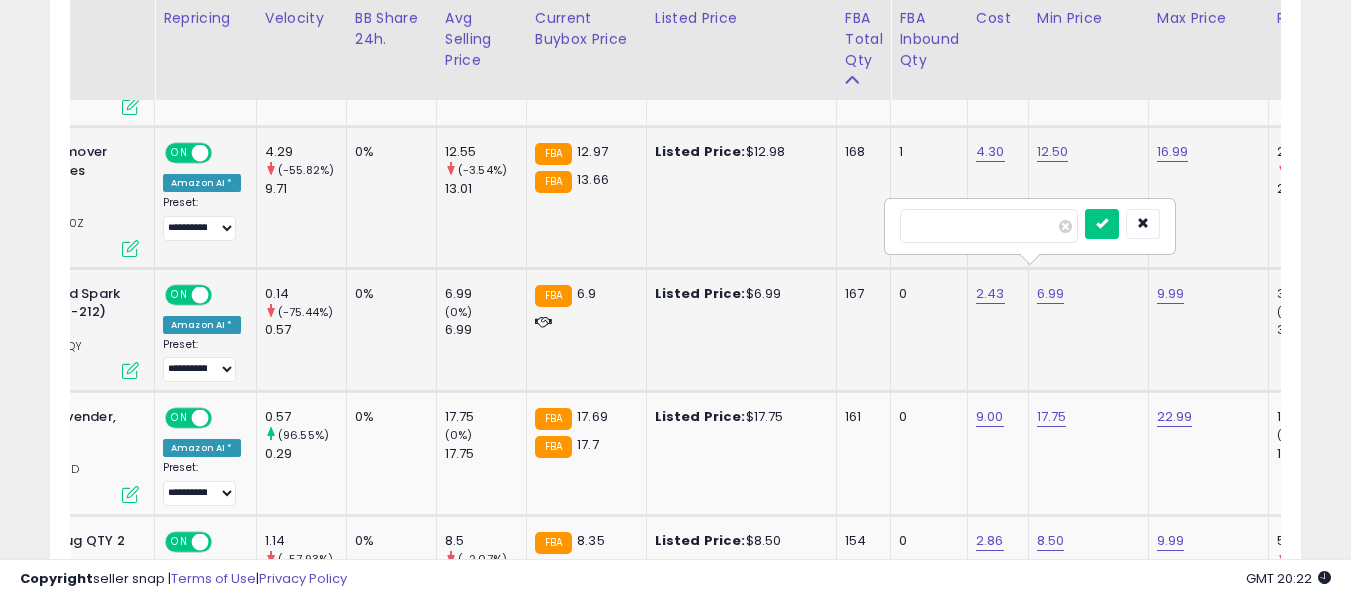 type on "***" 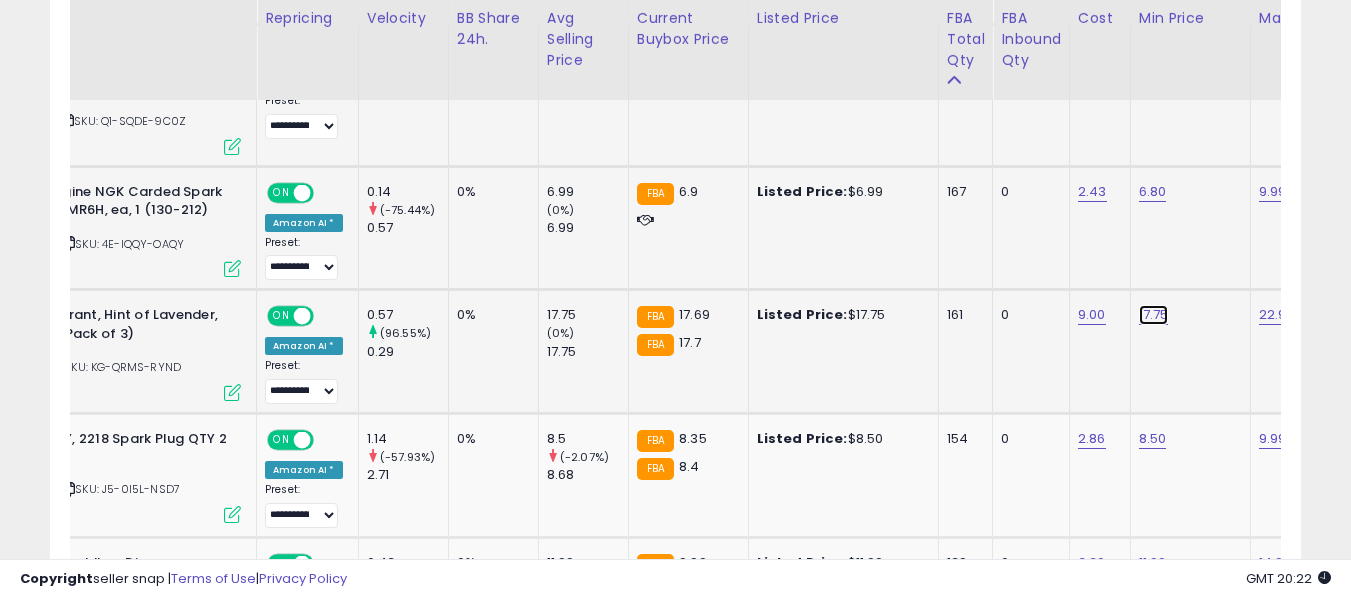 click on "17.75" at bounding box center [1157, -837] 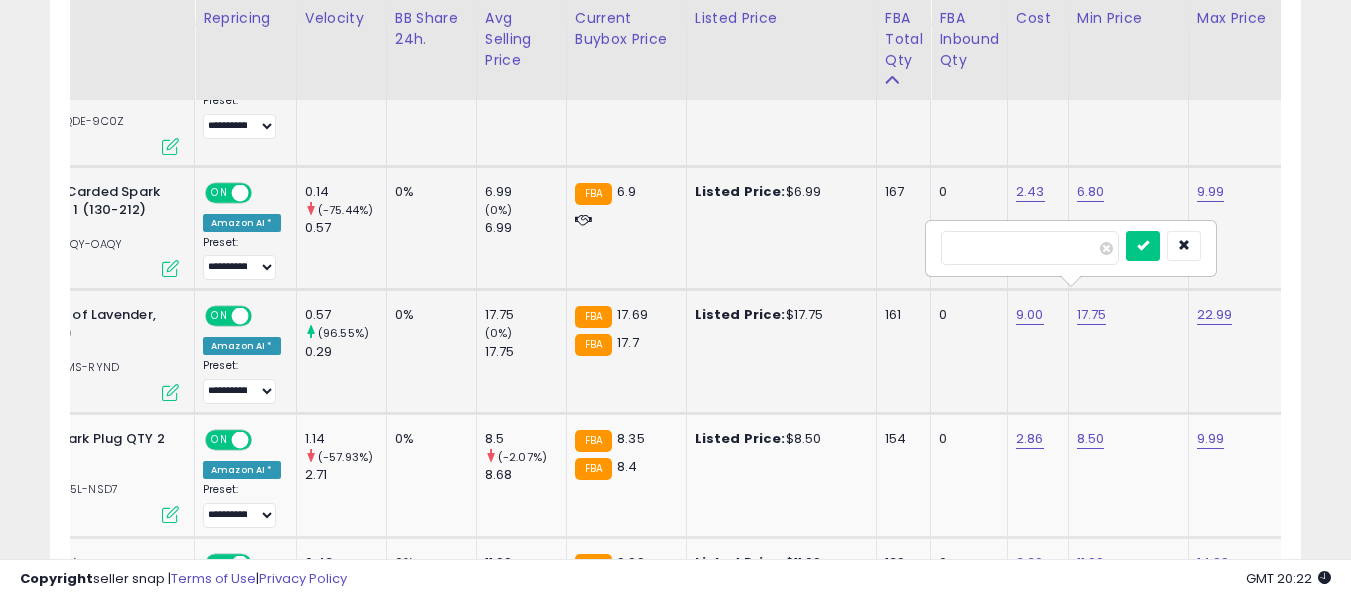 type on "****" 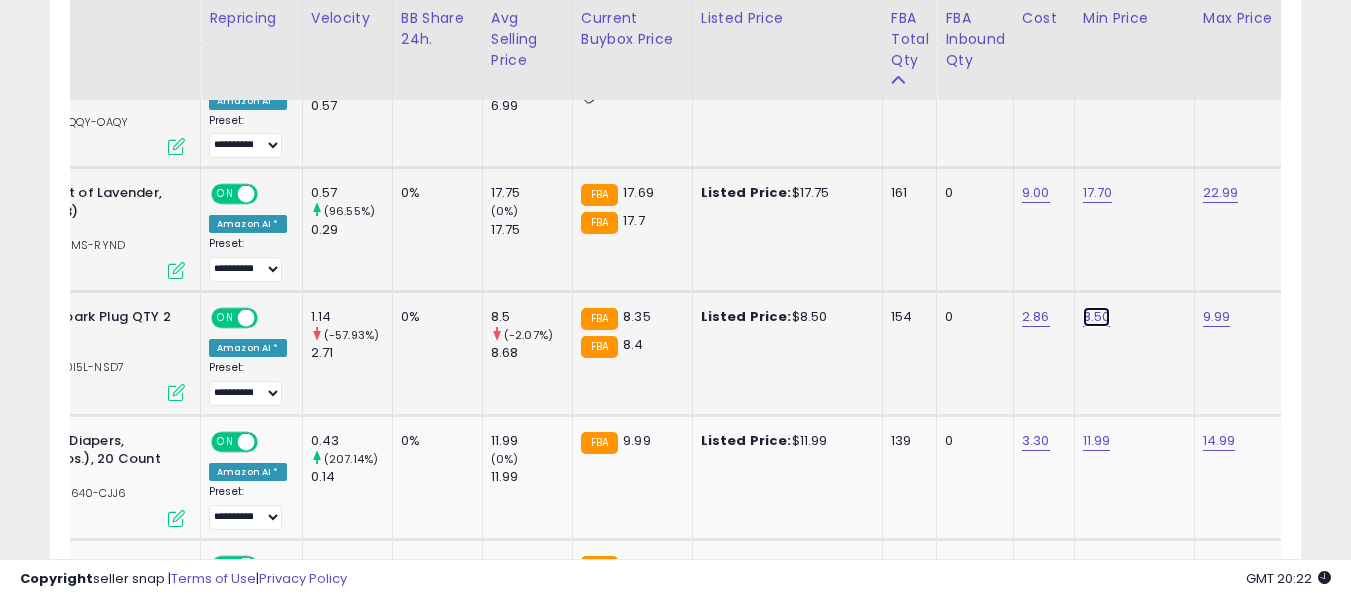 click on "8.50" at bounding box center [1101, -959] 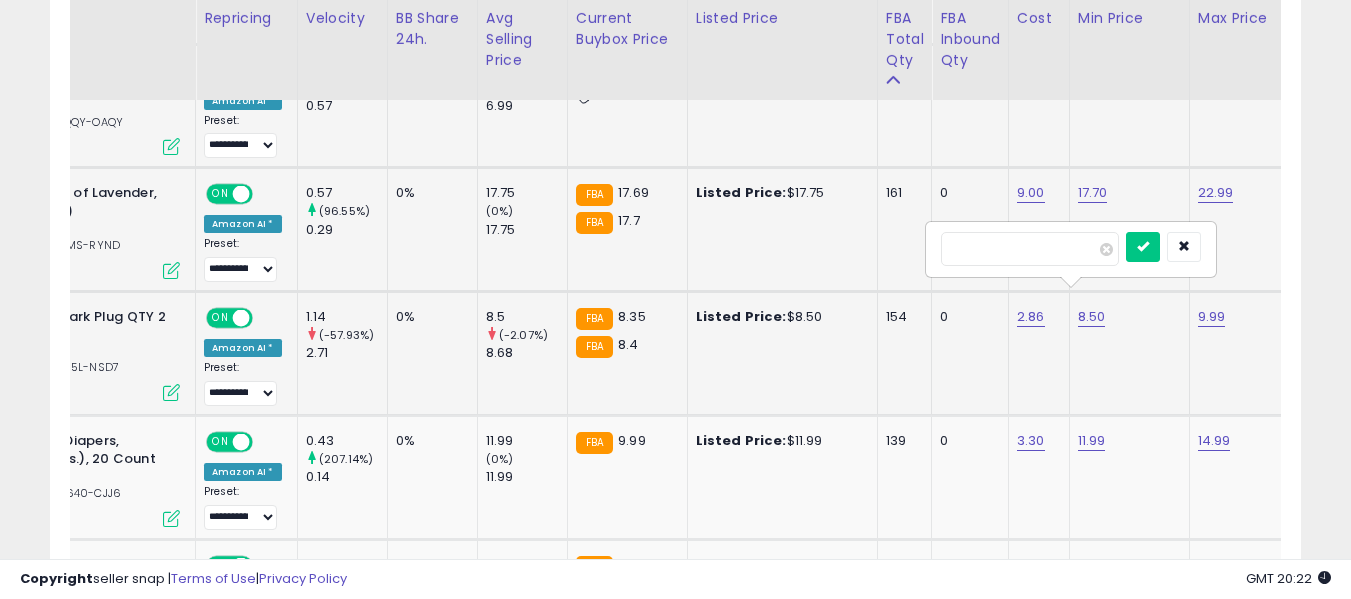 type on "***" 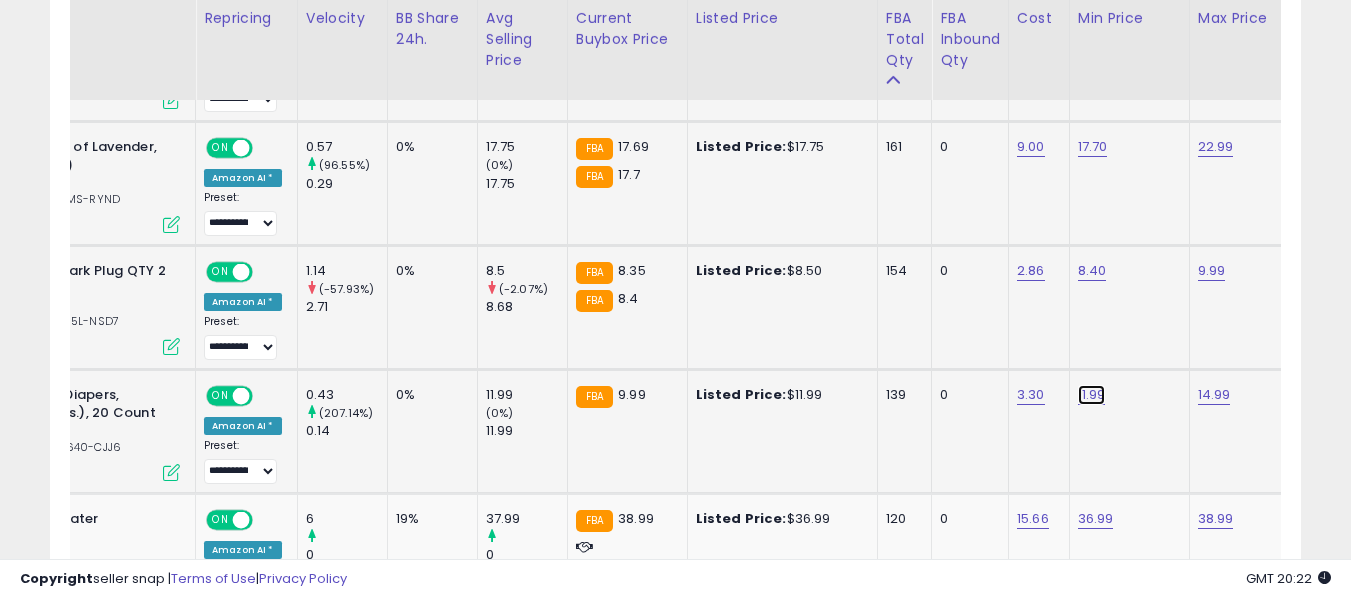 click on "11.99" at bounding box center [1096, -1005] 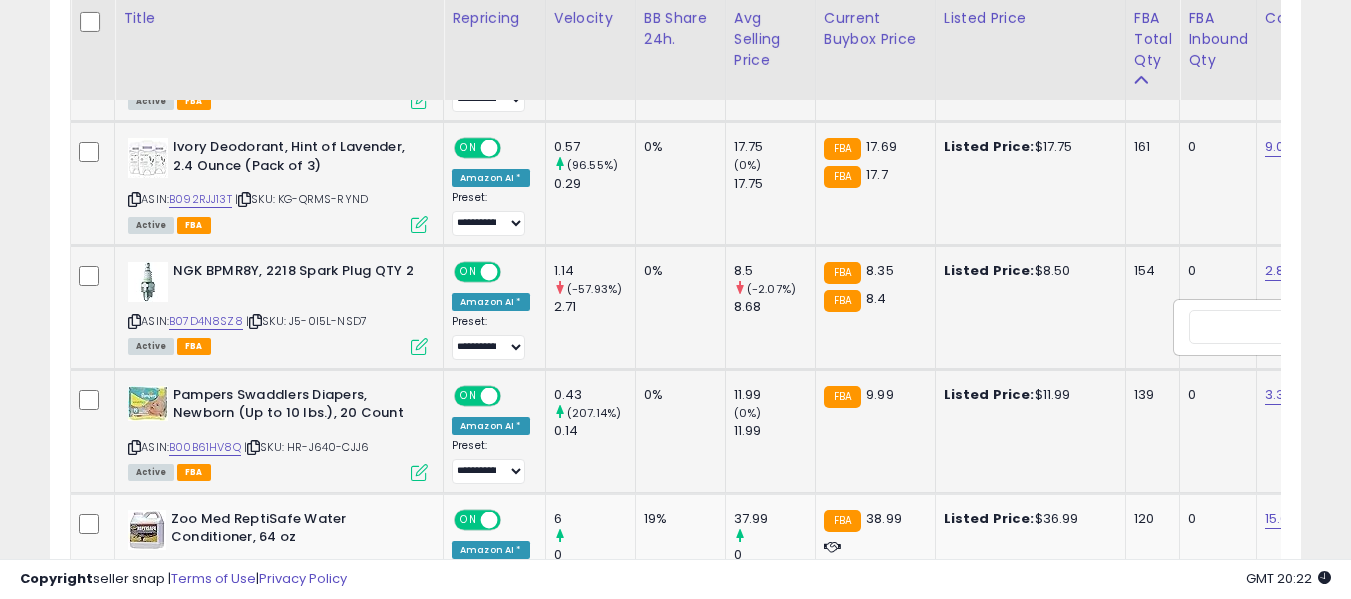 click at bounding box center [134, 447] 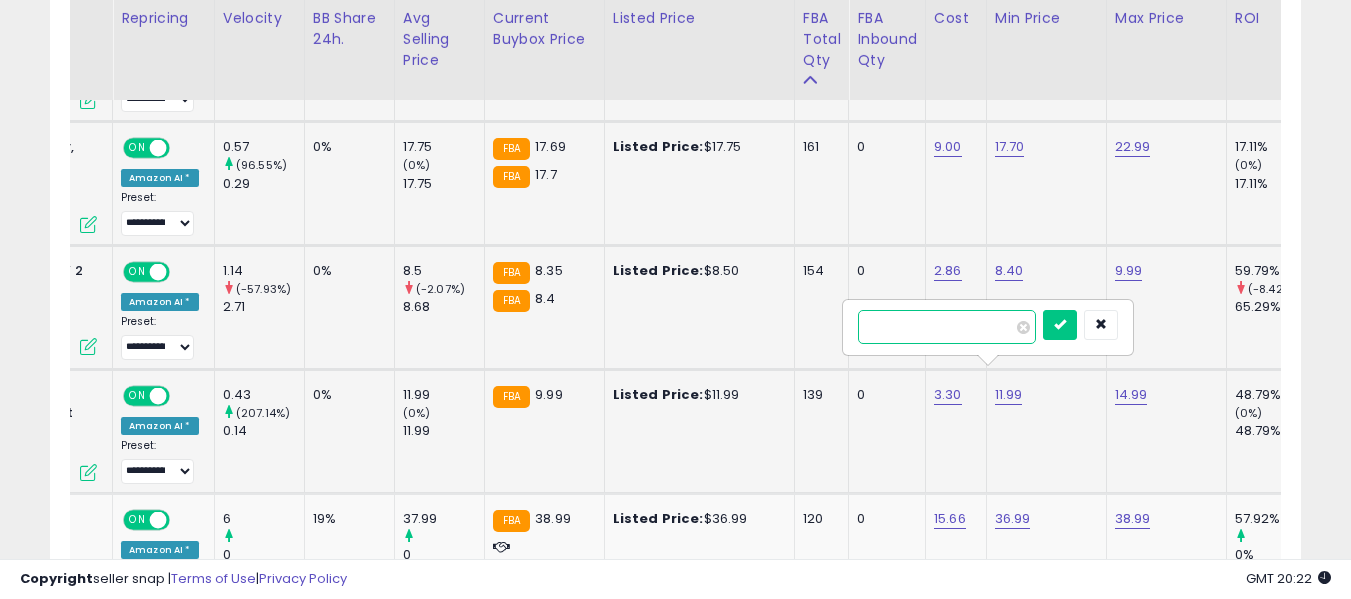 click on "*****" at bounding box center [947, 327] 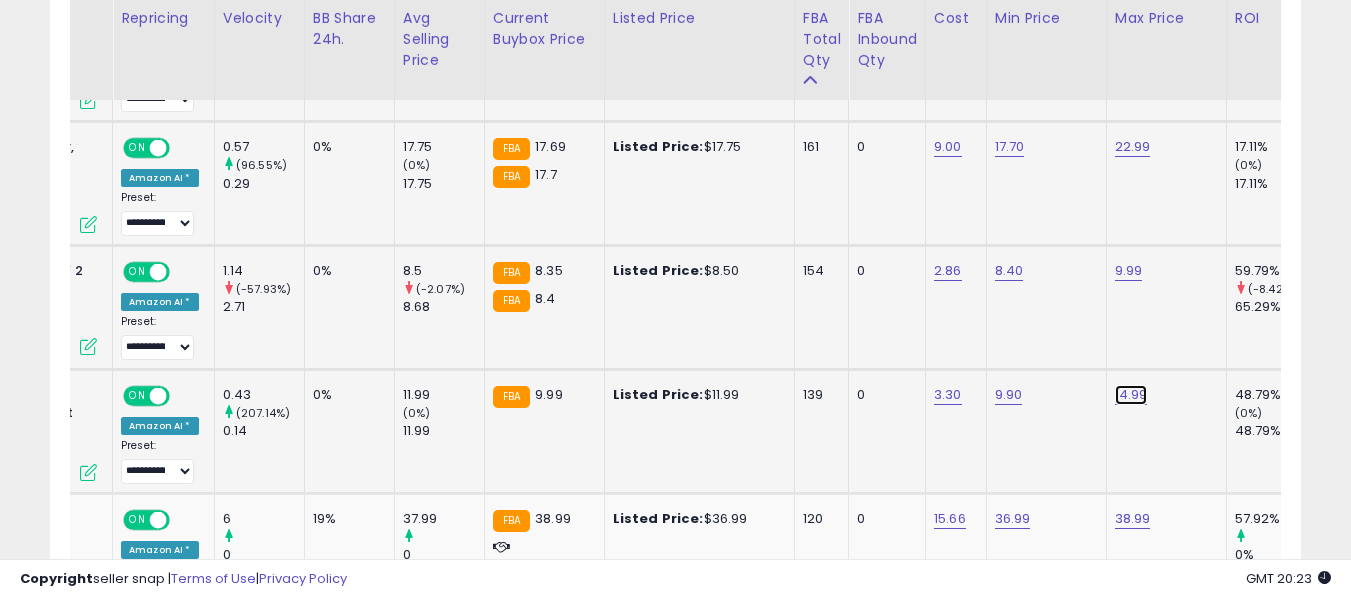 click on "14.99" at bounding box center [1133, -1005] 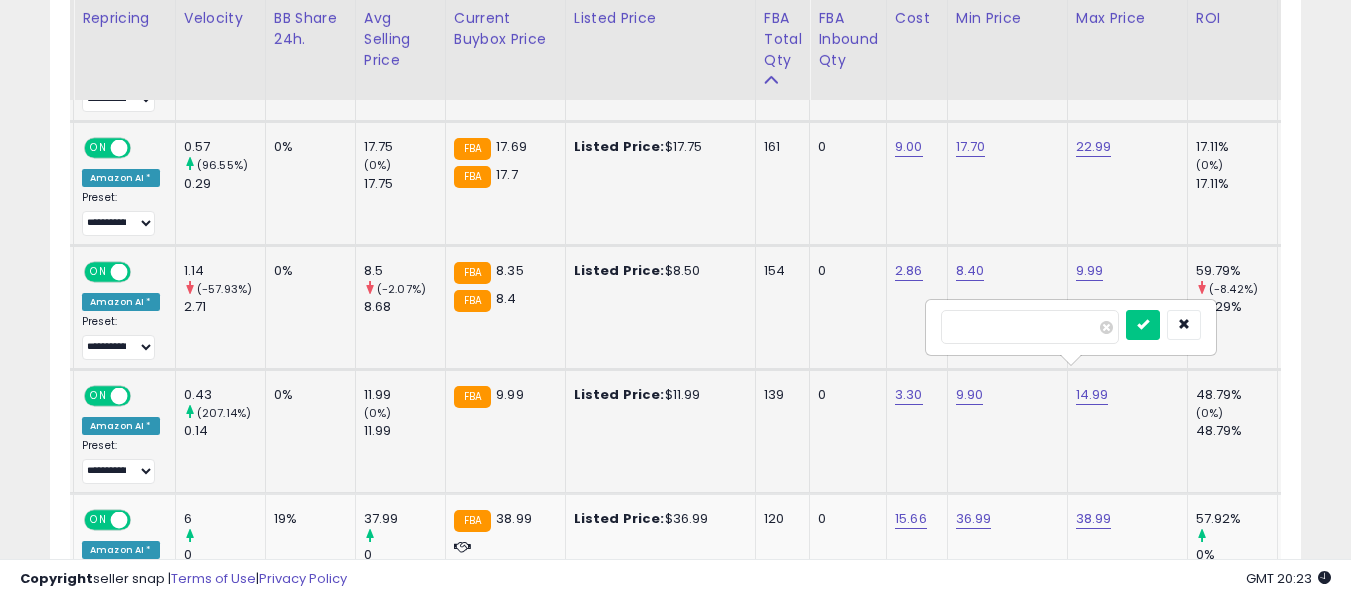 type on "*" 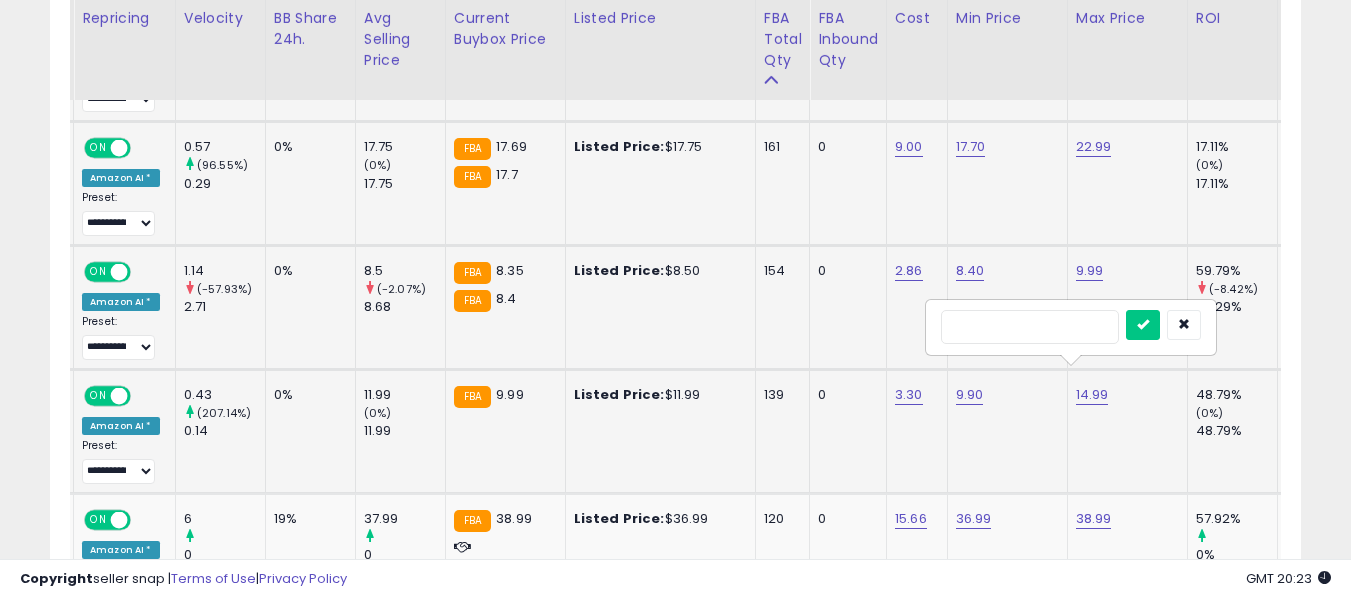 type on "****" 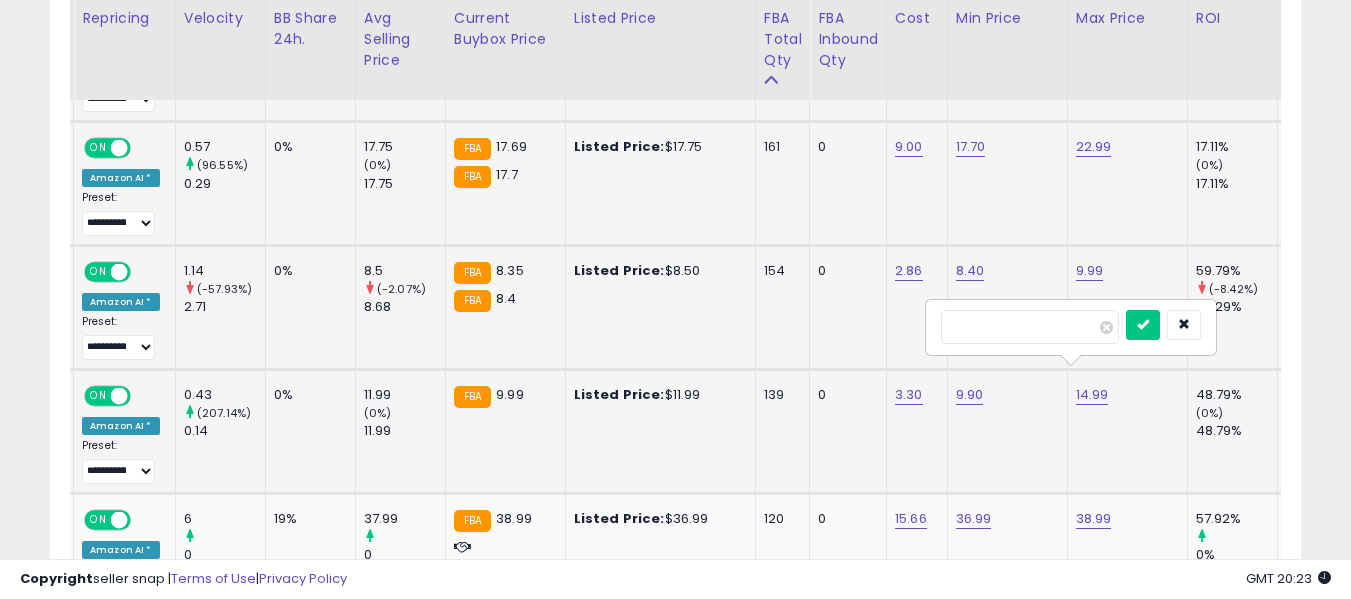 click at bounding box center (1143, 325) 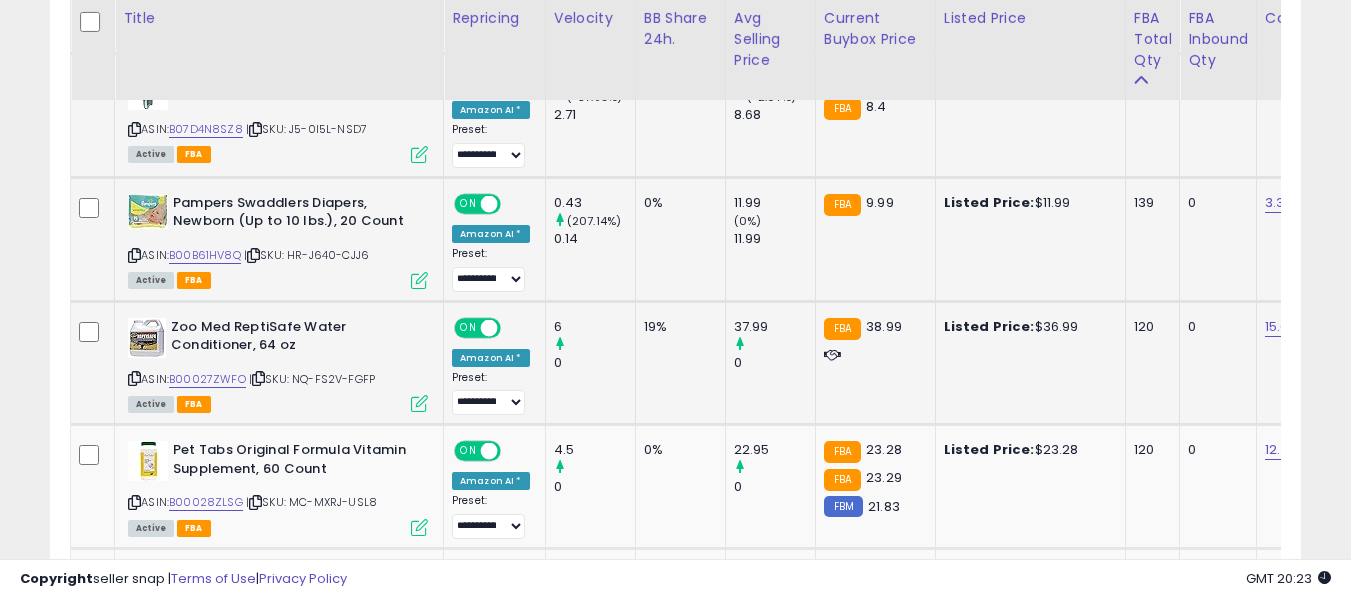 click at bounding box center (134, 378) 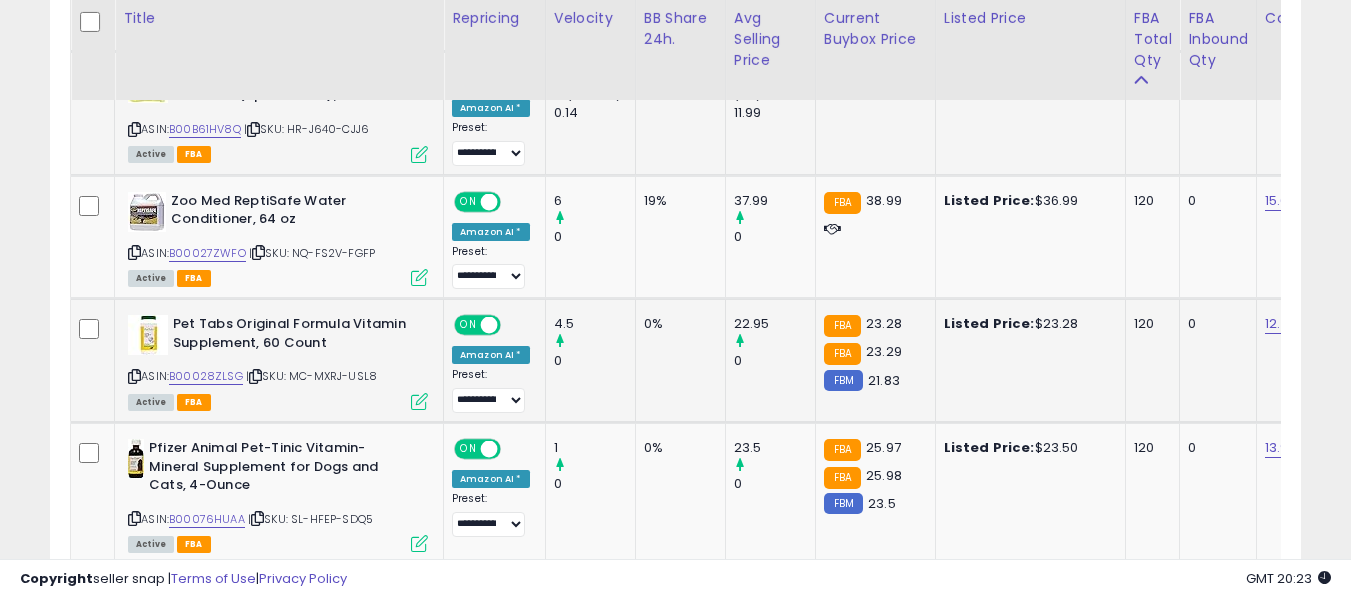 click on "Pet Tabs Original Formula Vitamin Supplement, 60 Count" at bounding box center [294, 336] 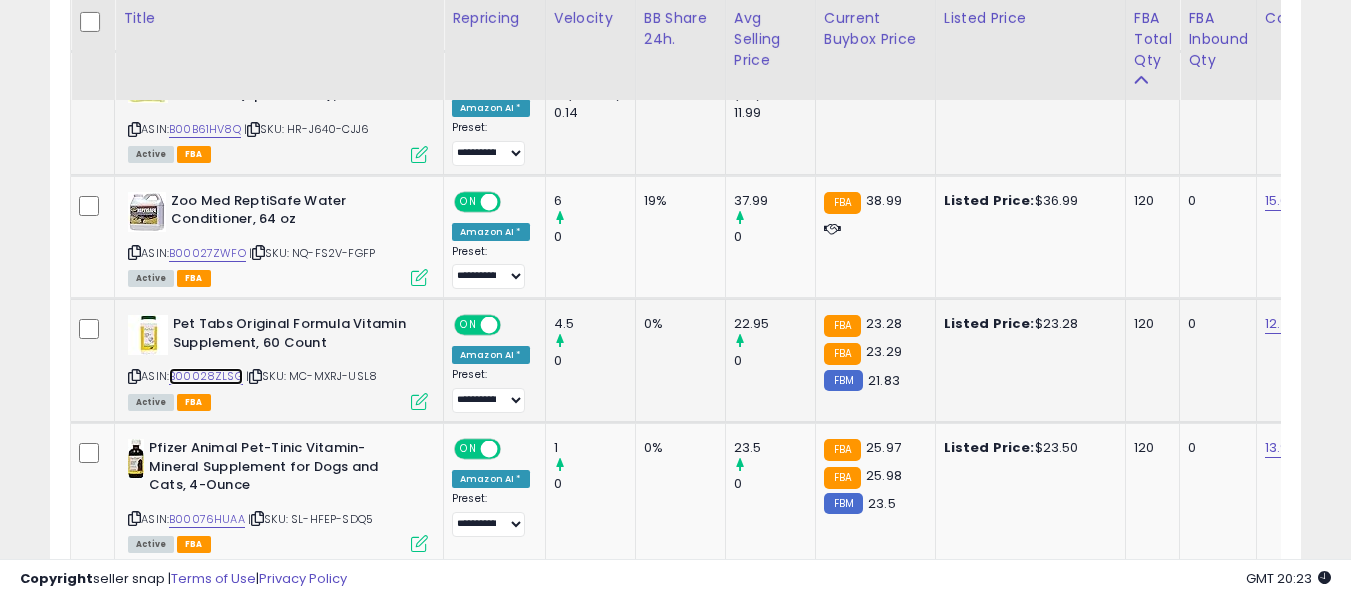 click on "B00028ZLSG" at bounding box center (206, 376) 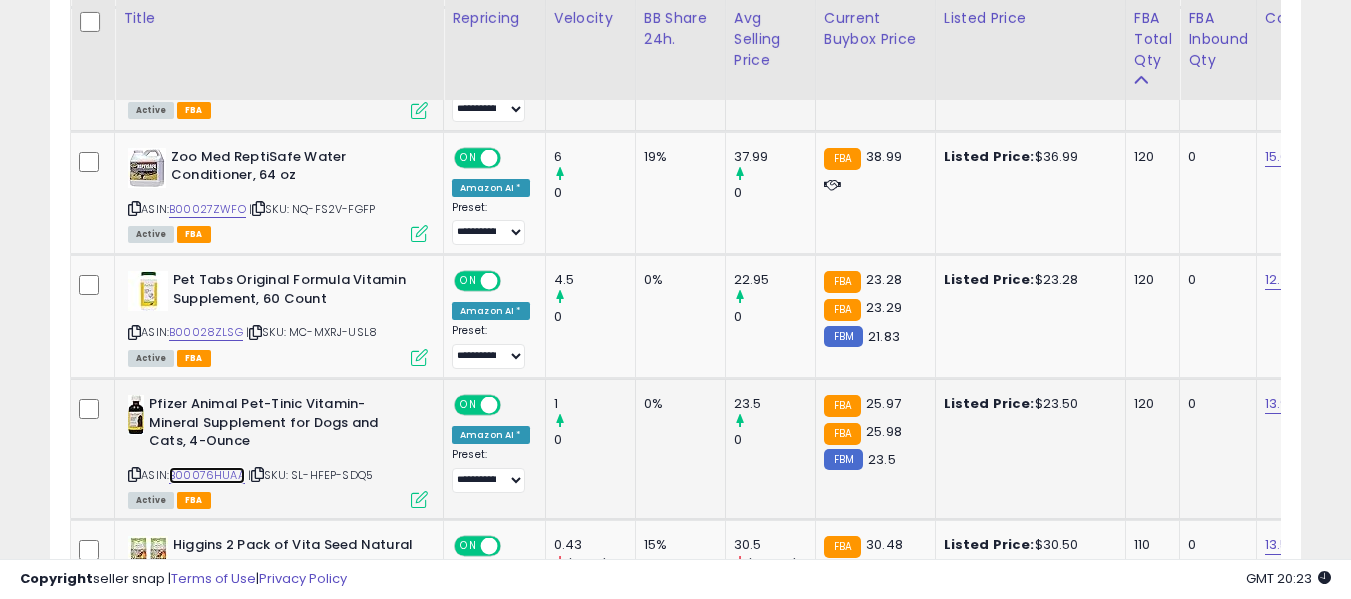 click on "B00076HUAA" at bounding box center [207, 475] 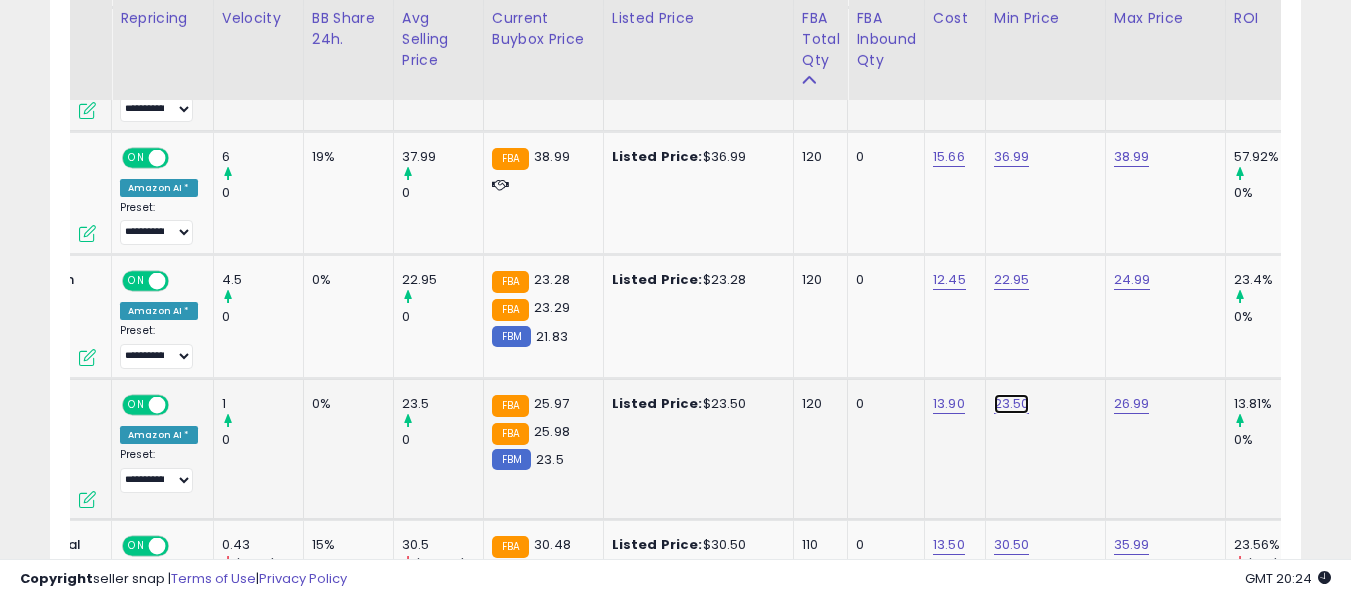 click on "23.50" at bounding box center [1012, -1367] 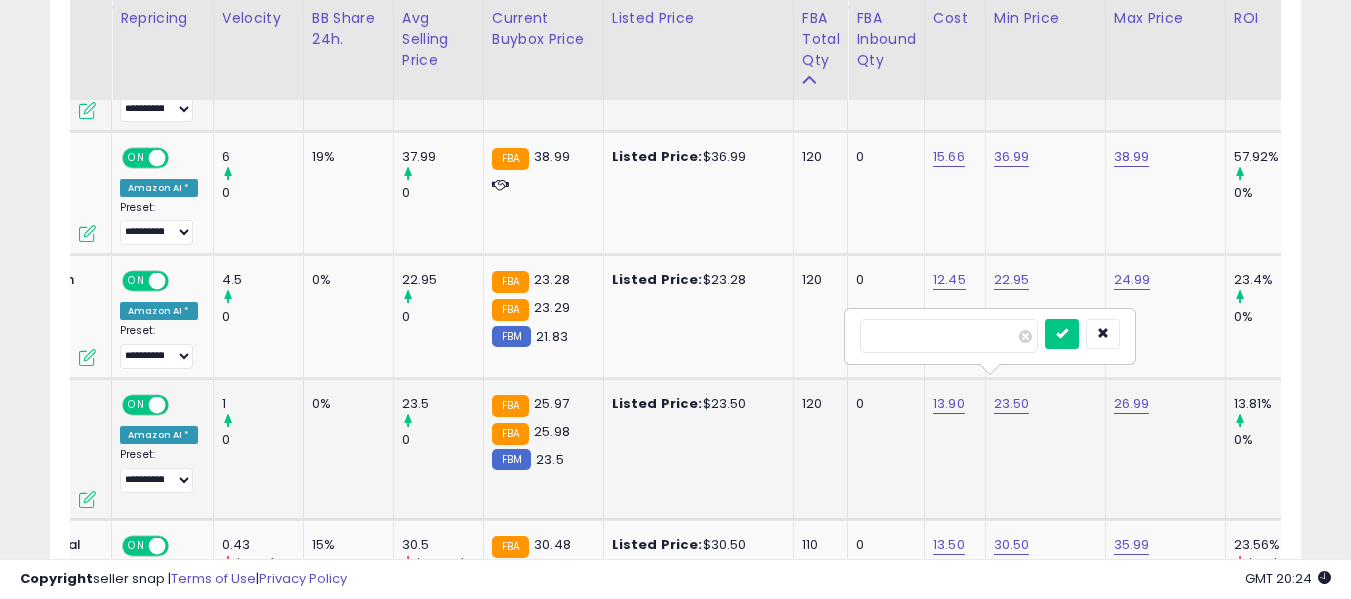 type on "*****" 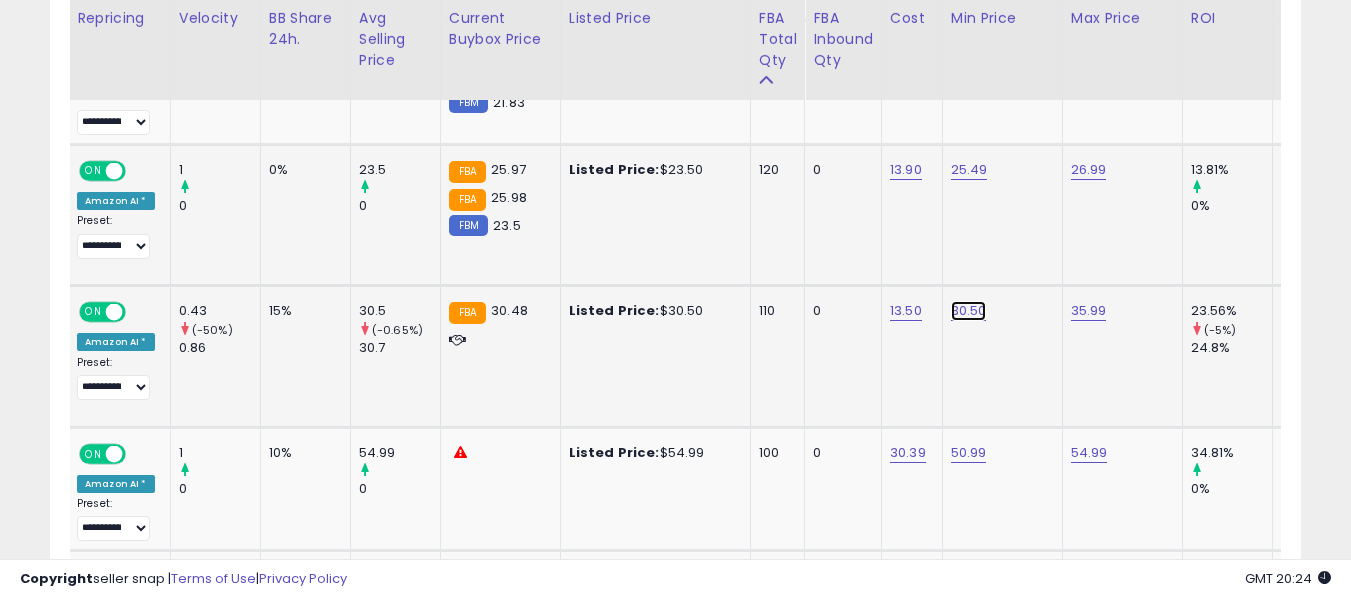click on "30.50" at bounding box center [969, -1601] 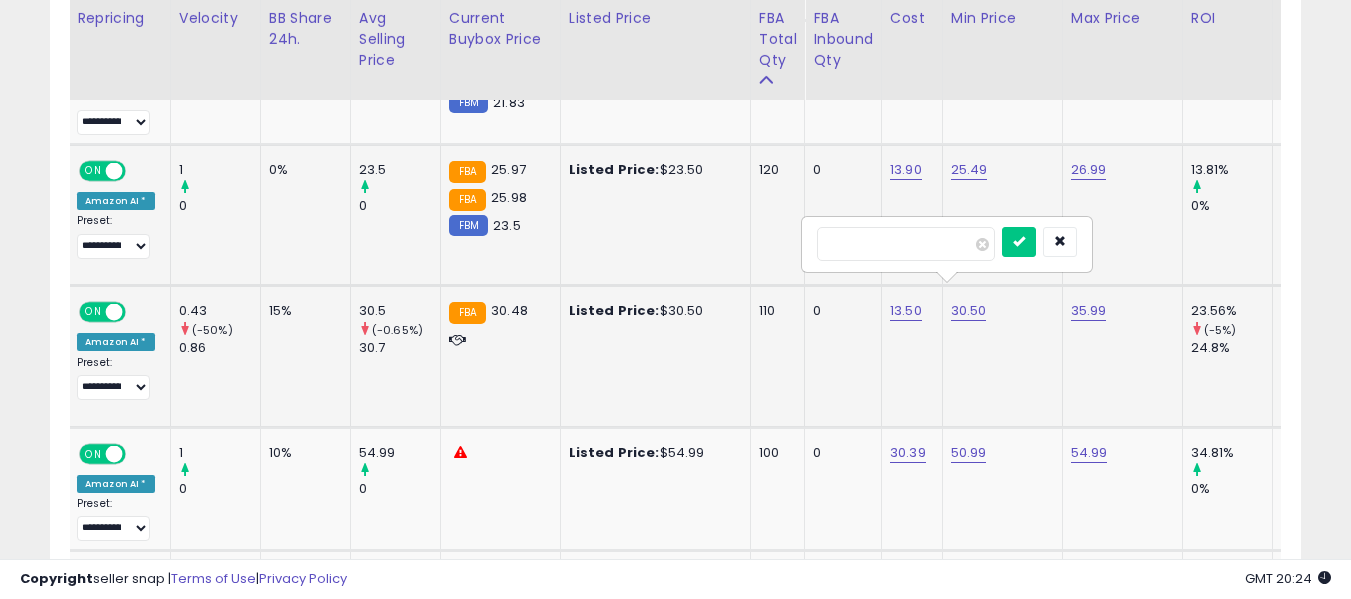 type on "****" 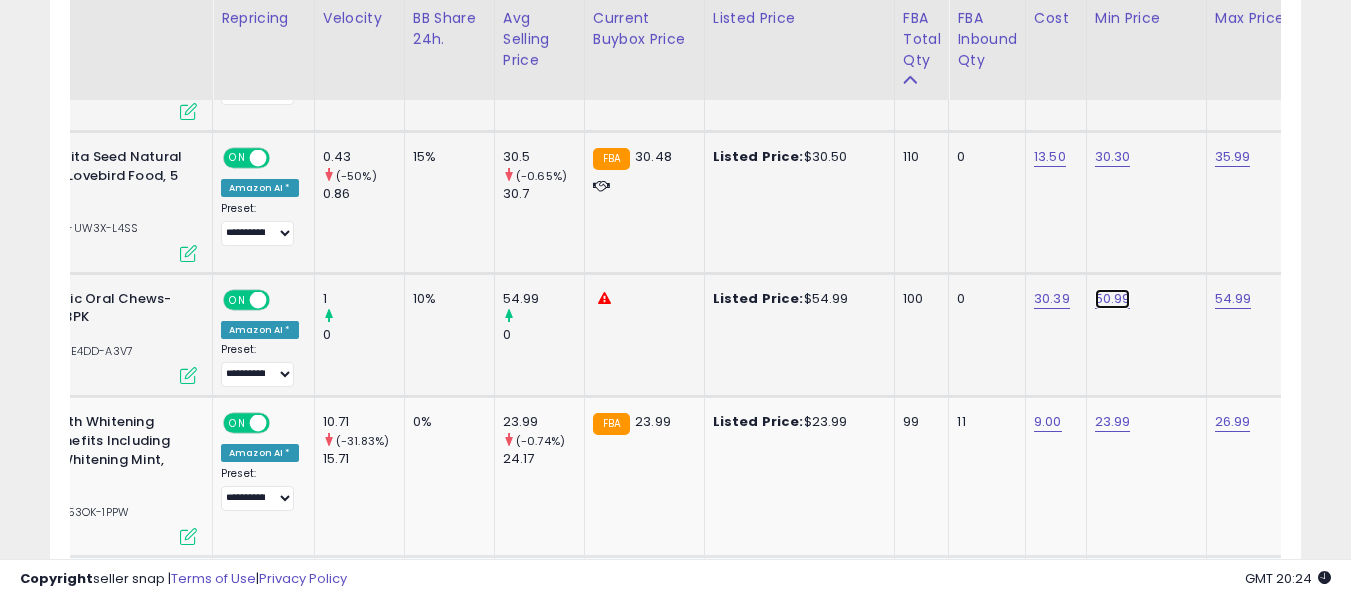 click on "50.99" at bounding box center [1113, -1755] 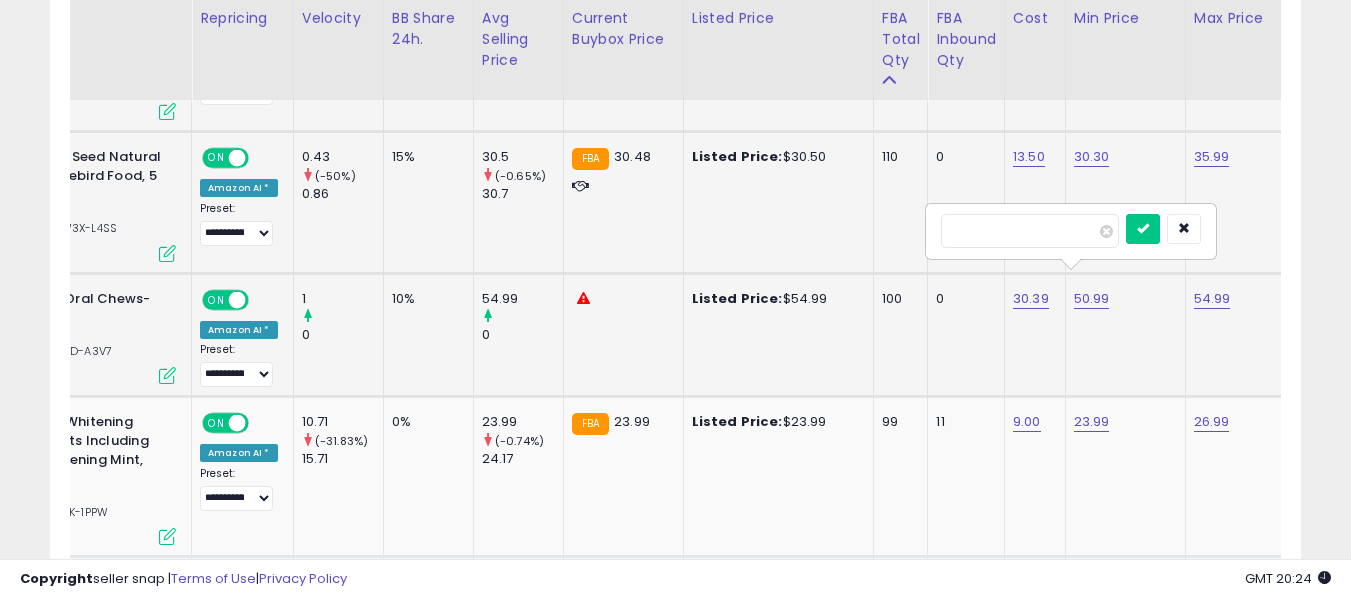type on "*****" 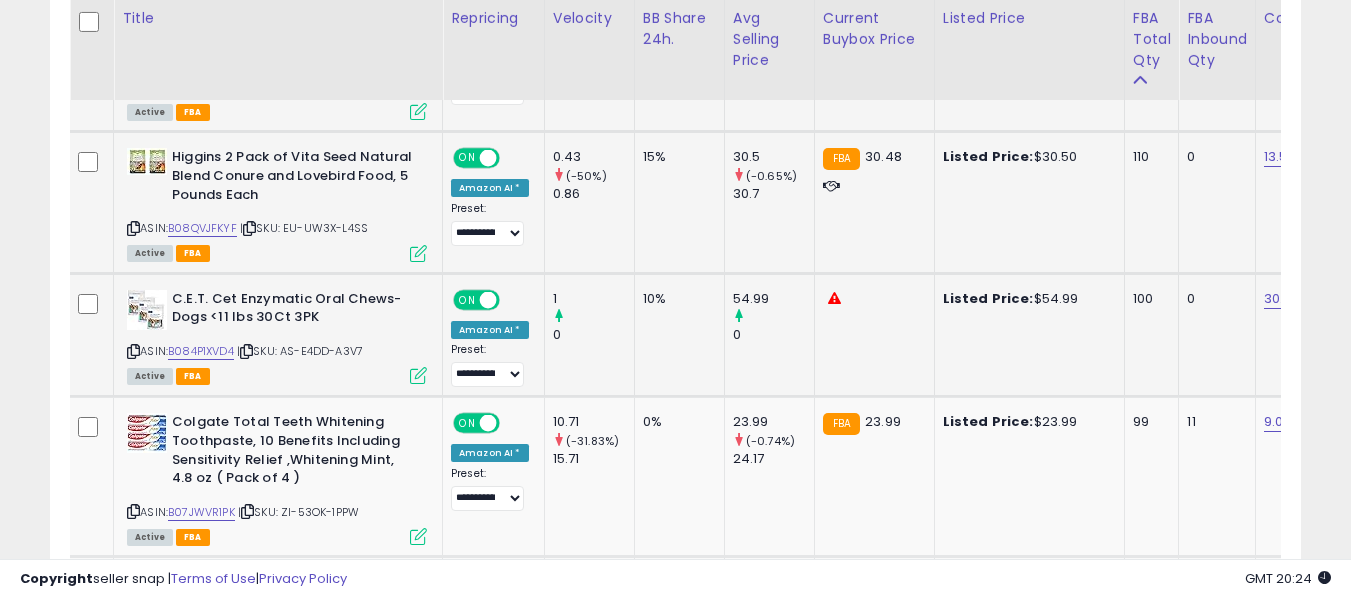 click on "ASIN:  B084P1XVD4    |   SKU: AS-E4DD-A3V7 Active FBA" at bounding box center [277, 336] 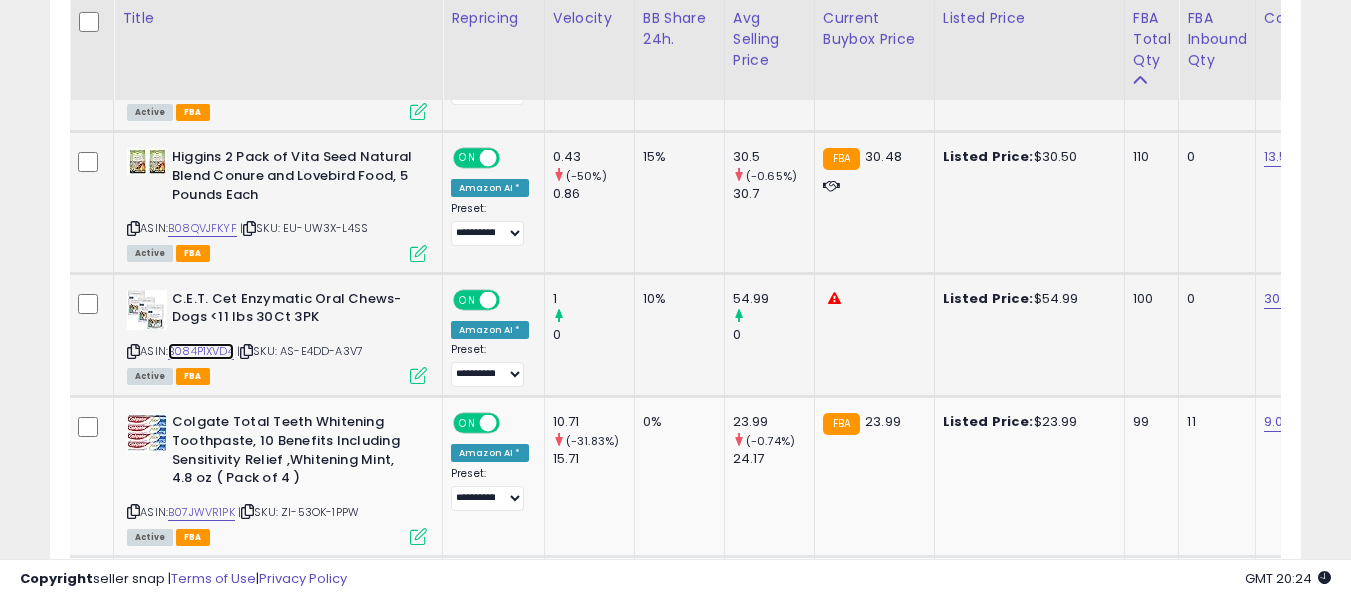 click on "B084P1XVD4" at bounding box center [201, 351] 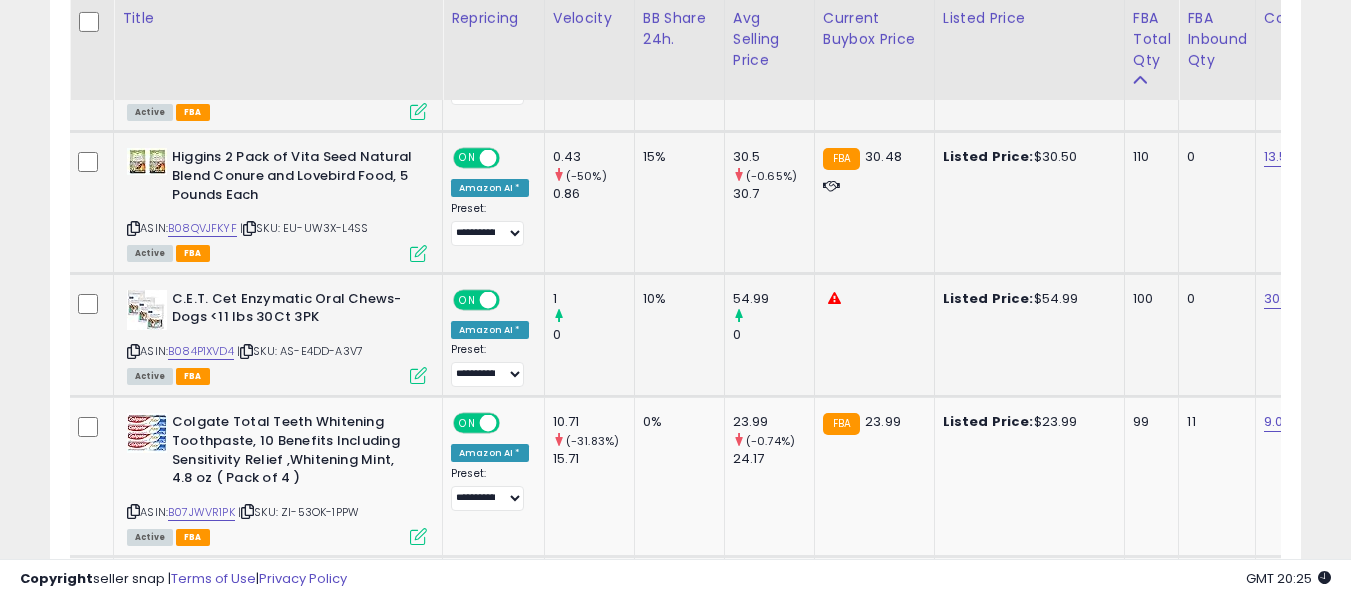 click at bounding box center [133, 351] 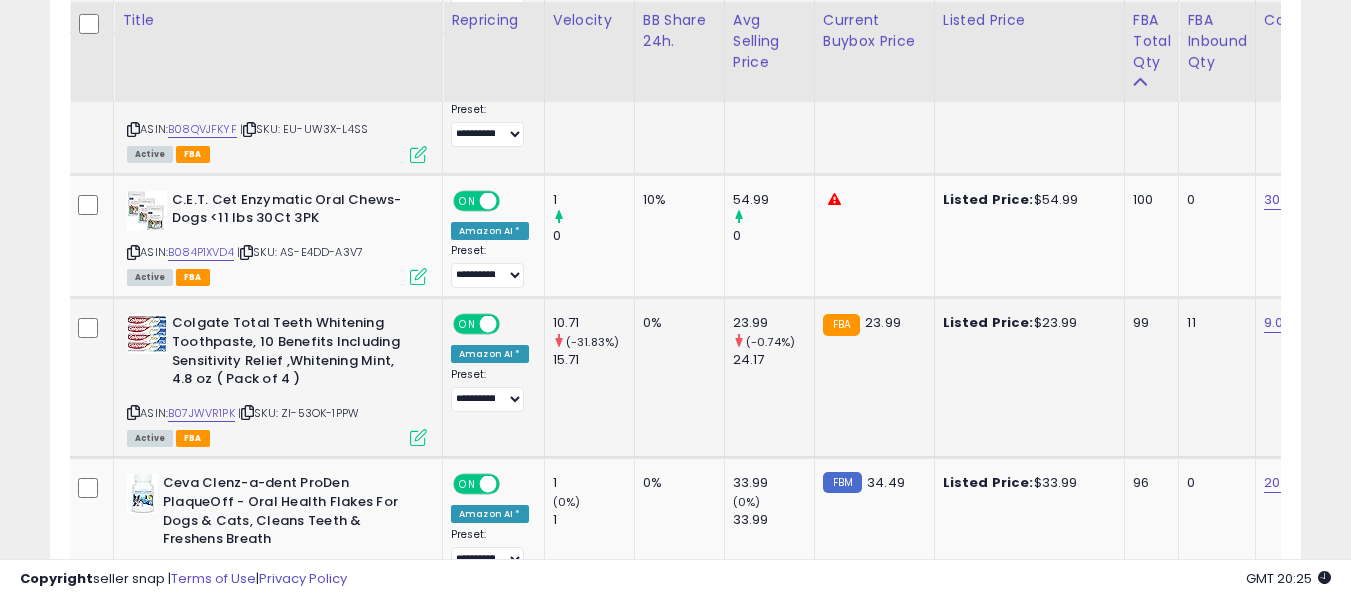 scroll, scrollTop: 2901, scrollLeft: 0, axis: vertical 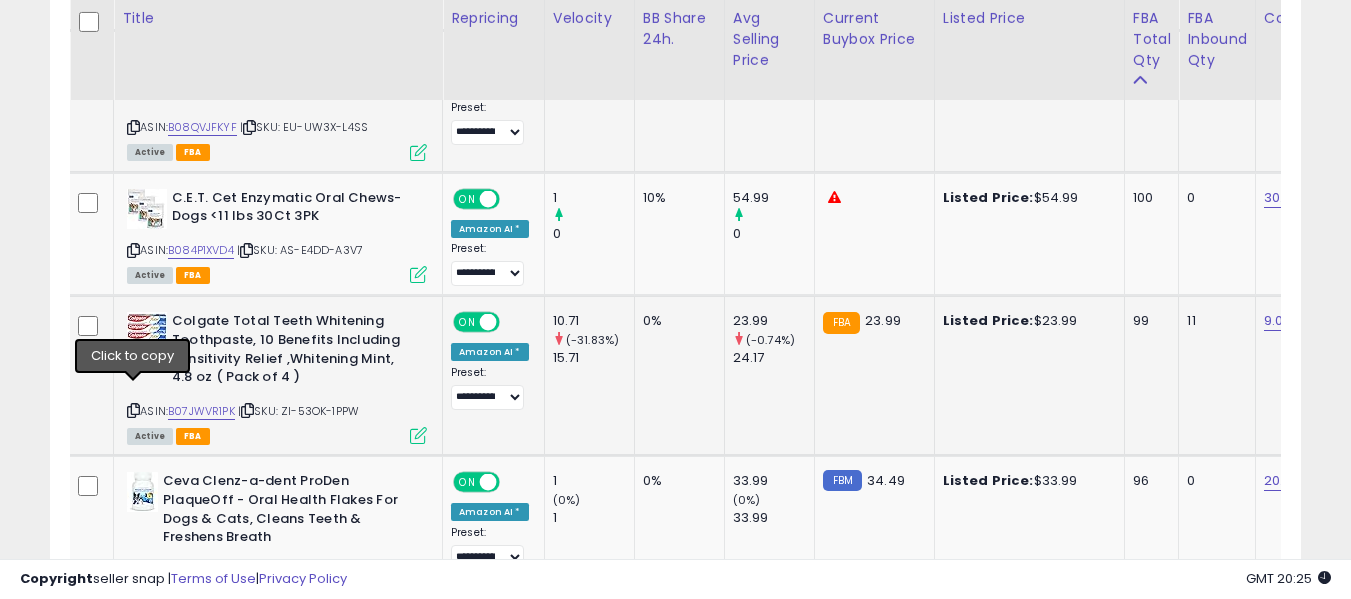 click at bounding box center (133, 410) 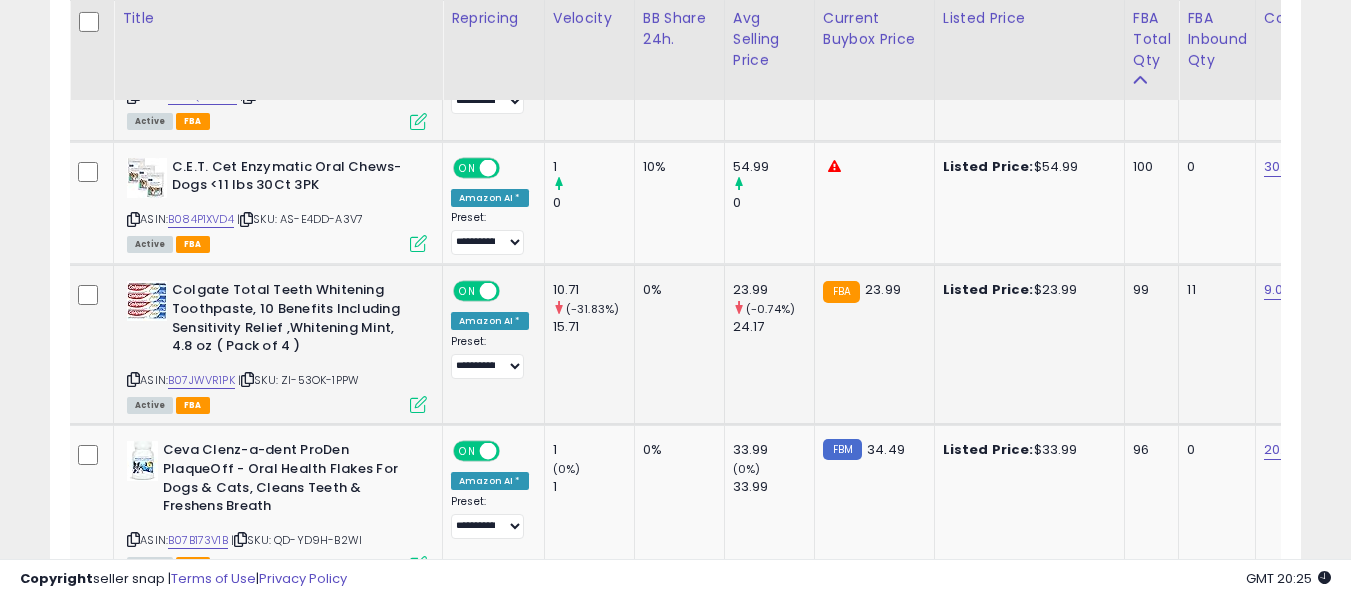 scroll, scrollTop: 2933, scrollLeft: 0, axis: vertical 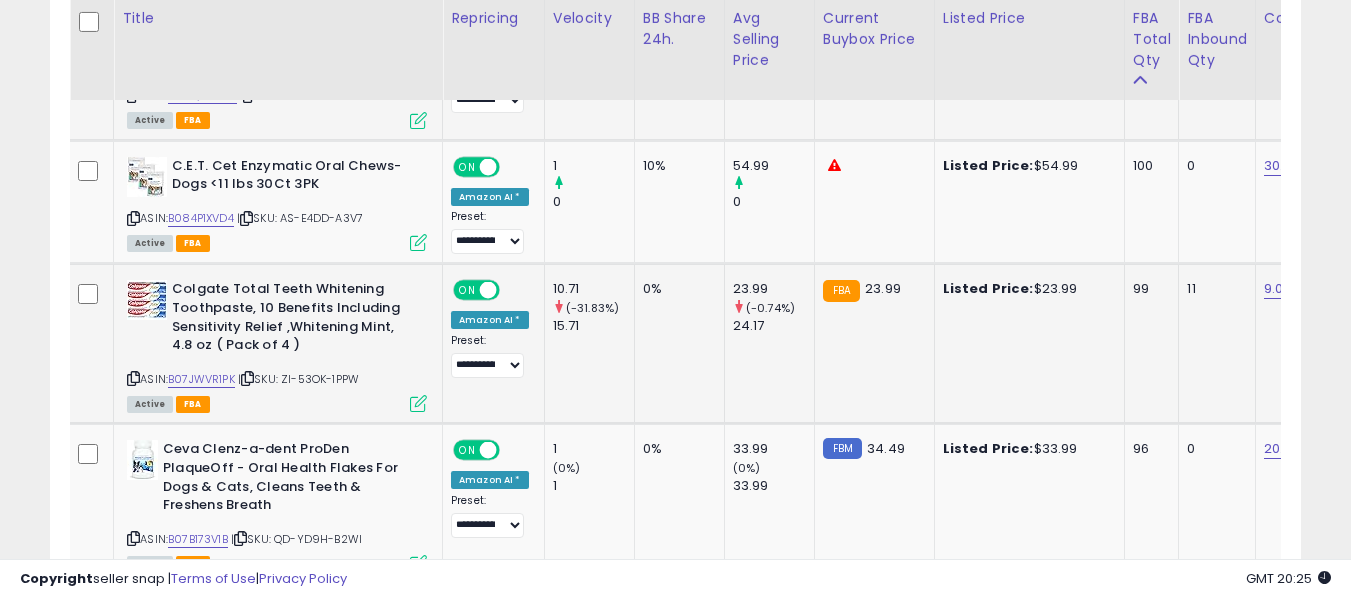 click at bounding box center [133, 378] 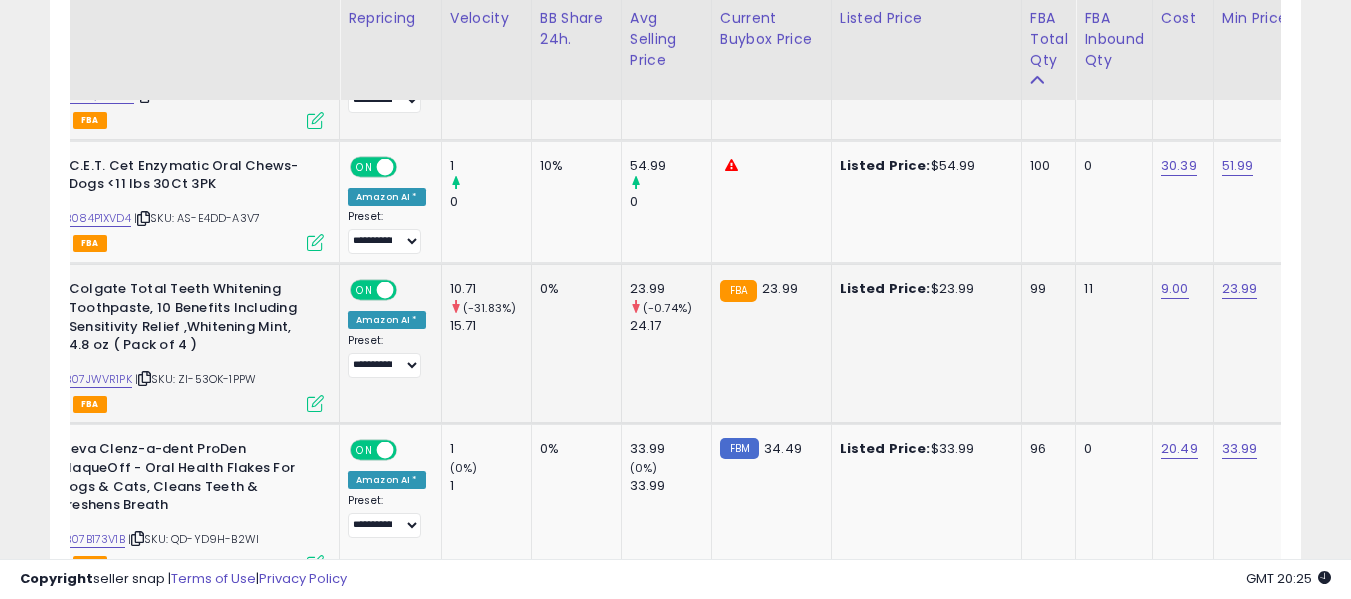 scroll, scrollTop: 0, scrollLeft: 108, axis: horizontal 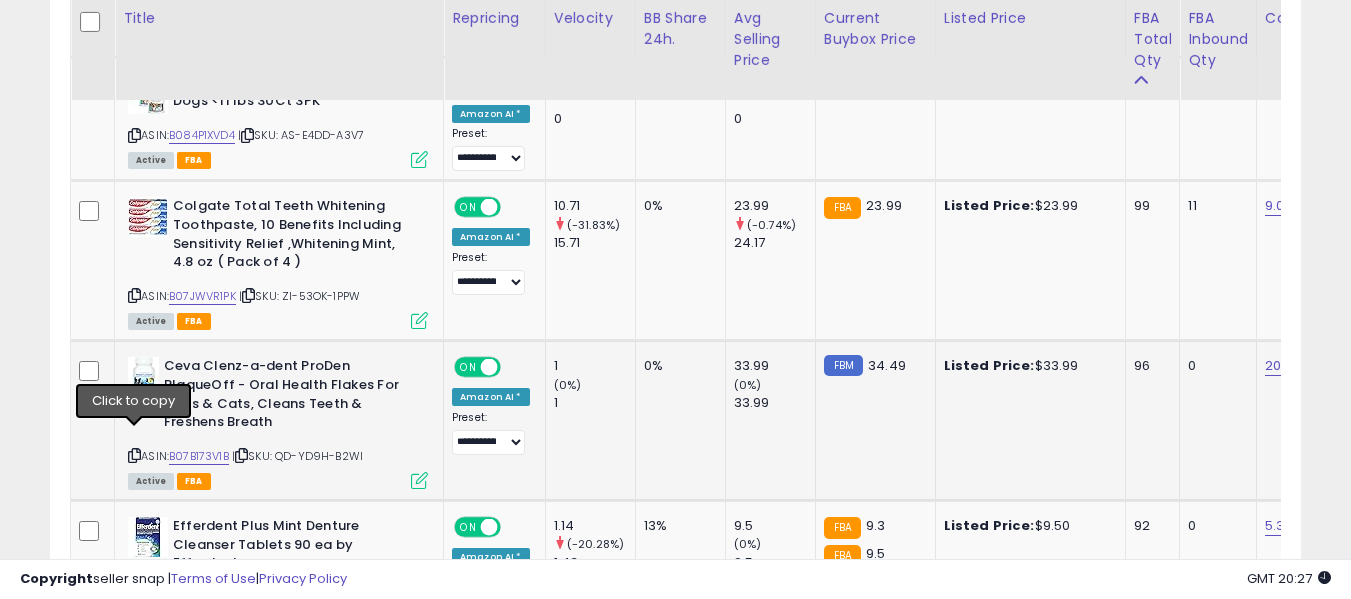 click at bounding box center [134, 455] 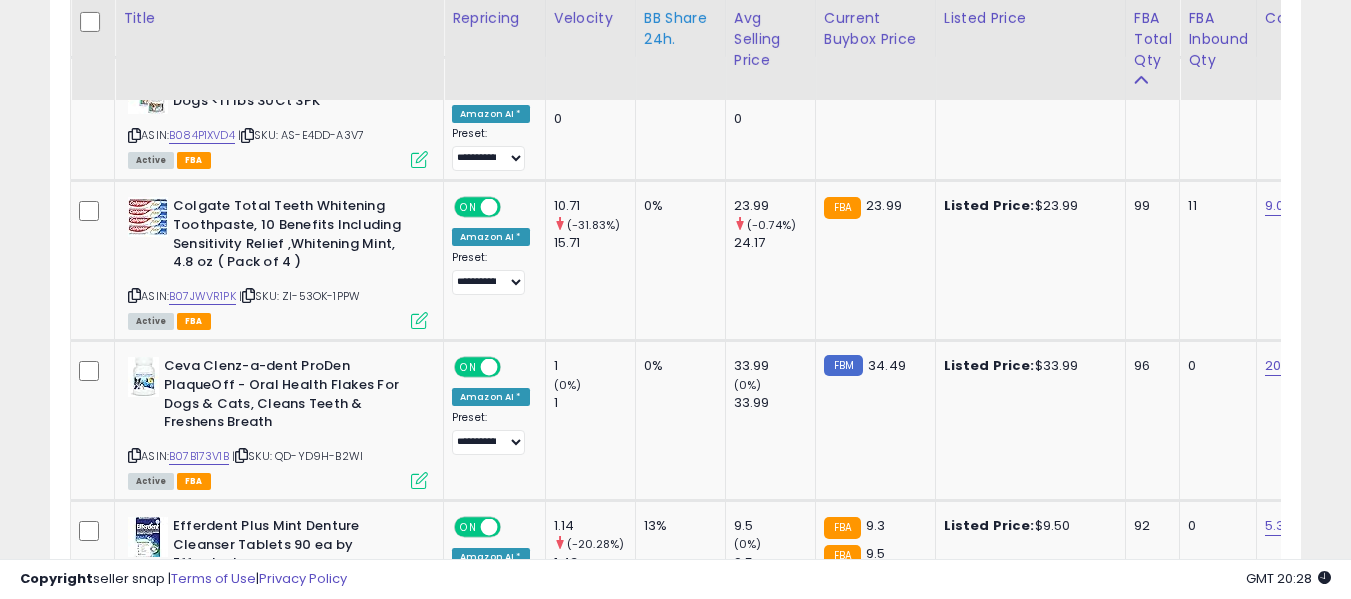 scroll, scrollTop: 0, scrollLeft: 132, axis: horizontal 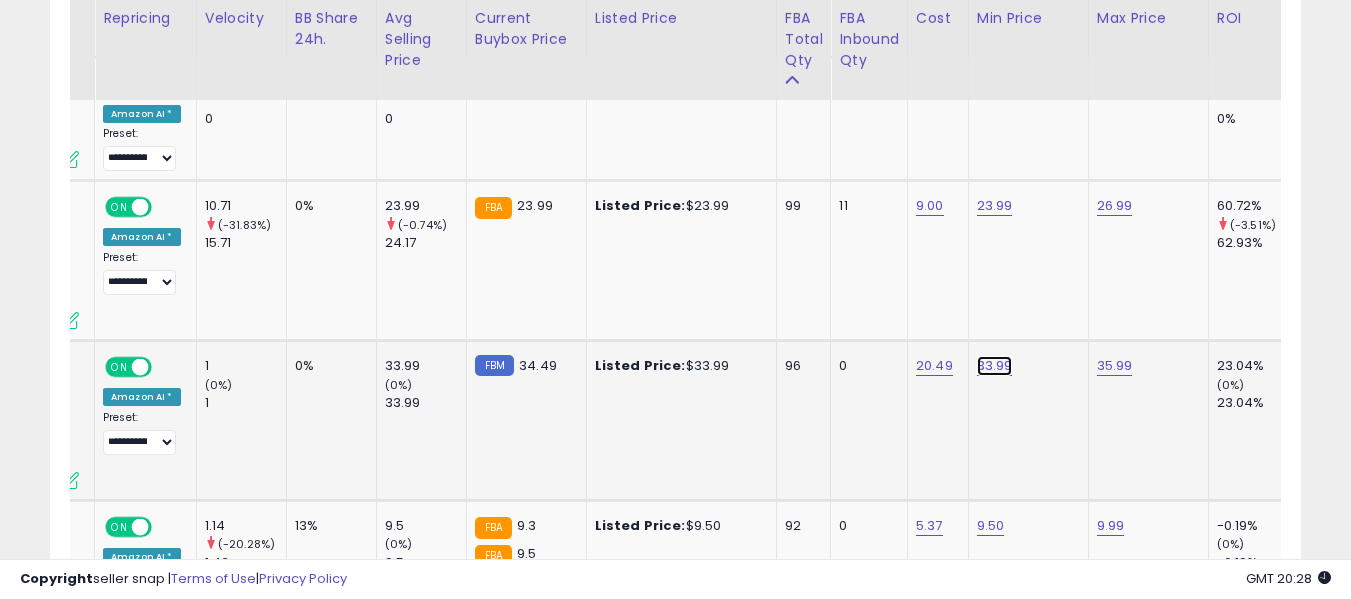click on "33.99" at bounding box center (995, -1971) 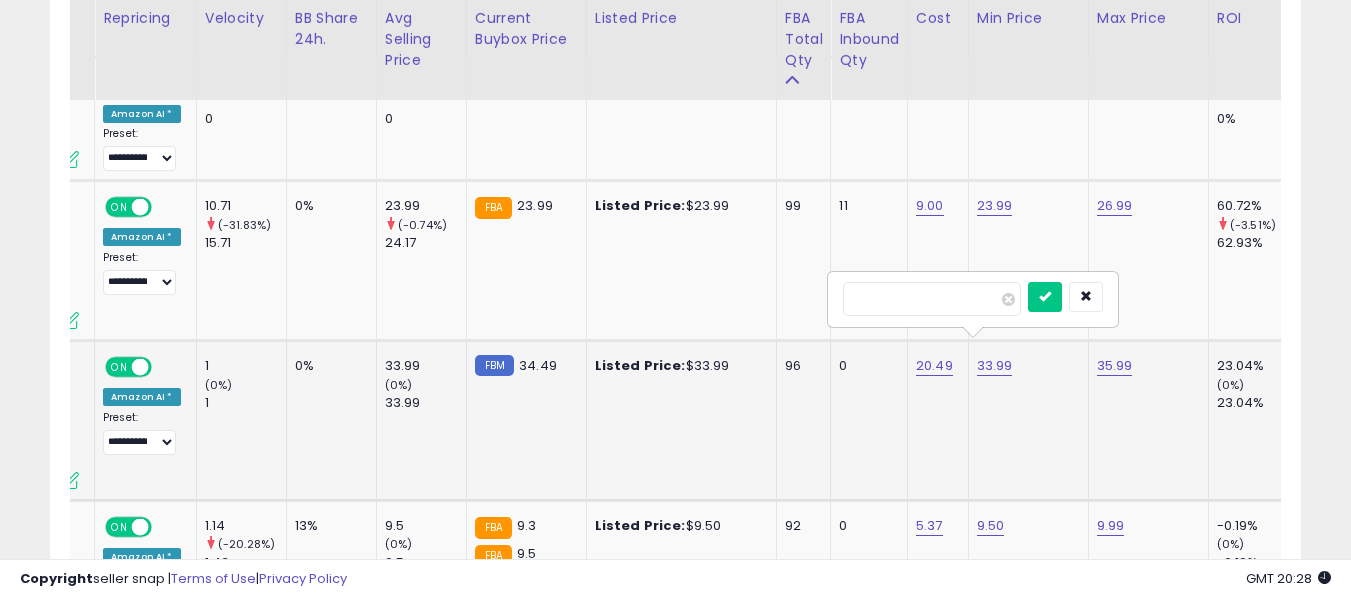 type on "*****" 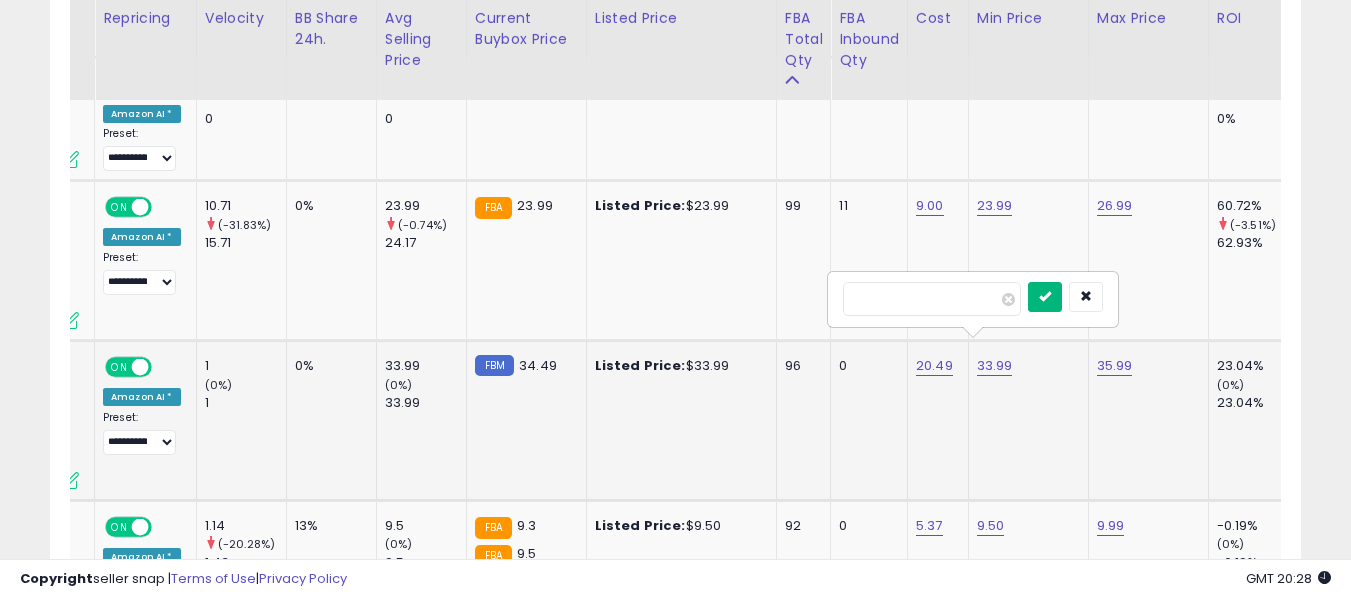 click at bounding box center [1045, 296] 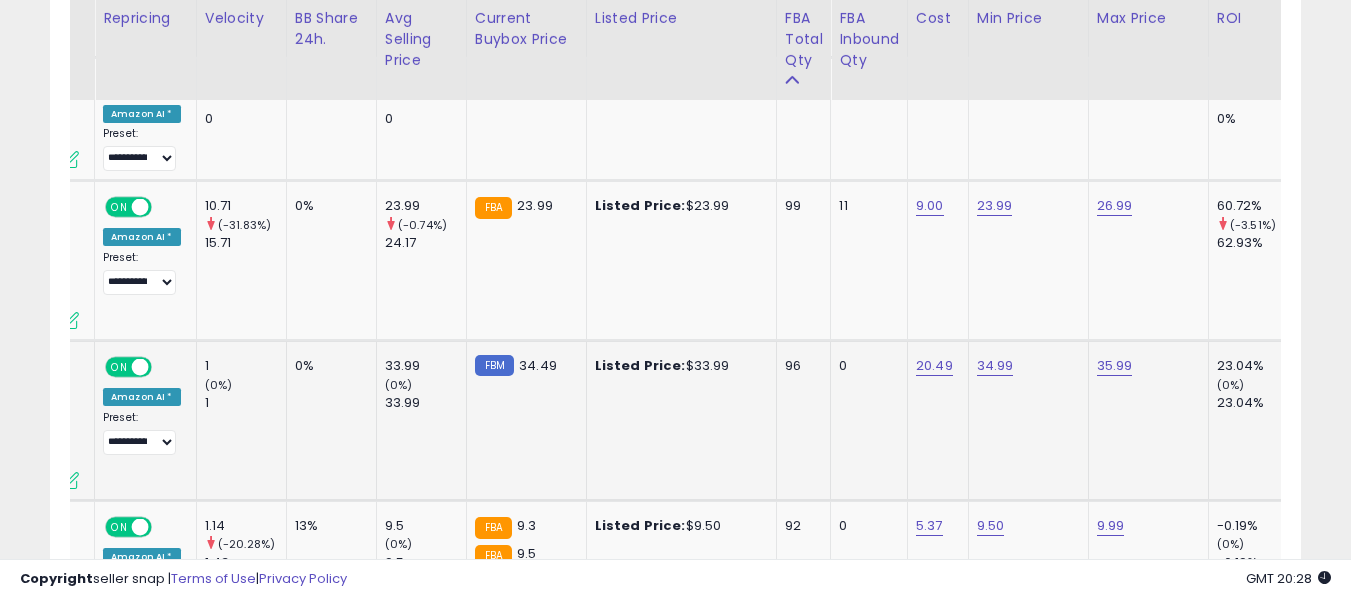 scroll, scrollTop: 0, scrollLeft: 50, axis: horizontal 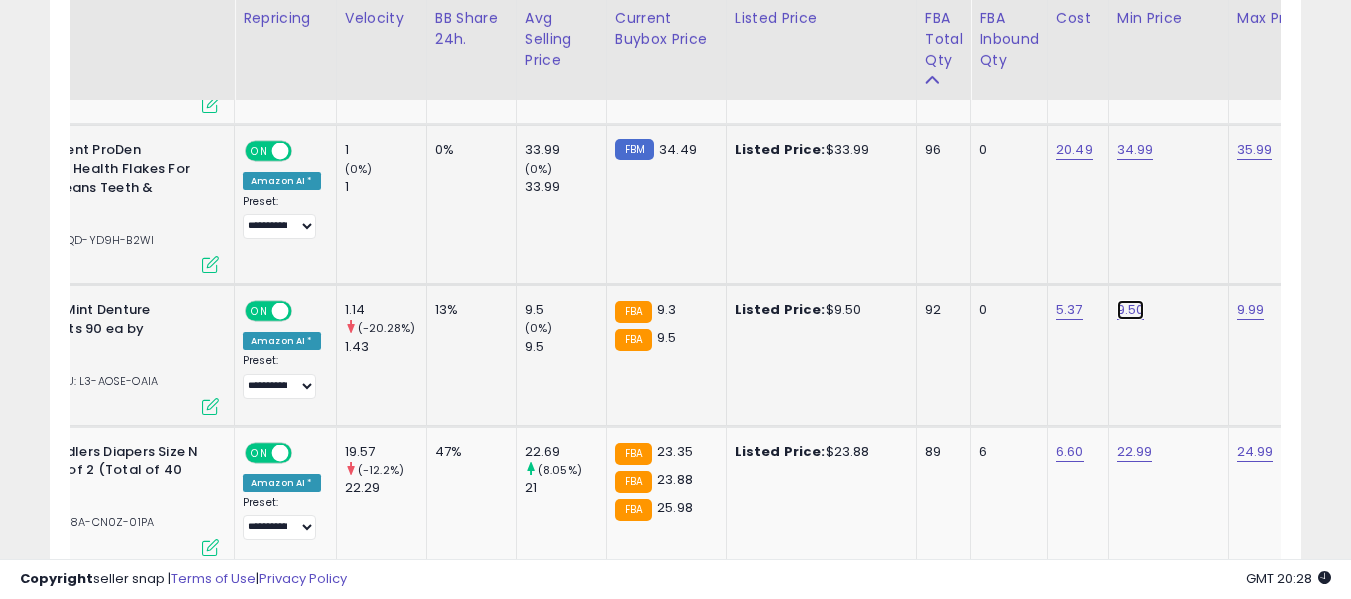 click on "9.50" at bounding box center [1135, -2187] 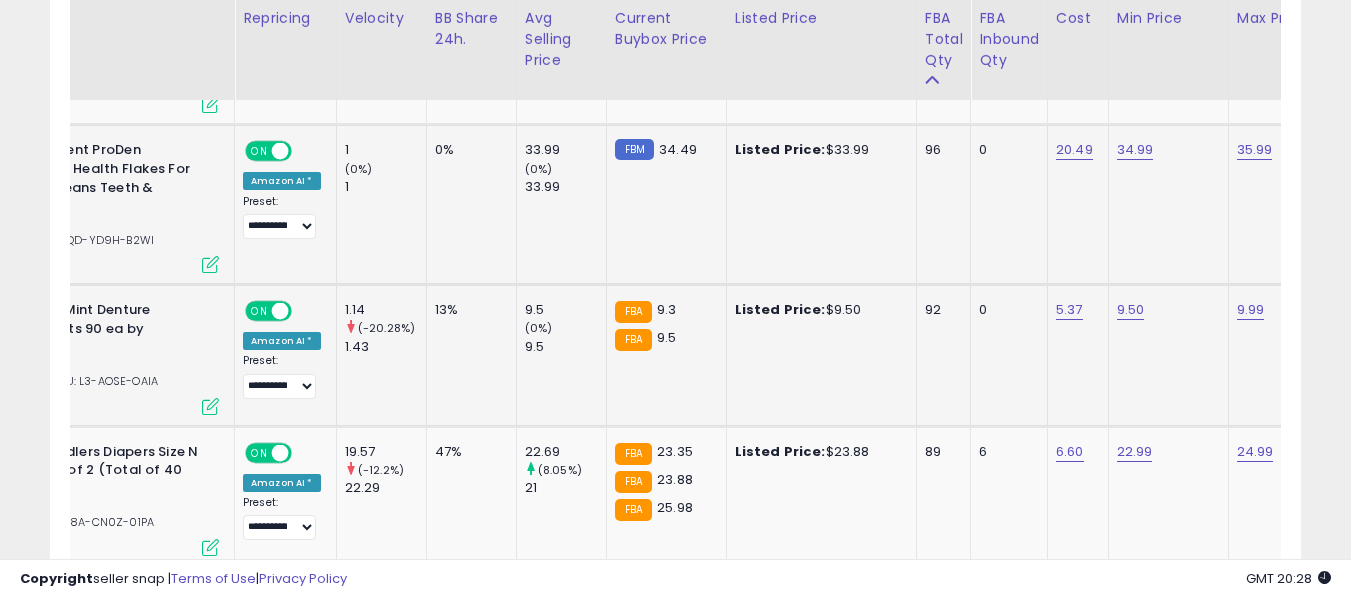 scroll, scrollTop: 0, scrollLeft: 248, axis: horizontal 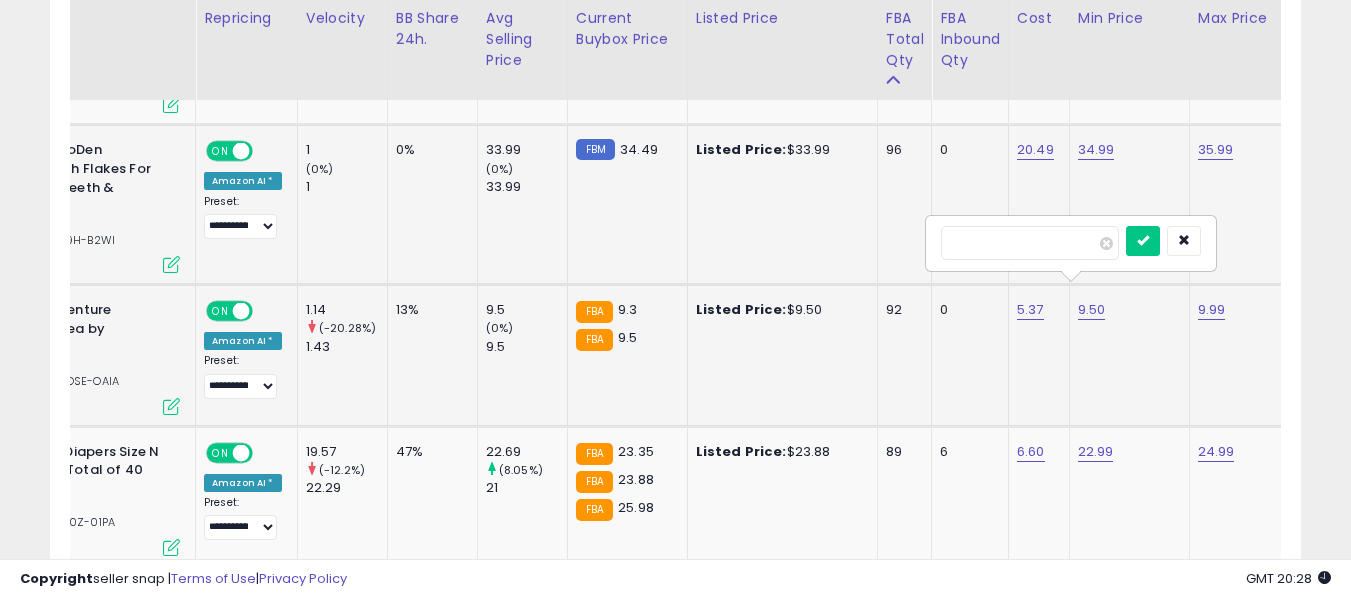 type on "***" 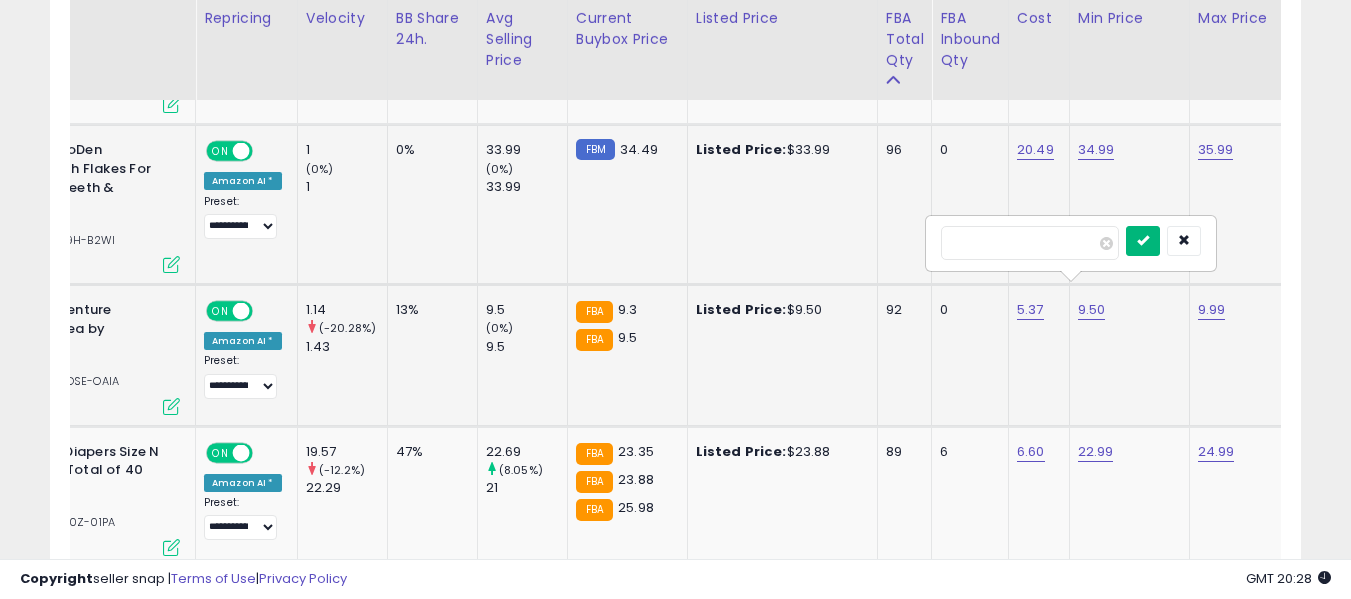 click at bounding box center (1143, 240) 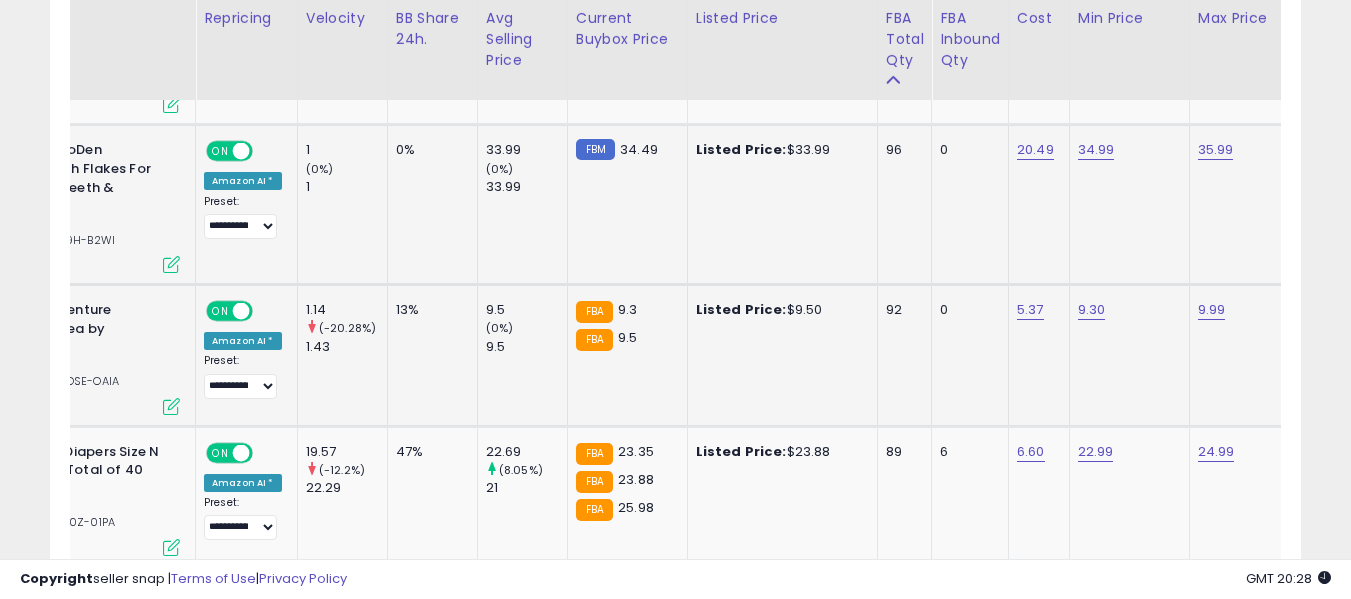 scroll, scrollTop: 0, scrollLeft: 81, axis: horizontal 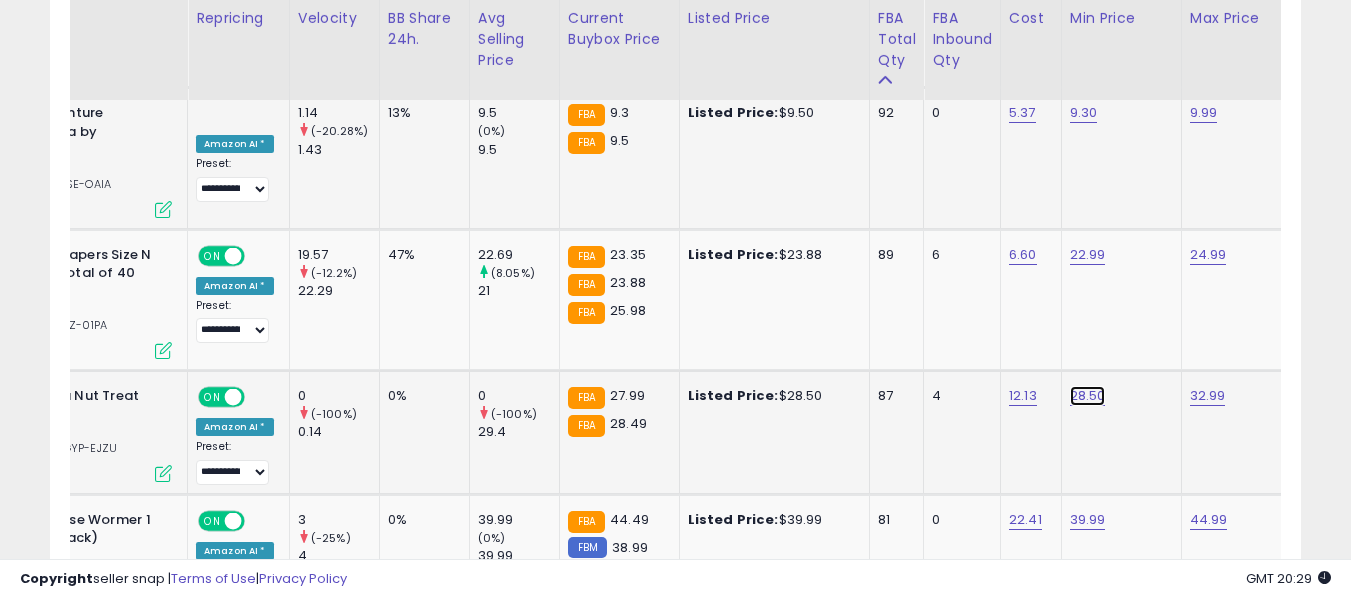 click on "28.50" at bounding box center [1088, -2384] 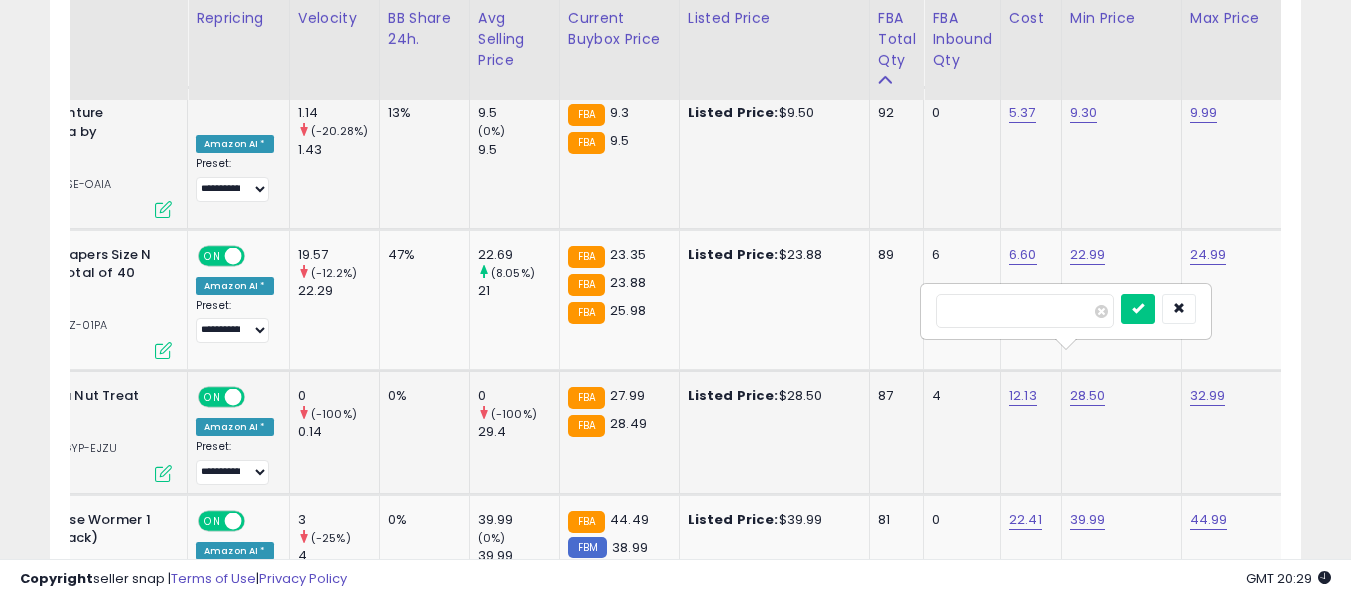 type on "*****" 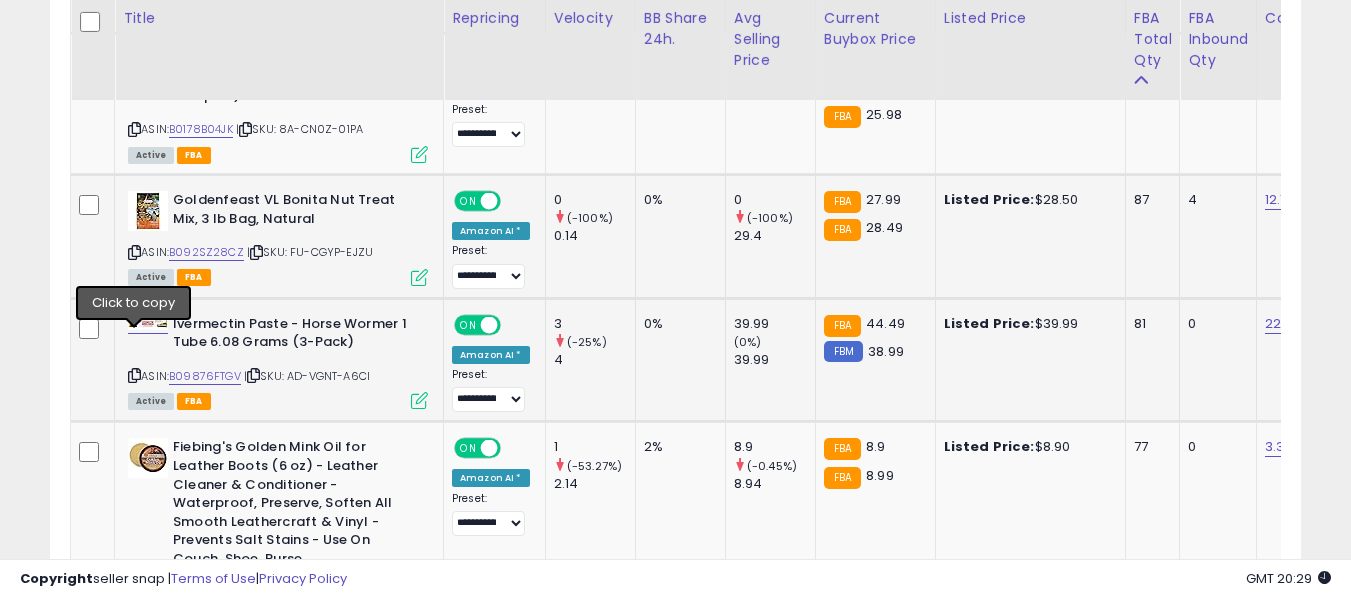 click at bounding box center [134, 375] 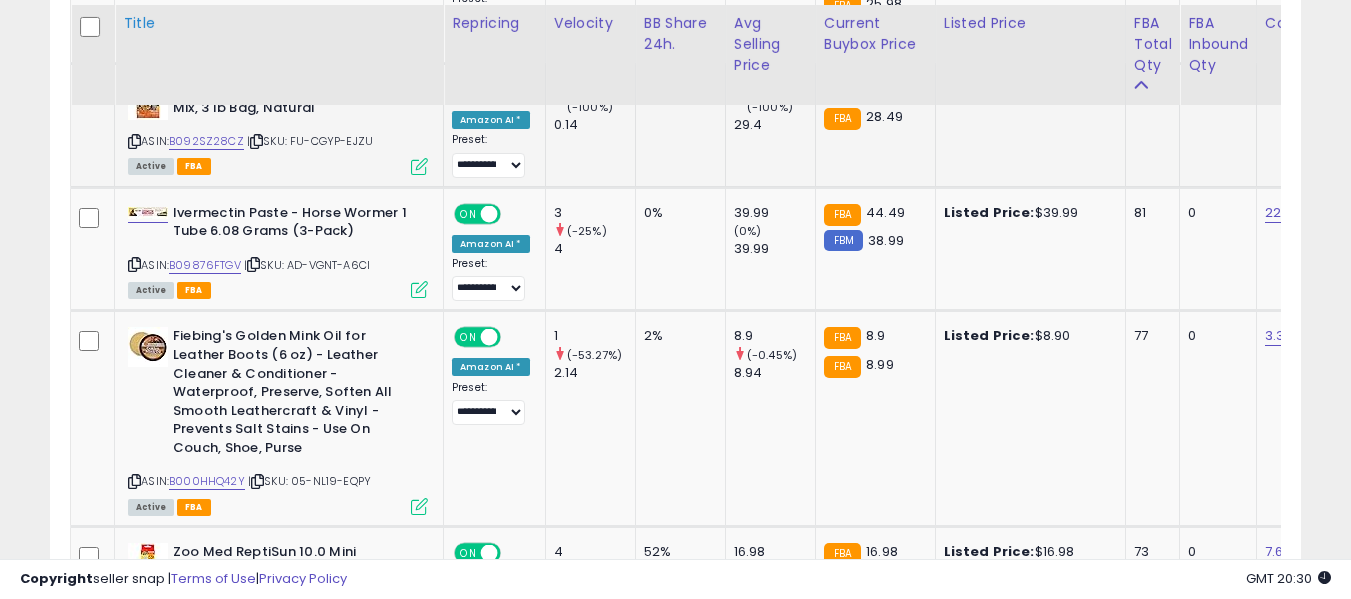 scroll, scrollTop: 3742, scrollLeft: 0, axis: vertical 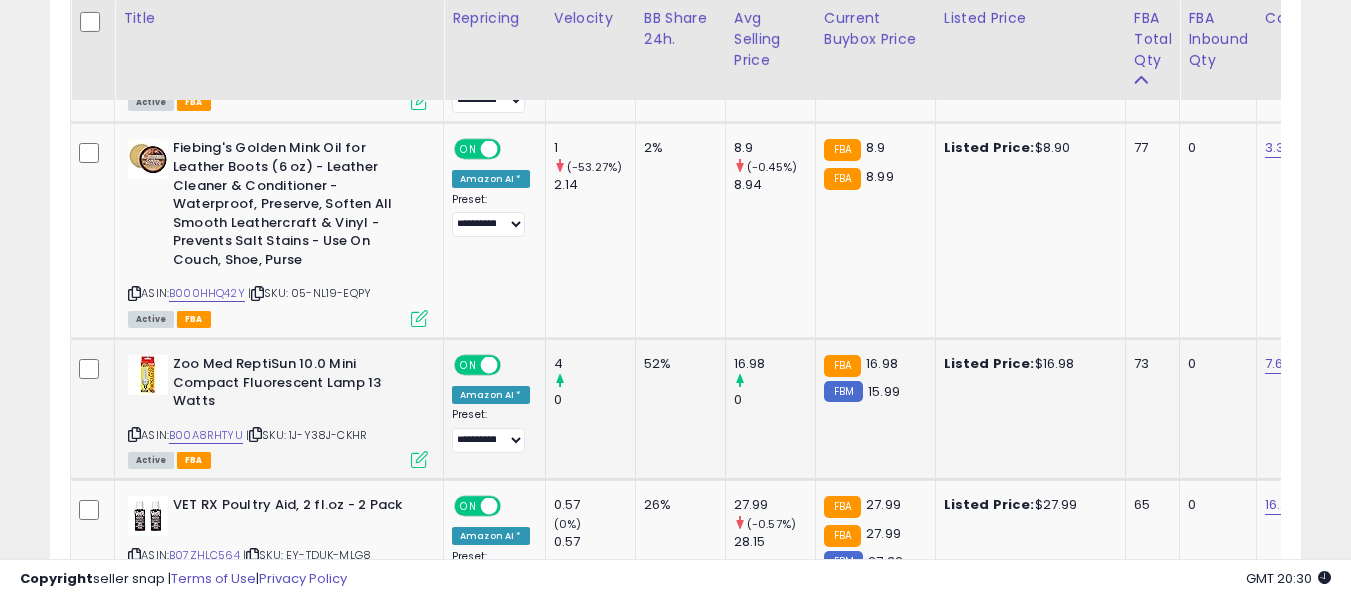 click at bounding box center [134, 434] 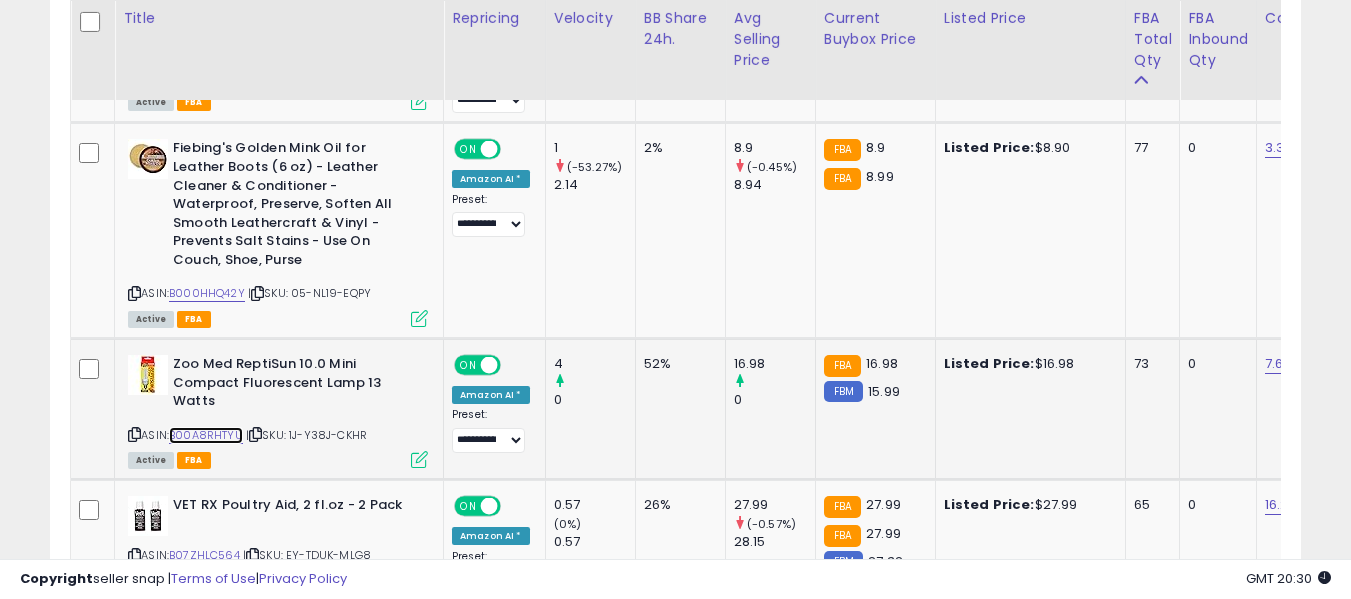 click on "B00A8RHTYU" at bounding box center [206, 435] 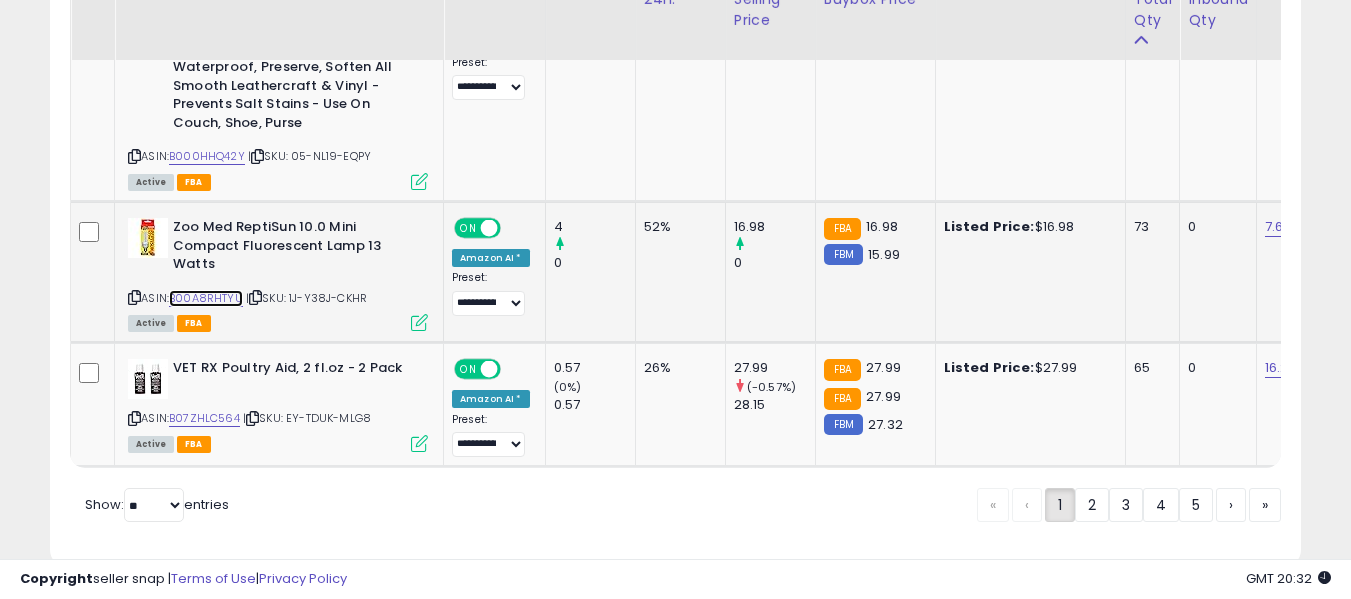 scroll, scrollTop: 4083, scrollLeft: 0, axis: vertical 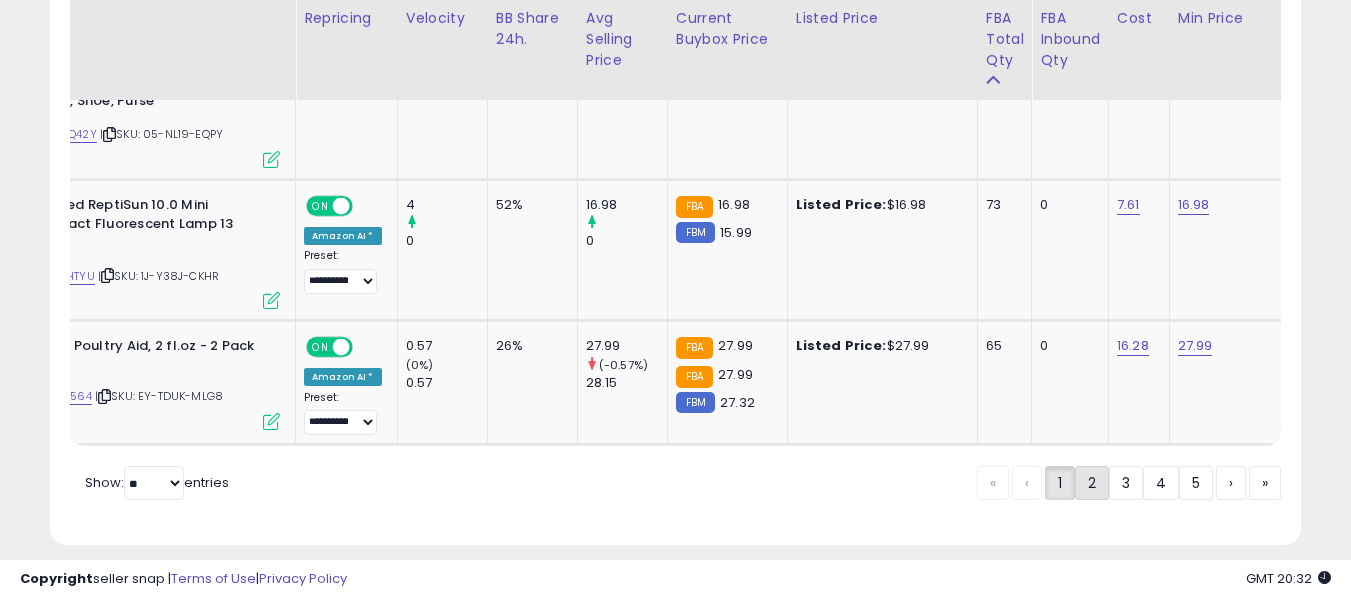 click on "2" 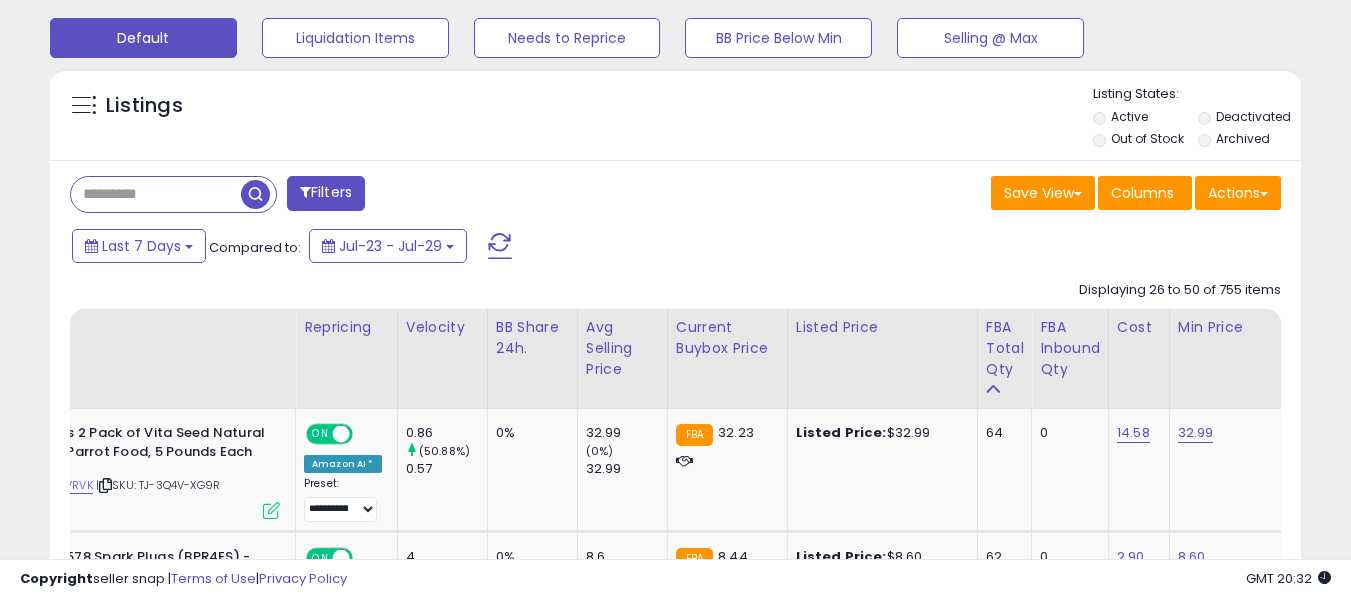 scroll, scrollTop: 0, scrollLeft: 0, axis: both 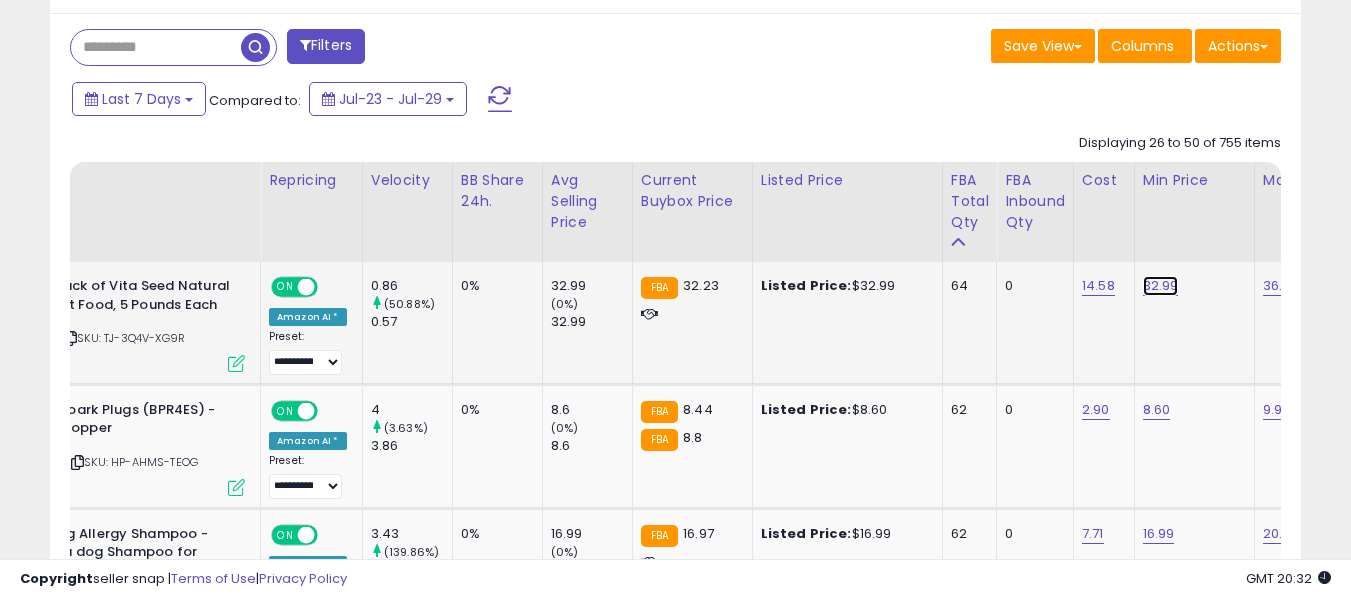 click on "32.99" at bounding box center (1161, 286) 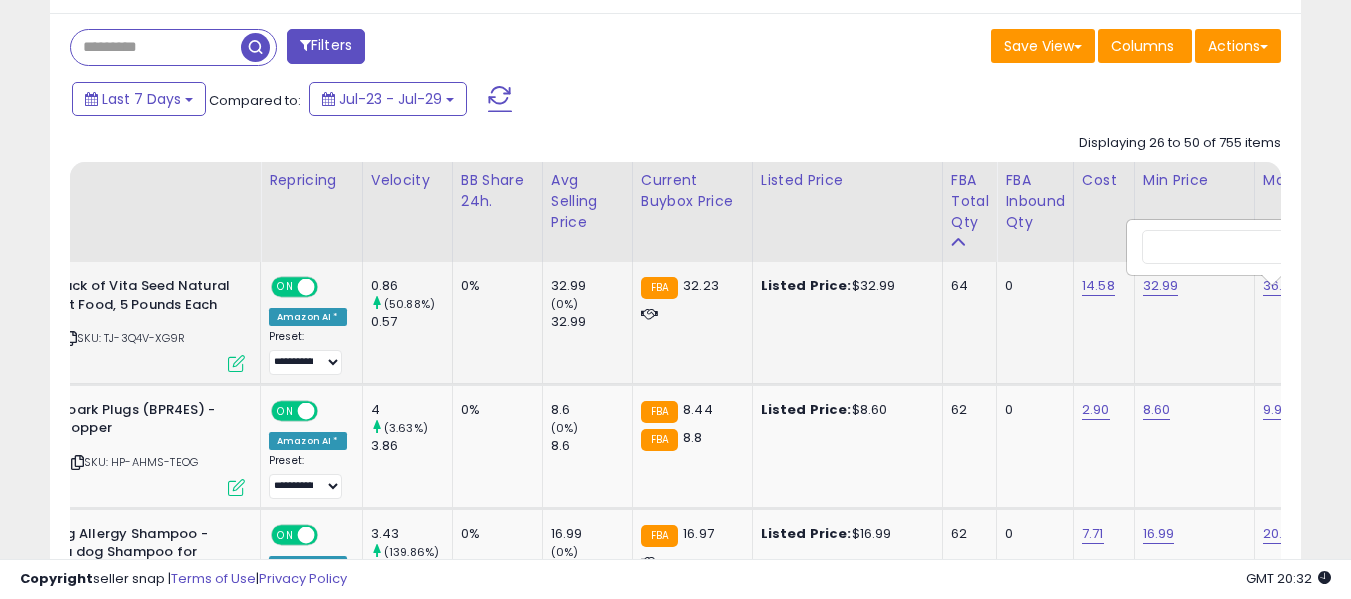 scroll, scrollTop: 0, scrollLeft: 252, axis: horizontal 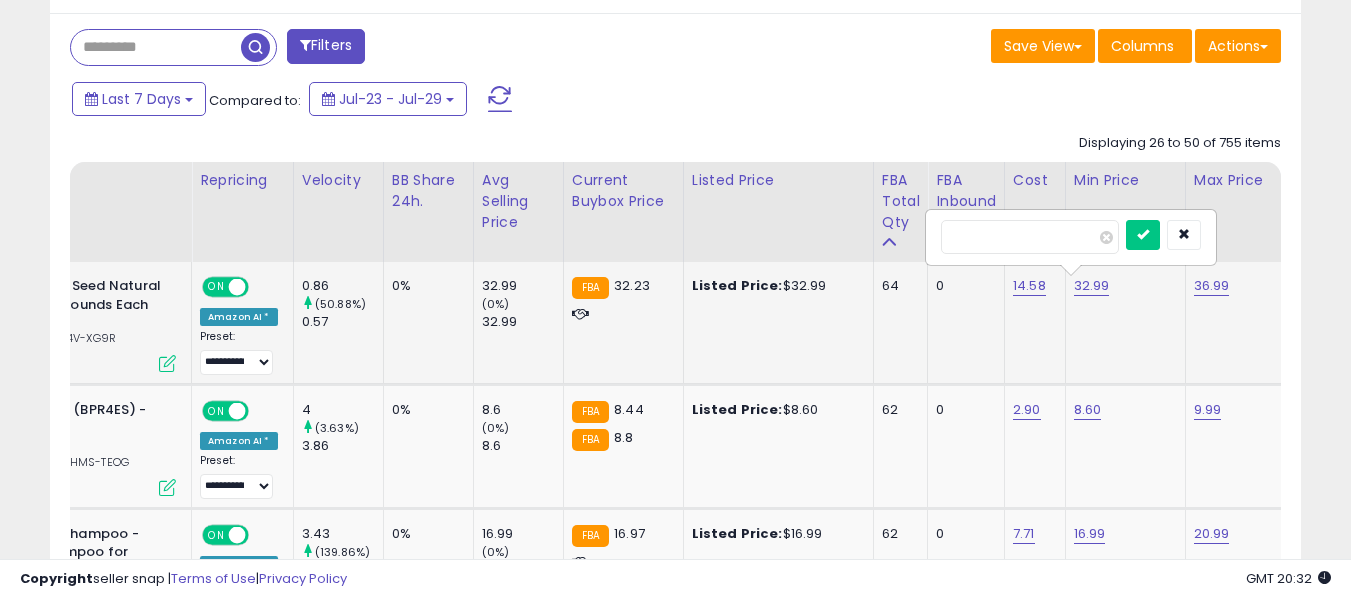 type on "****" 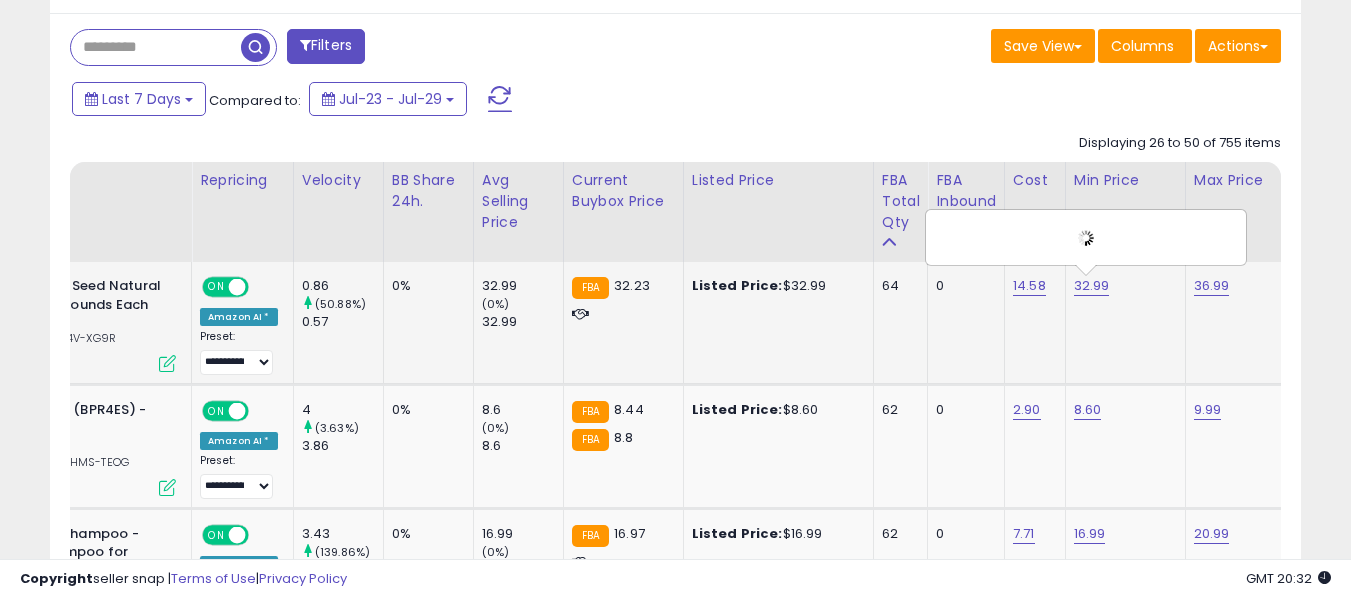 scroll, scrollTop: 0, scrollLeft: 24, axis: horizontal 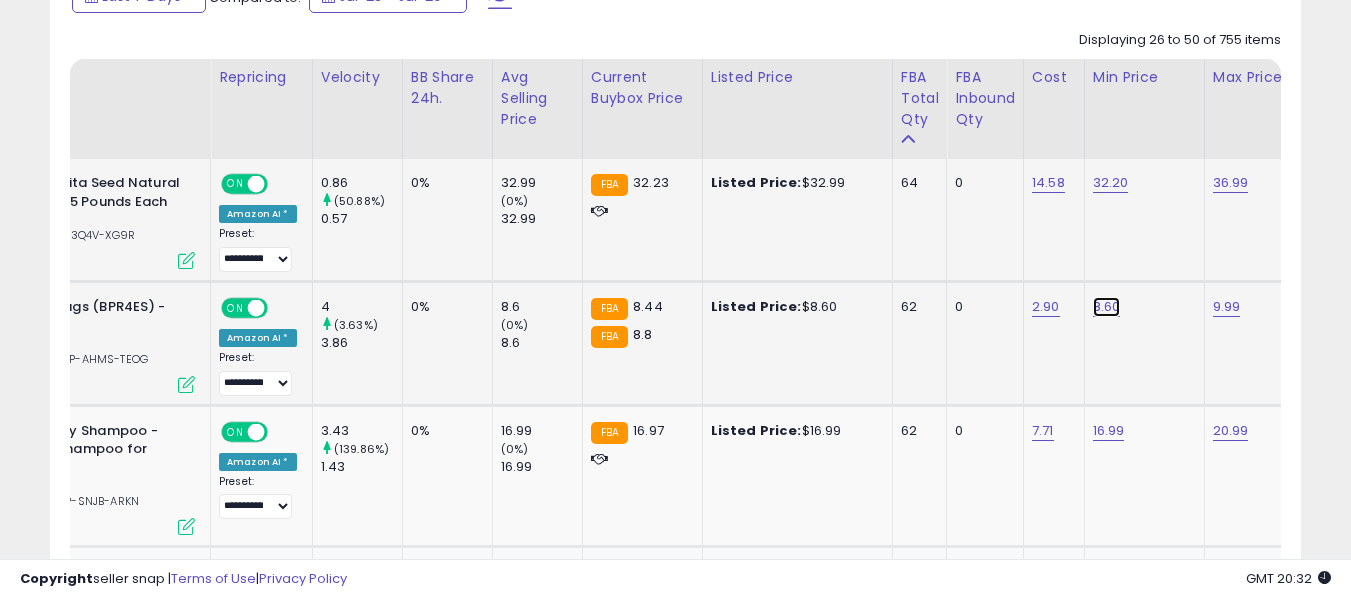 click on "8.60" at bounding box center (1111, 183) 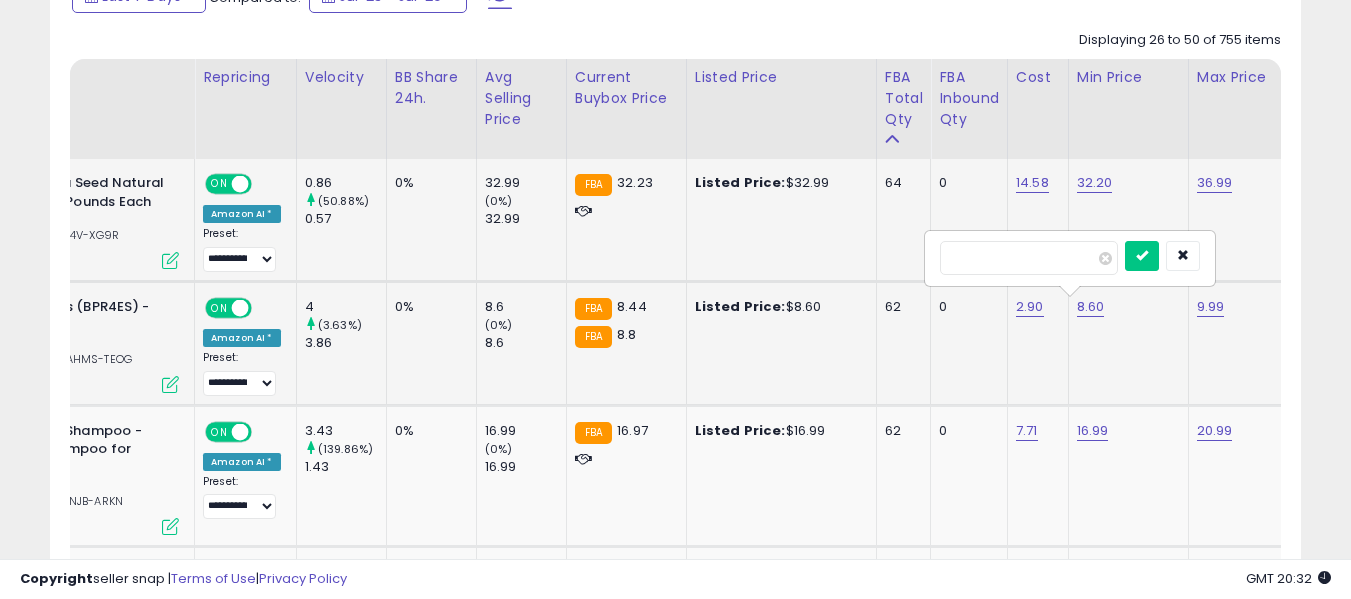 type on "***" 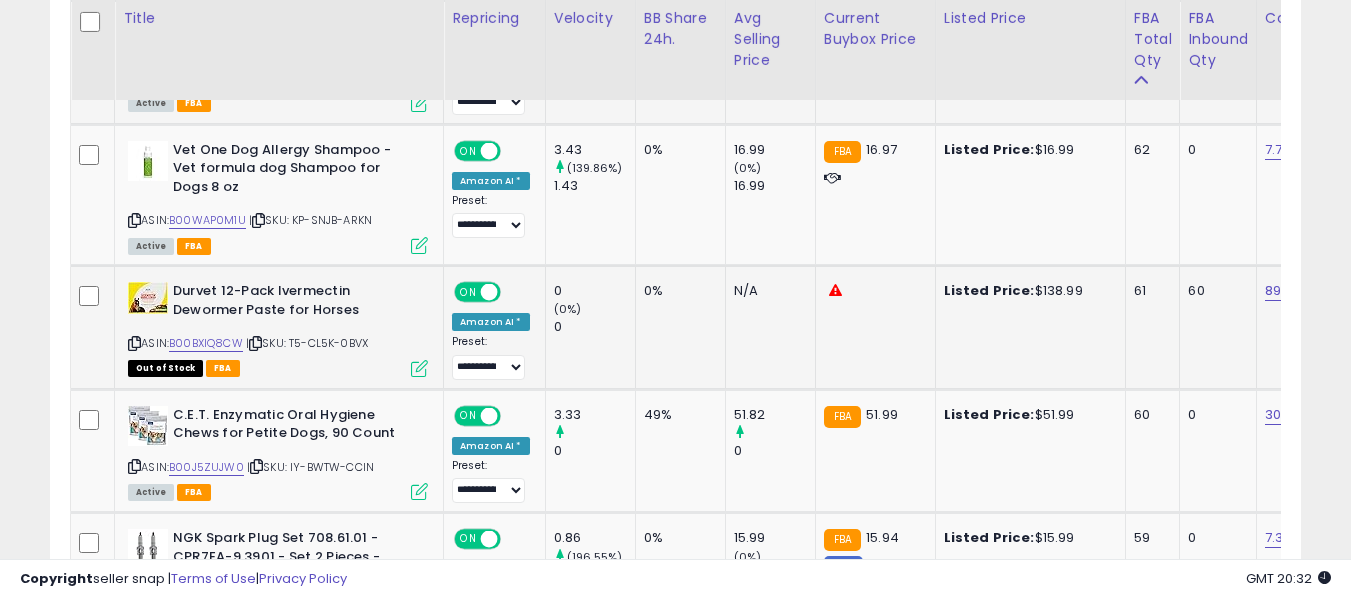 click at bounding box center (134, 343) 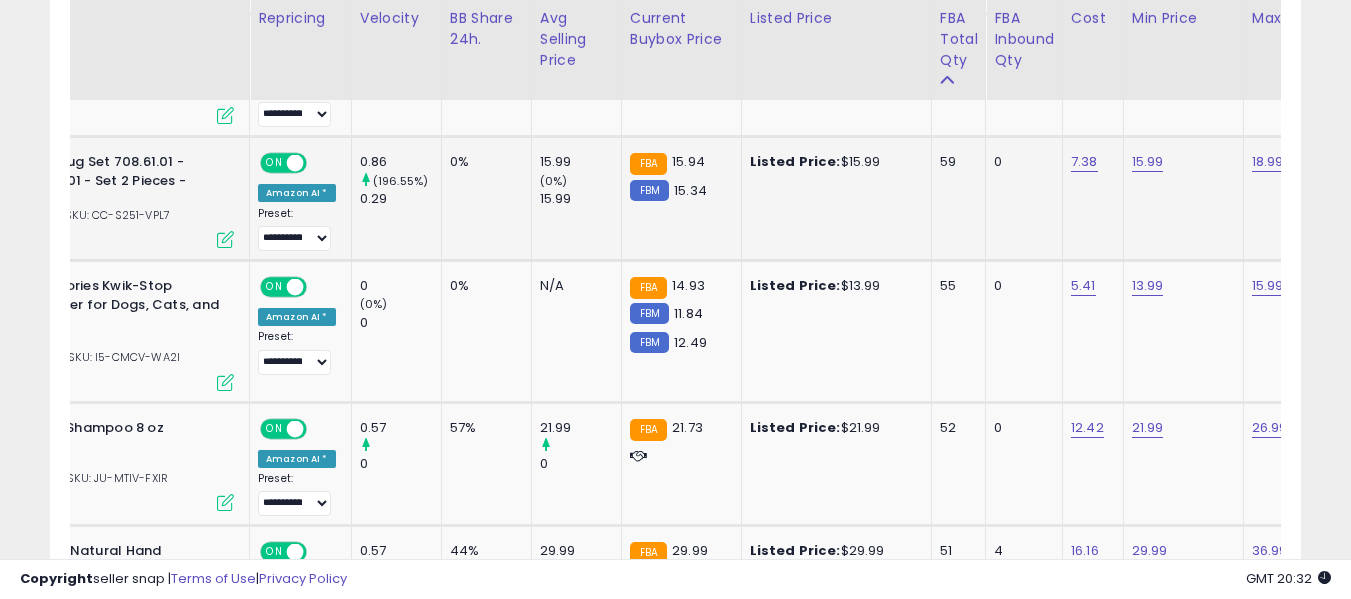 click on "15.99" 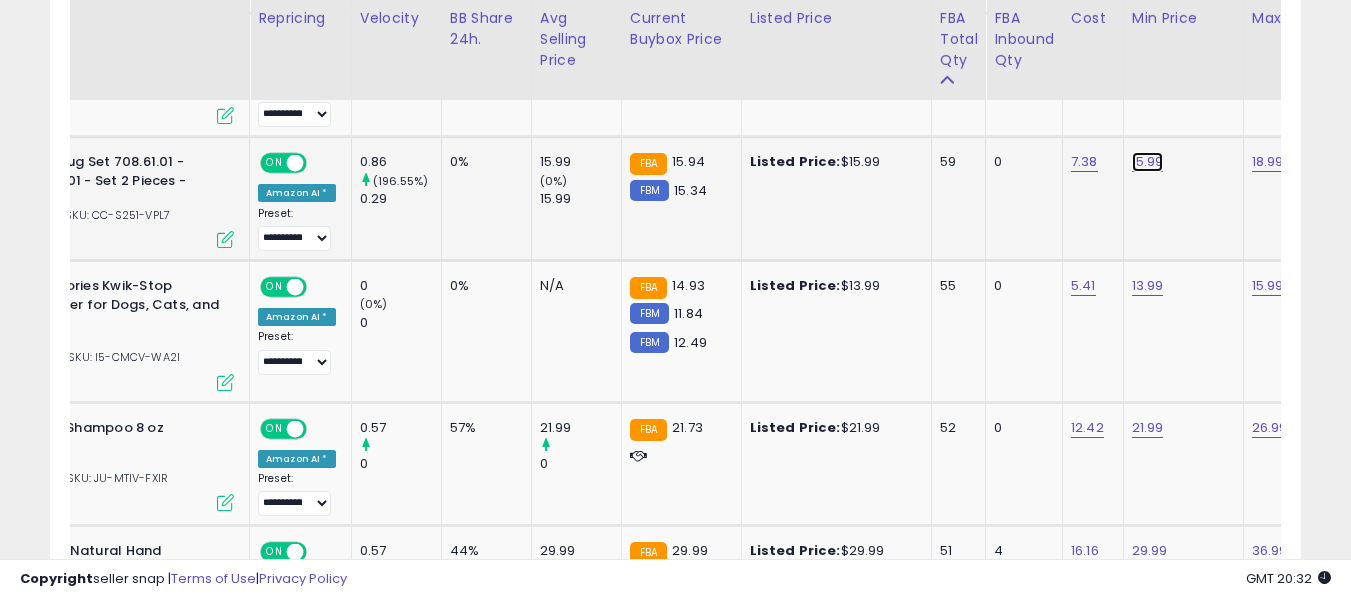 click on "15.99" at bounding box center (1150, -474) 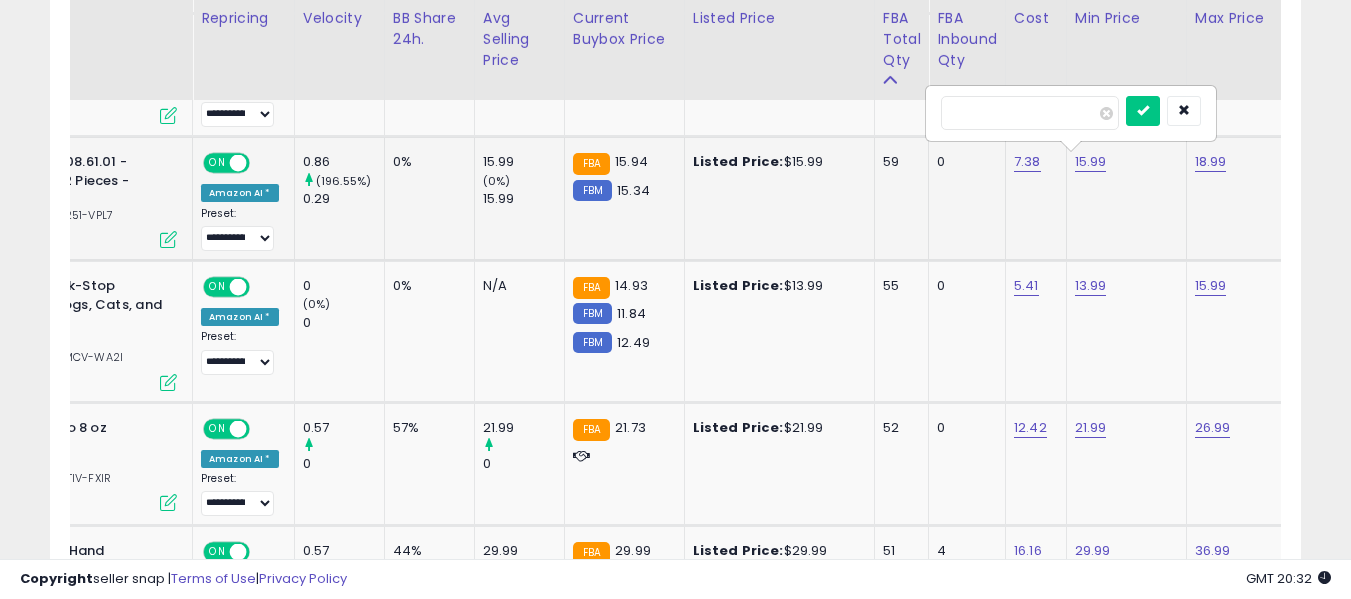 type on "****" 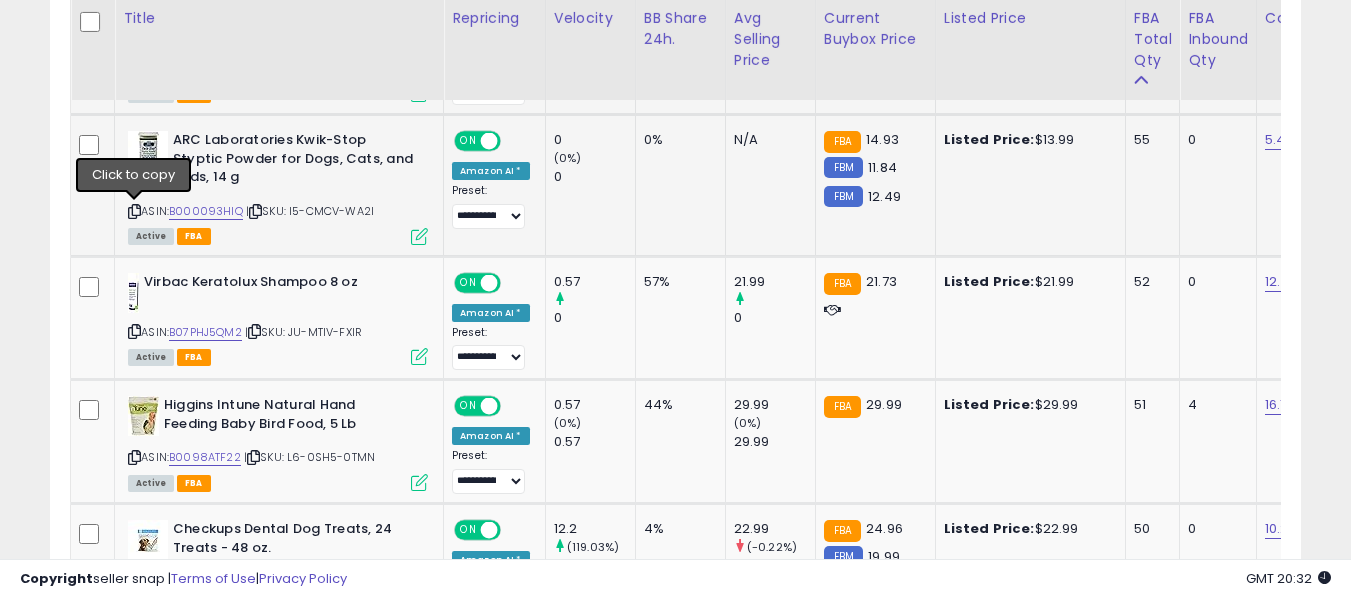 click at bounding box center (134, 211) 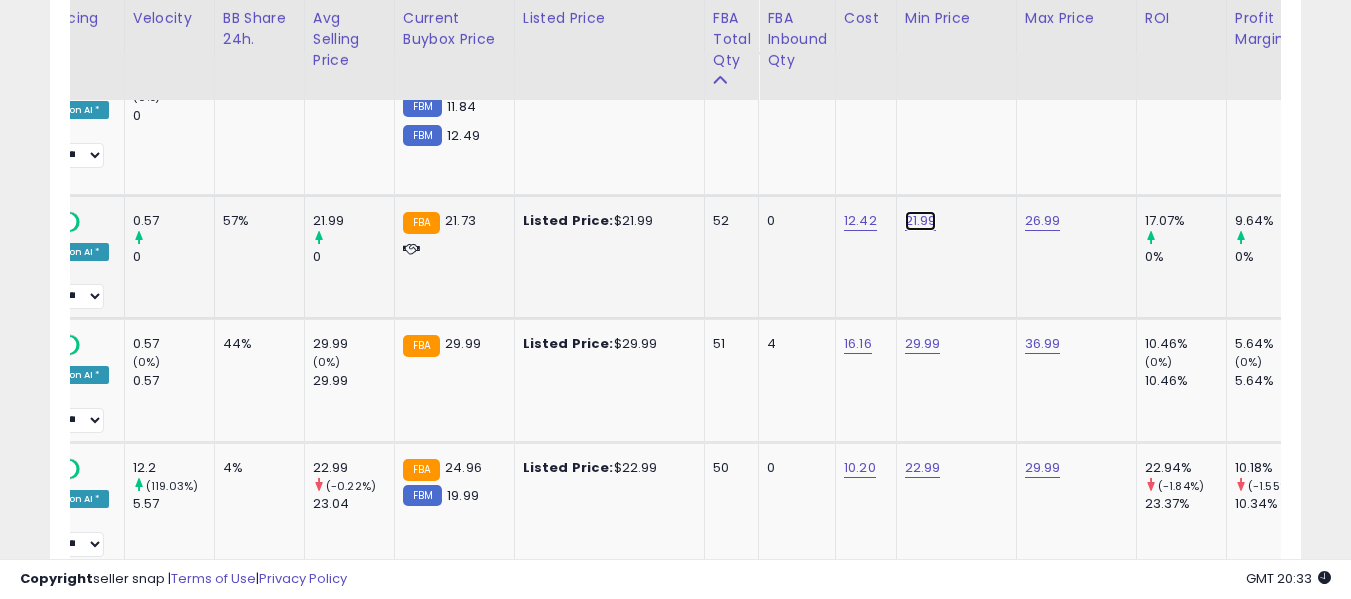 click on "21.99" at bounding box center (923, -681) 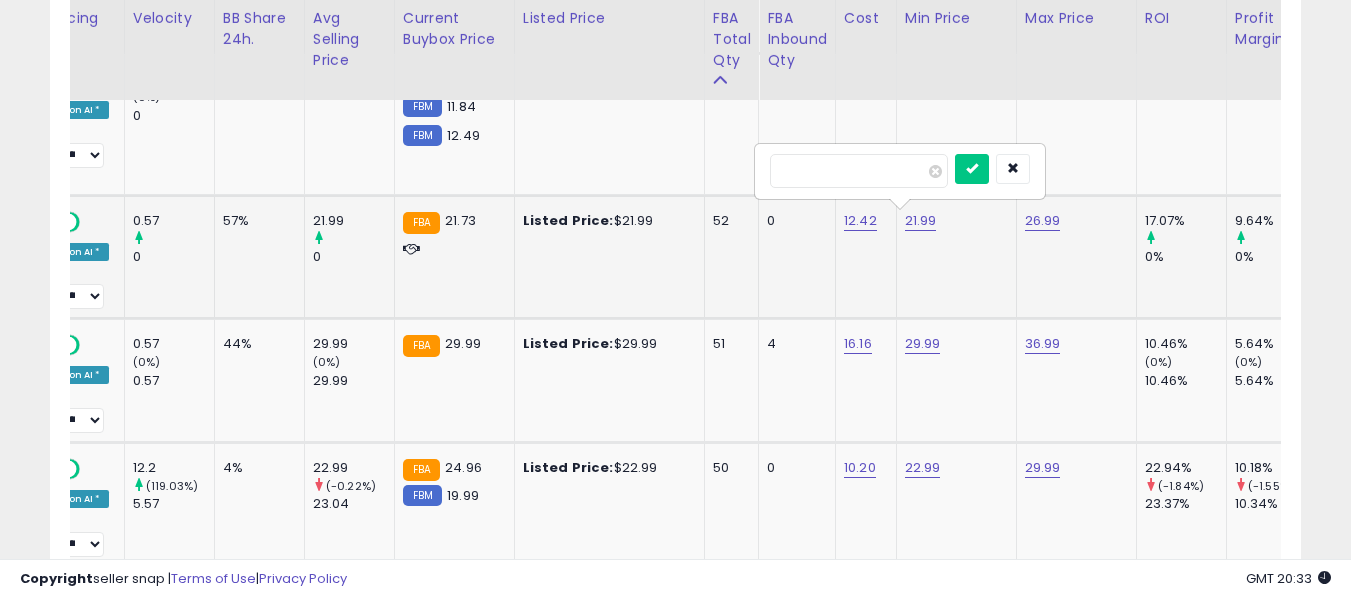 type on "****" 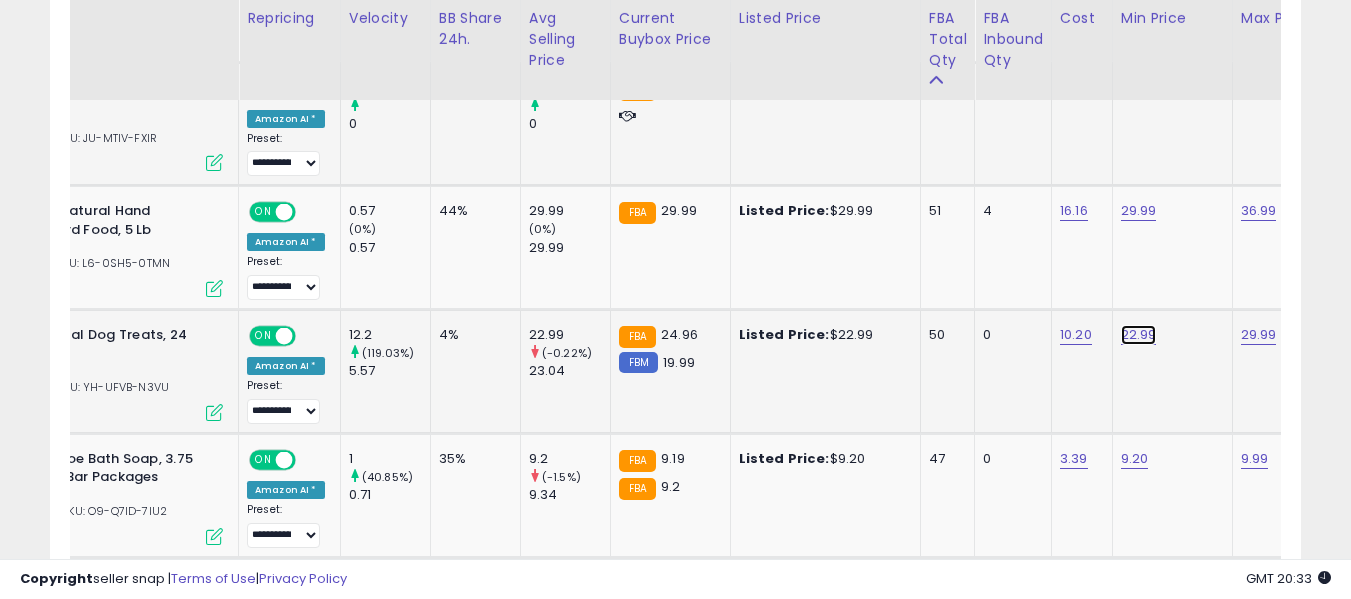 click on "22.99" at bounding box center (1139, -814) 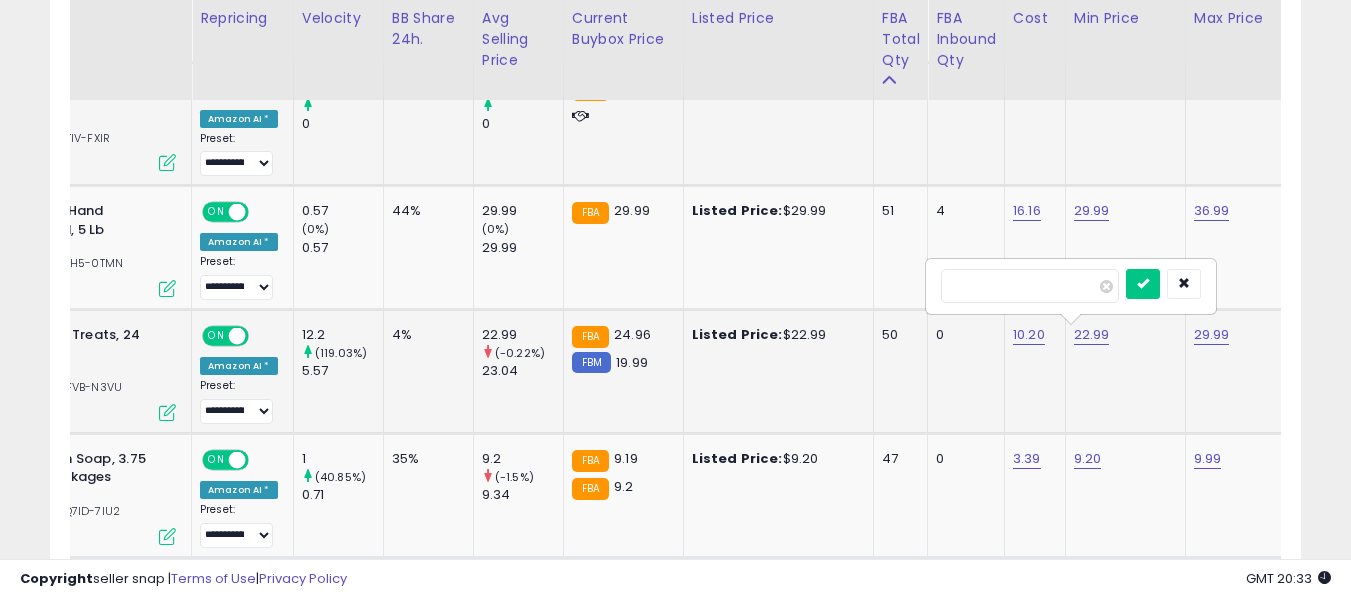 type on "*****" 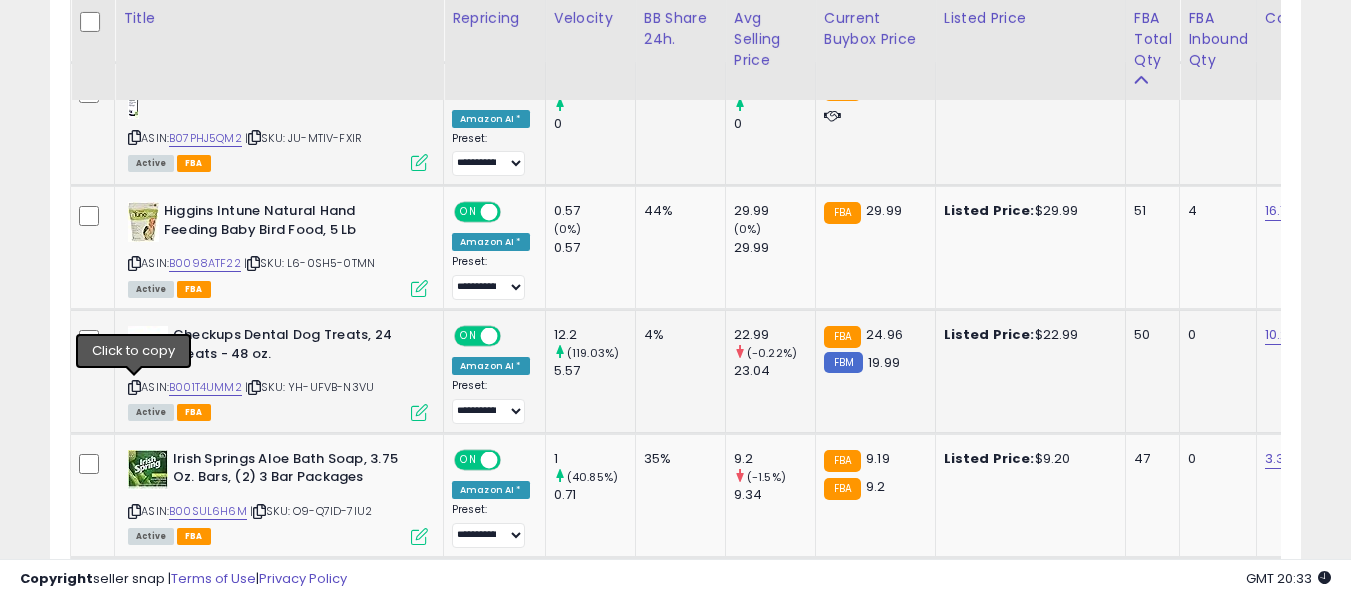 click at bounding box center (134, 387) 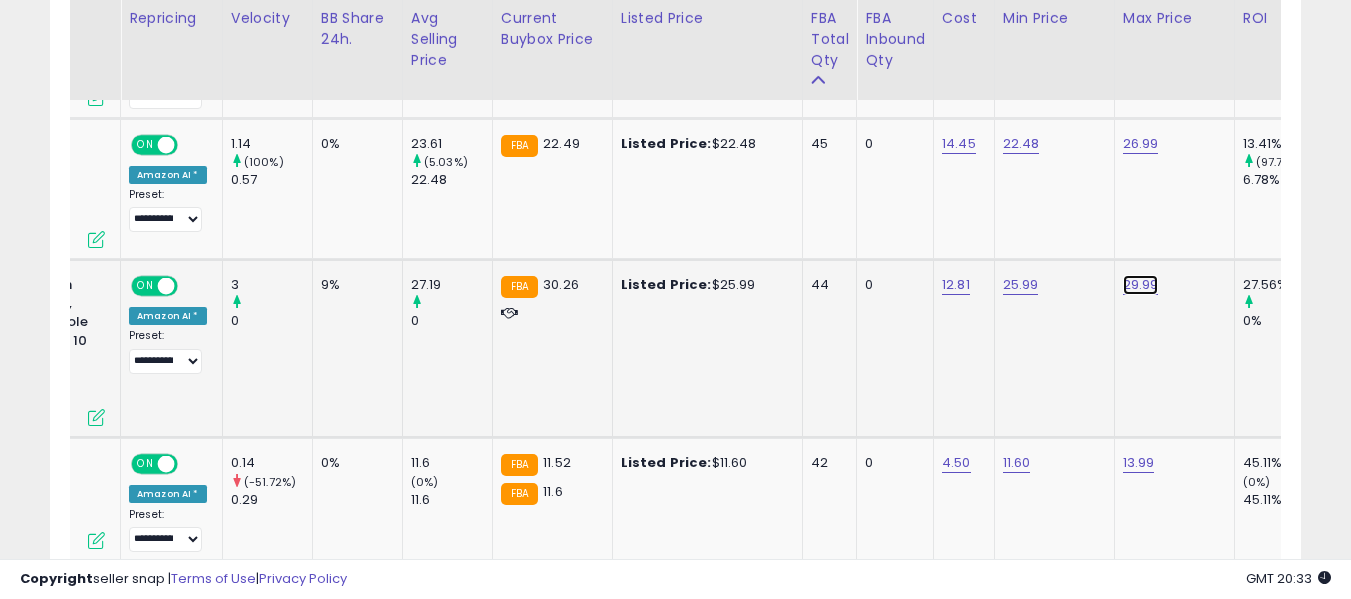 click on "29.99" at bounding box center (1141, -1253) 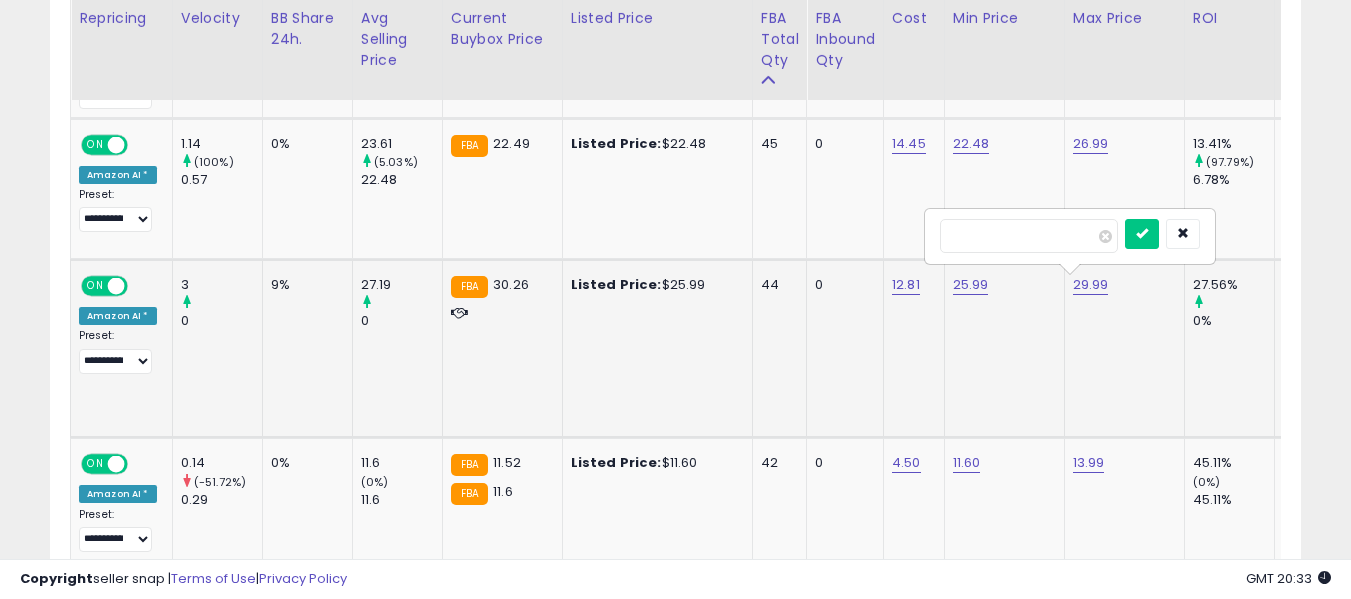 type on "*" 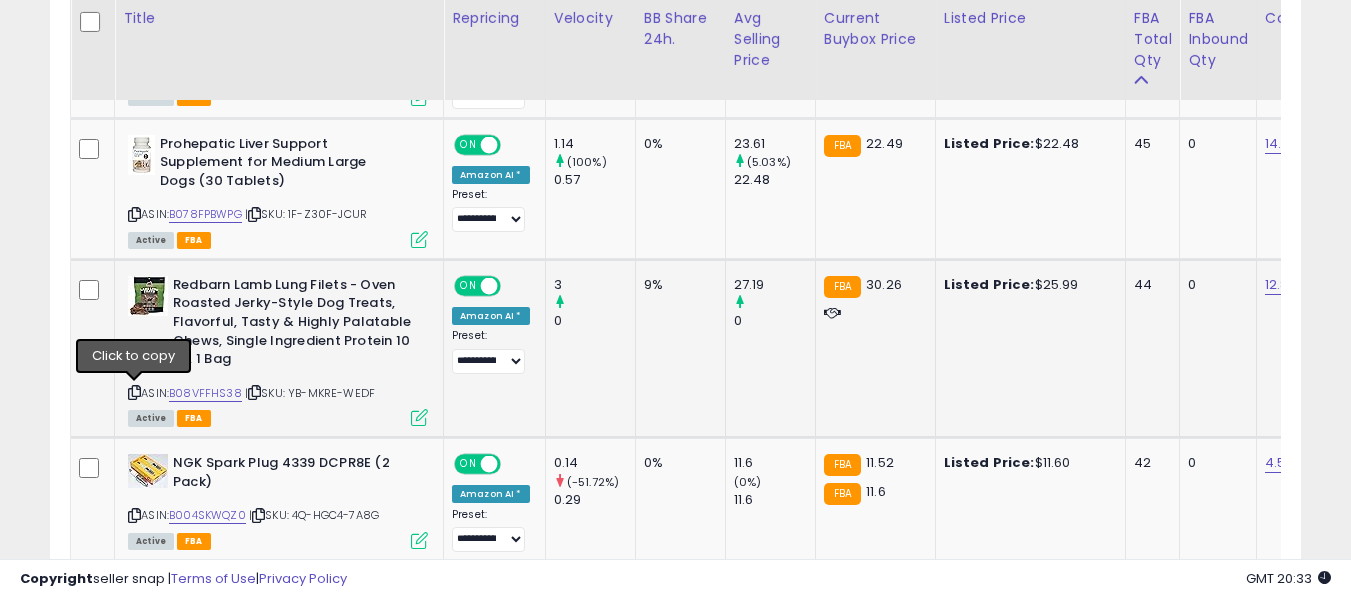 click at bounding box center (134, 392) 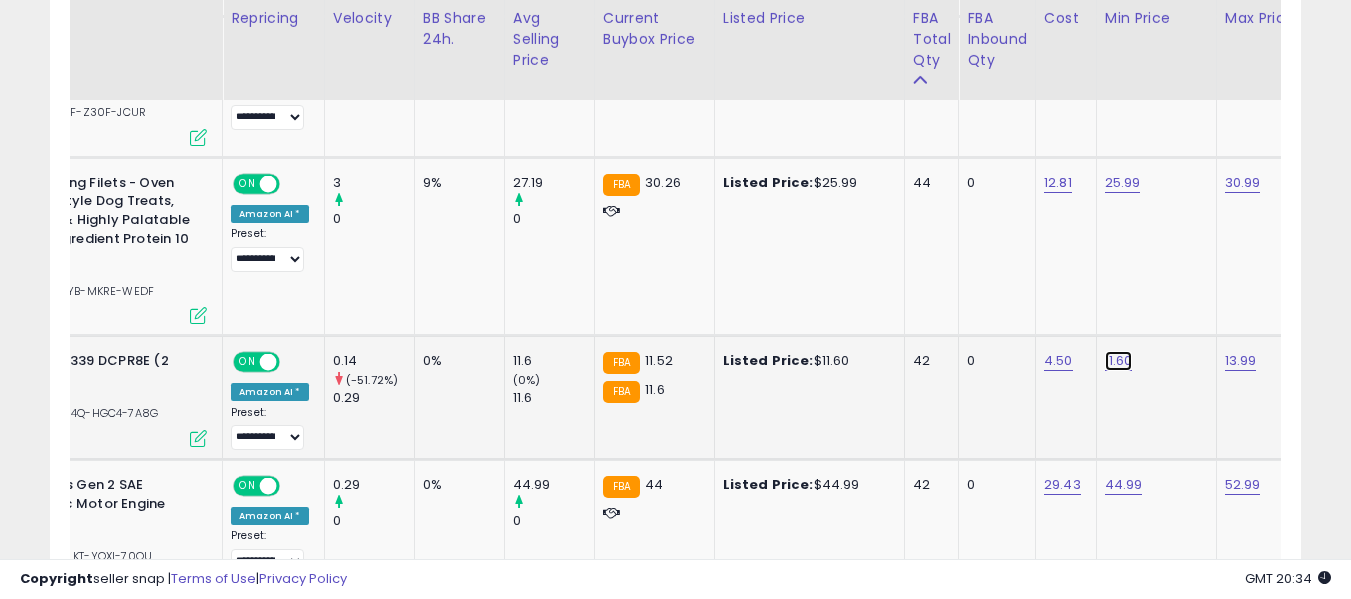 click on "11.60" at bounding box center (1123, -1355) 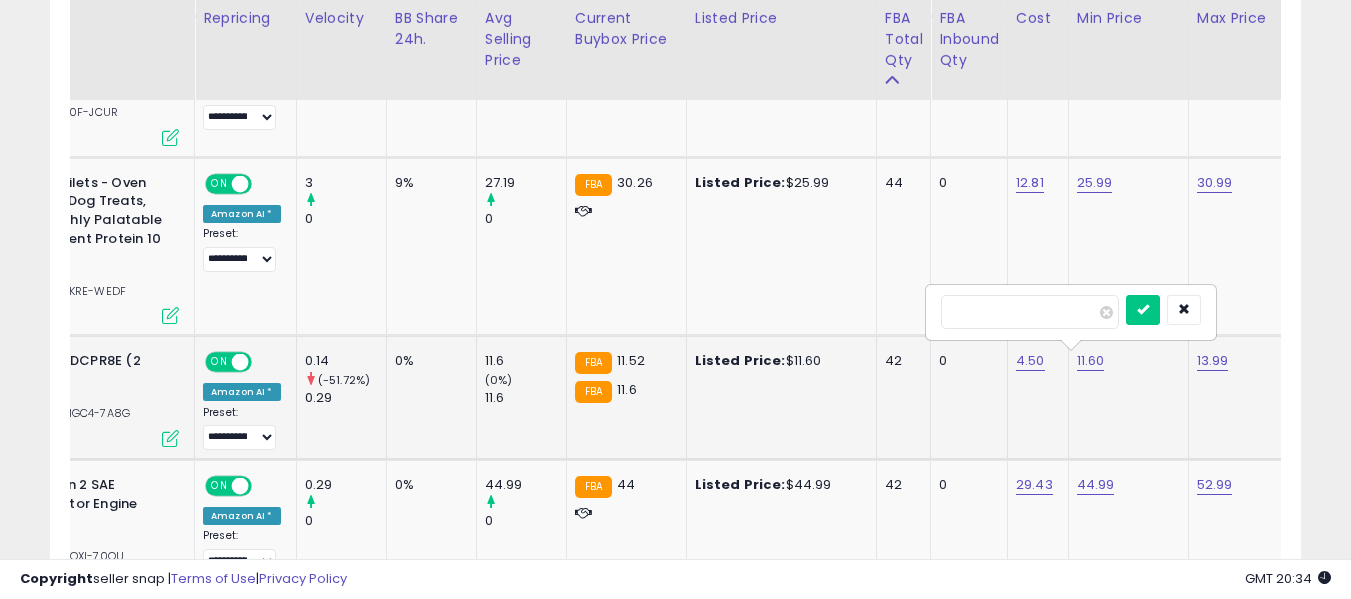 type on "****" 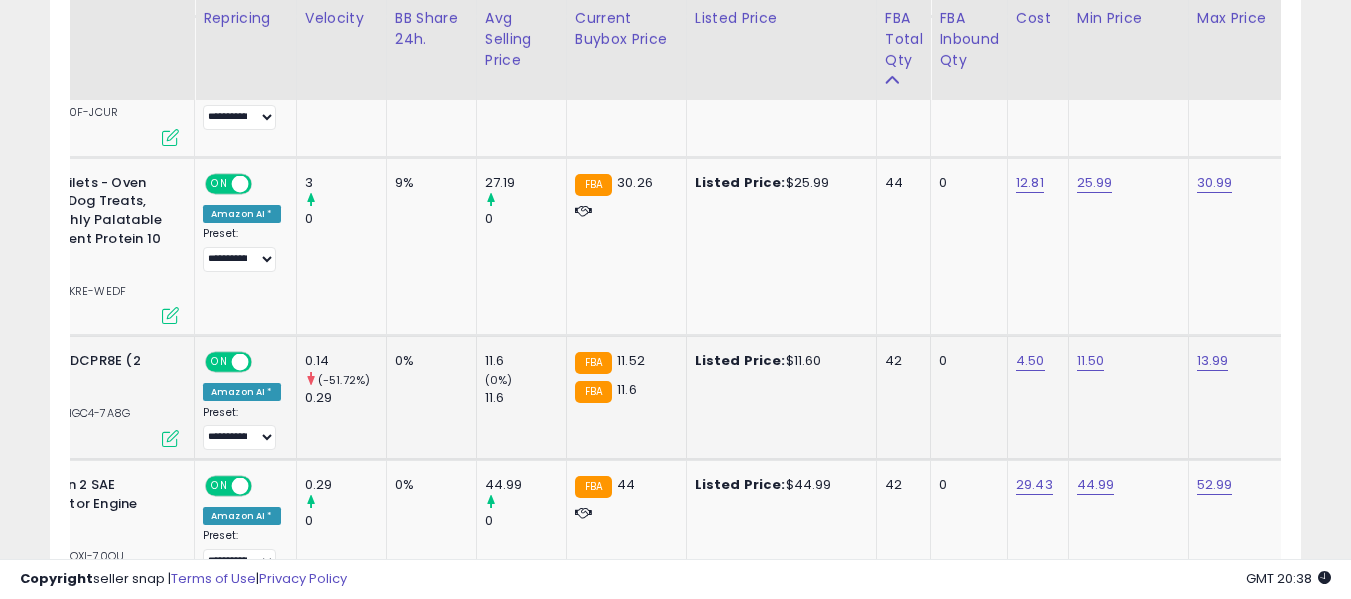scroll, scrollTop: 0, scrollLeft: 0, axis: both 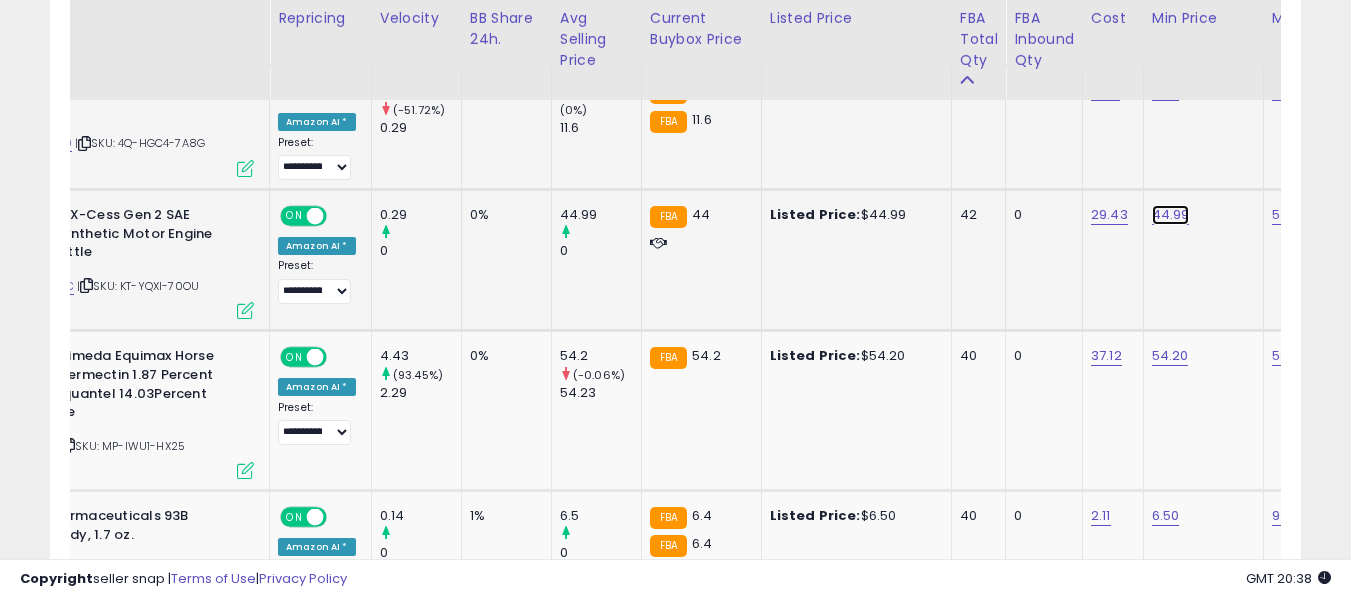 click on "44.99" at bounding box center (1170, -1625) 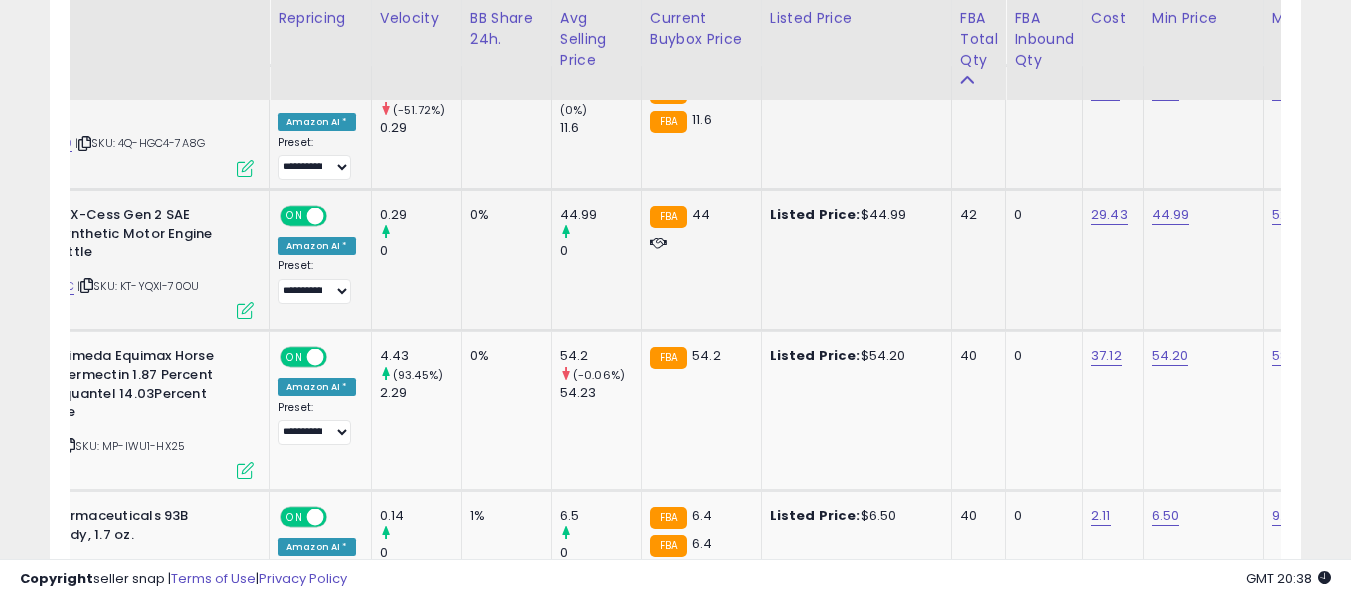 scroll, scrollTop: 0, scrollLeft: 253, axis: horizontal 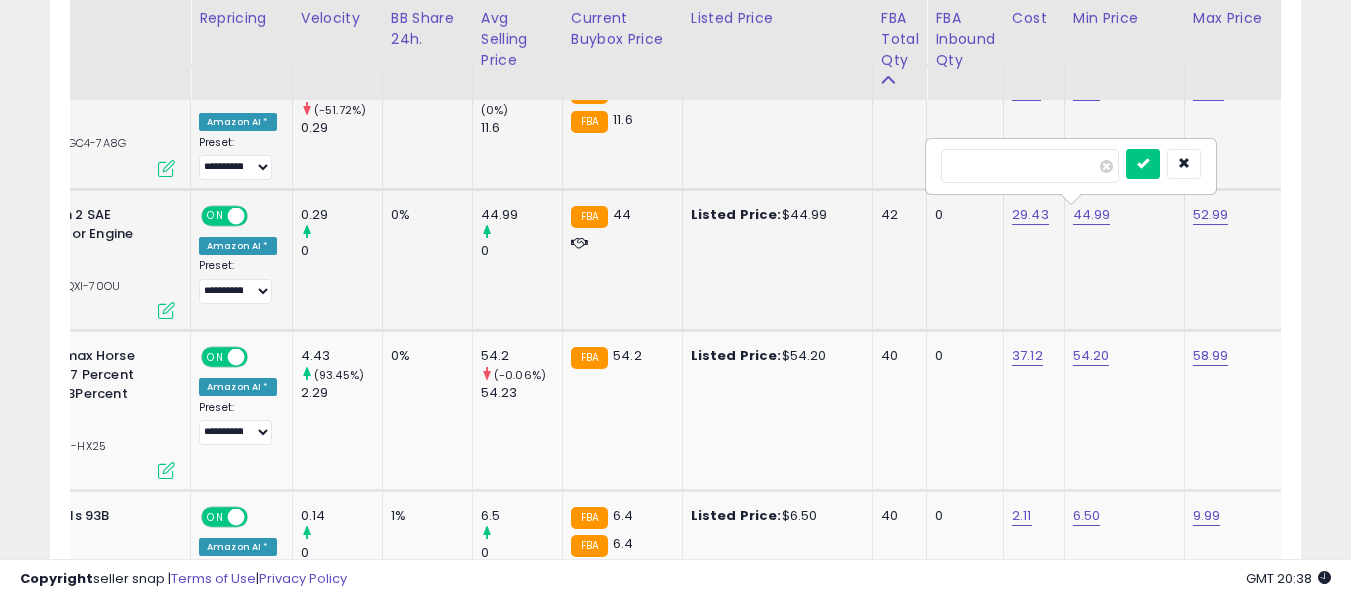type on "*****" 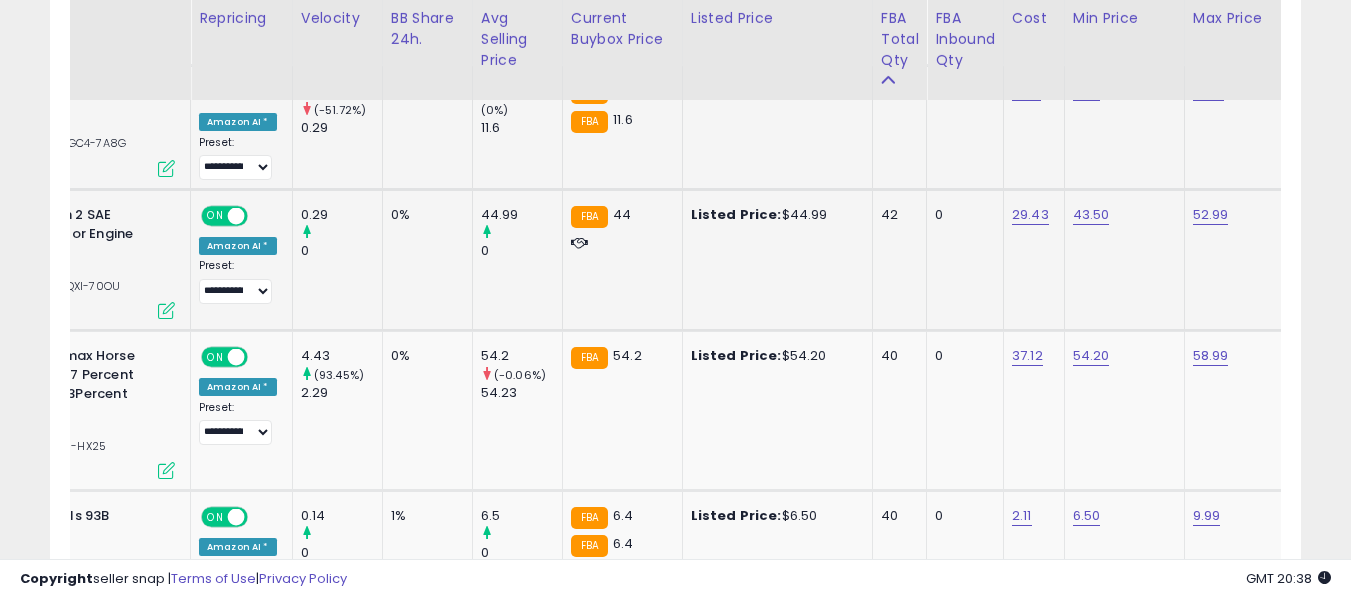 scroll, scrollTop: 0, scrollLeft: 0, axis: both 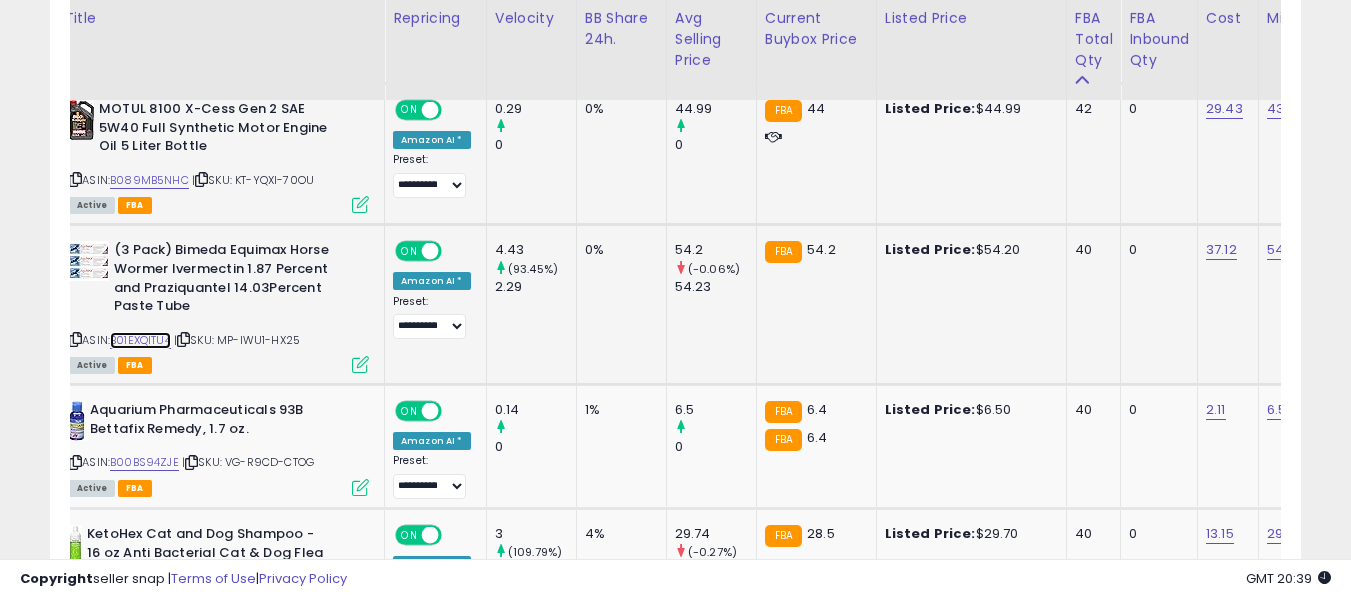 click on "B01EXQITU4" at bounding box center [140, 340] 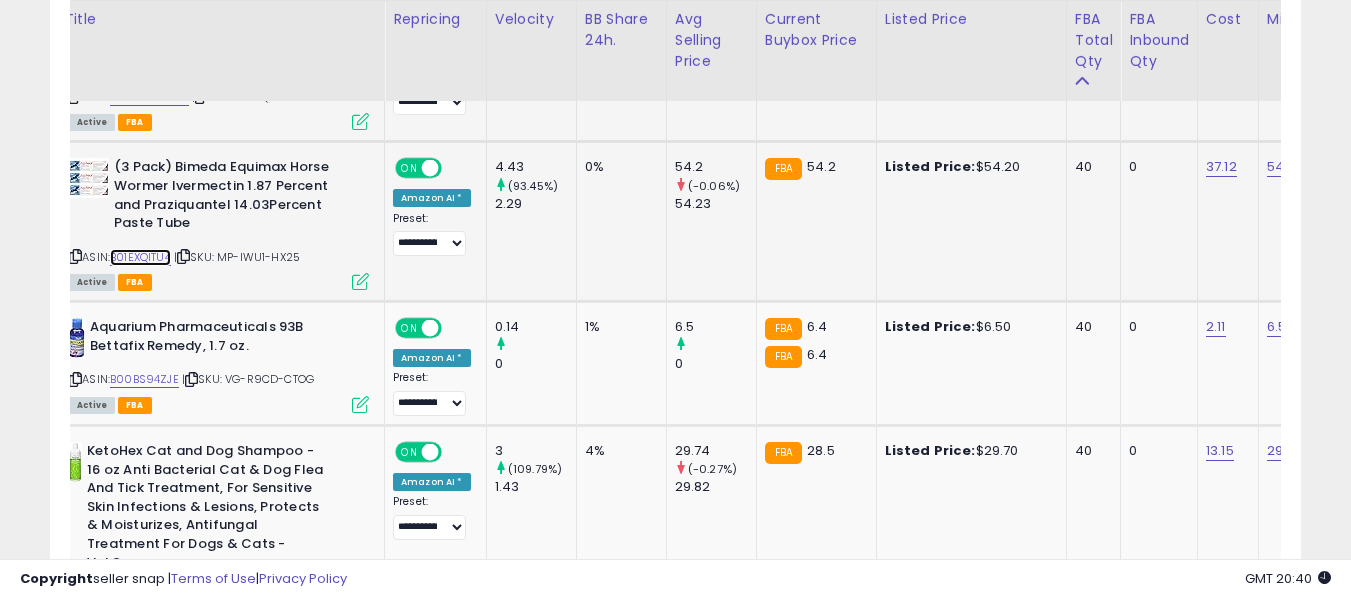 scroll, scrollTop: 2860, scrollLeft: 0, axis: vertical 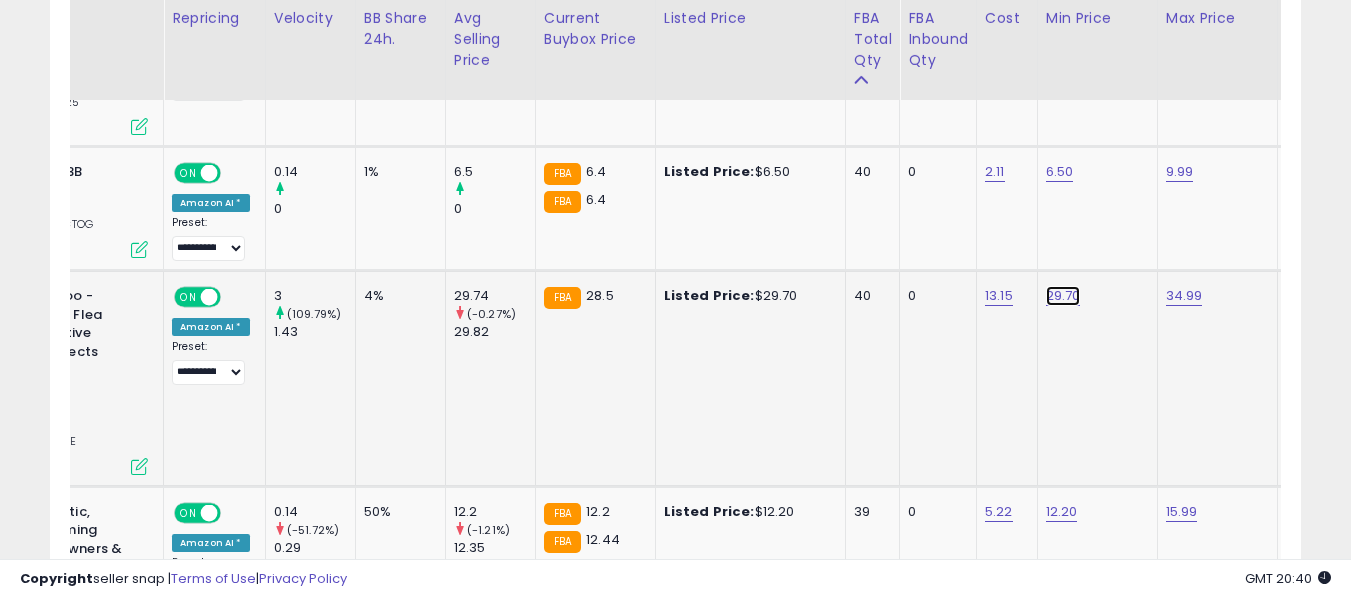 click on "29.70" at bounding box center (1064, -1969) 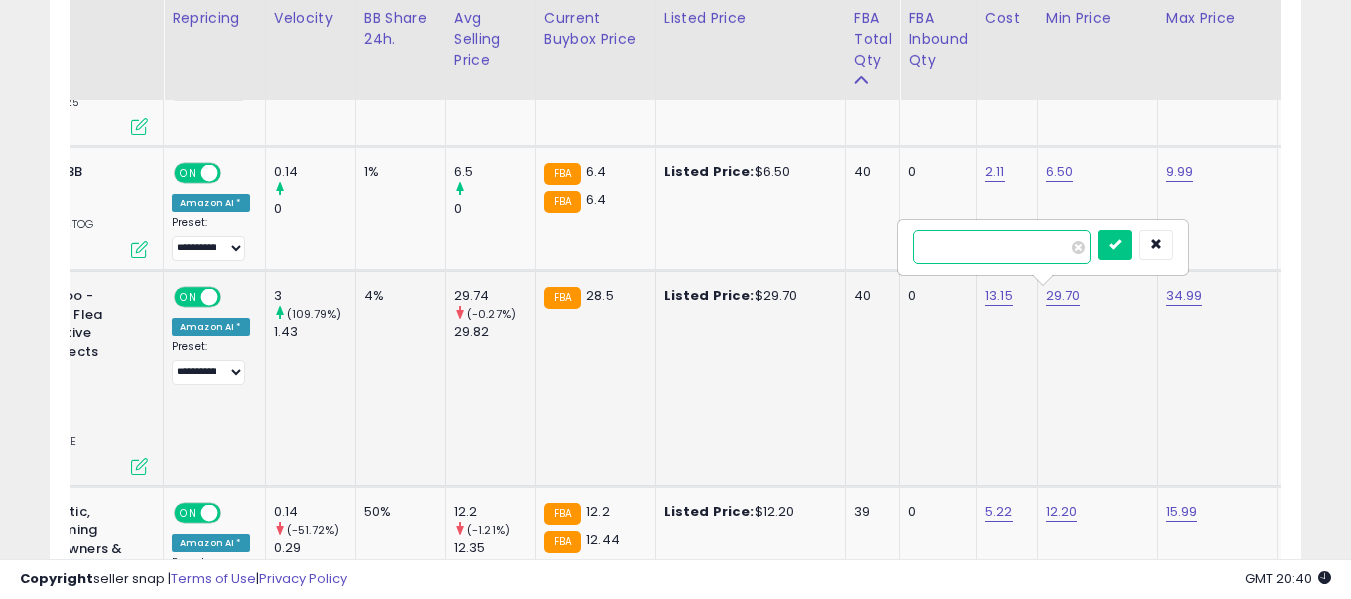 type on "*" 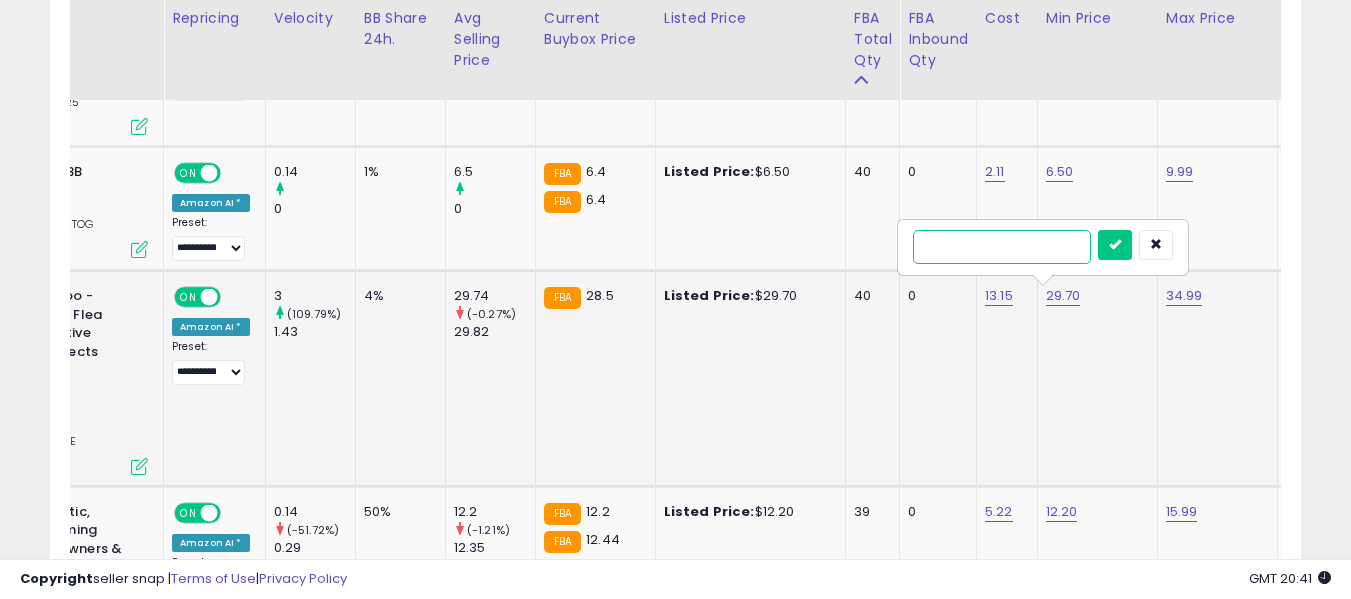 type on "*****" 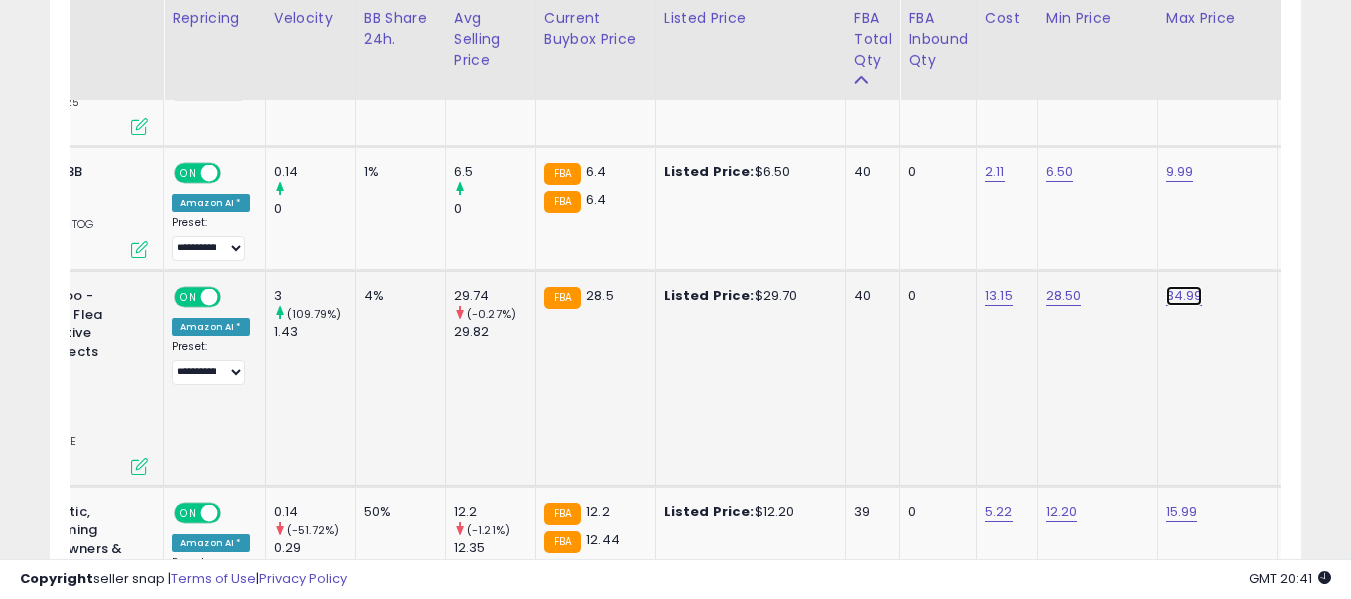 click on "34.99" at bounding box center [1184, -1969] 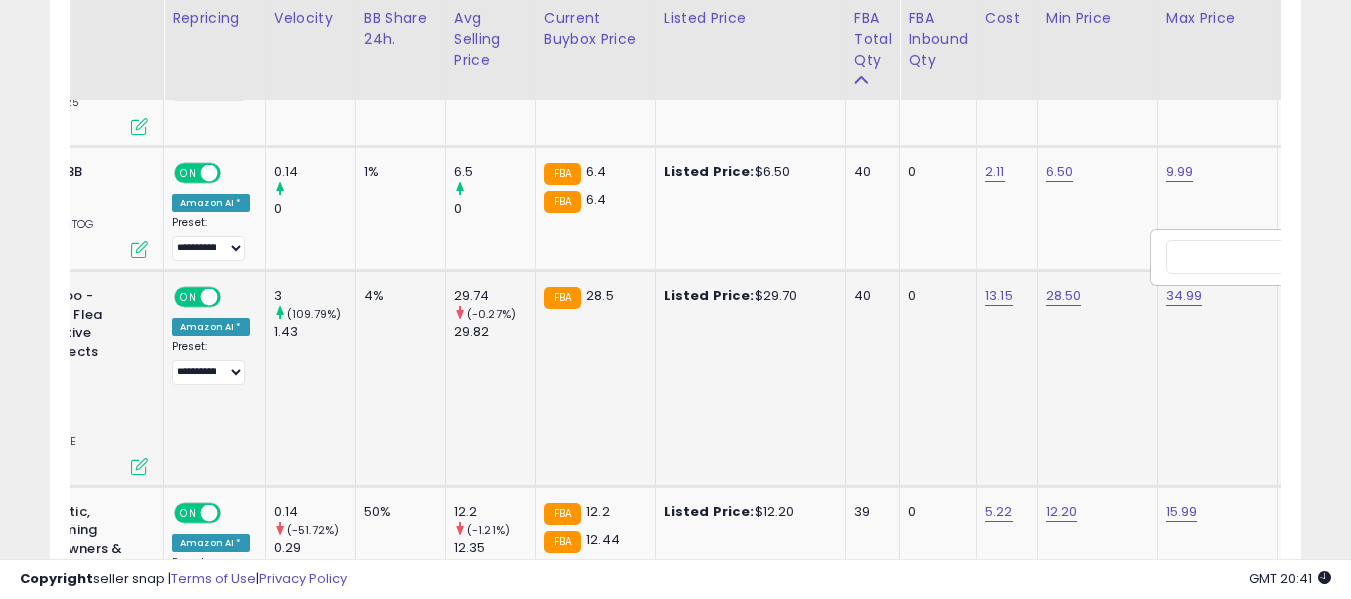 scroll, scrollTop: 0, scrollLeft: 373, axis: horizontal 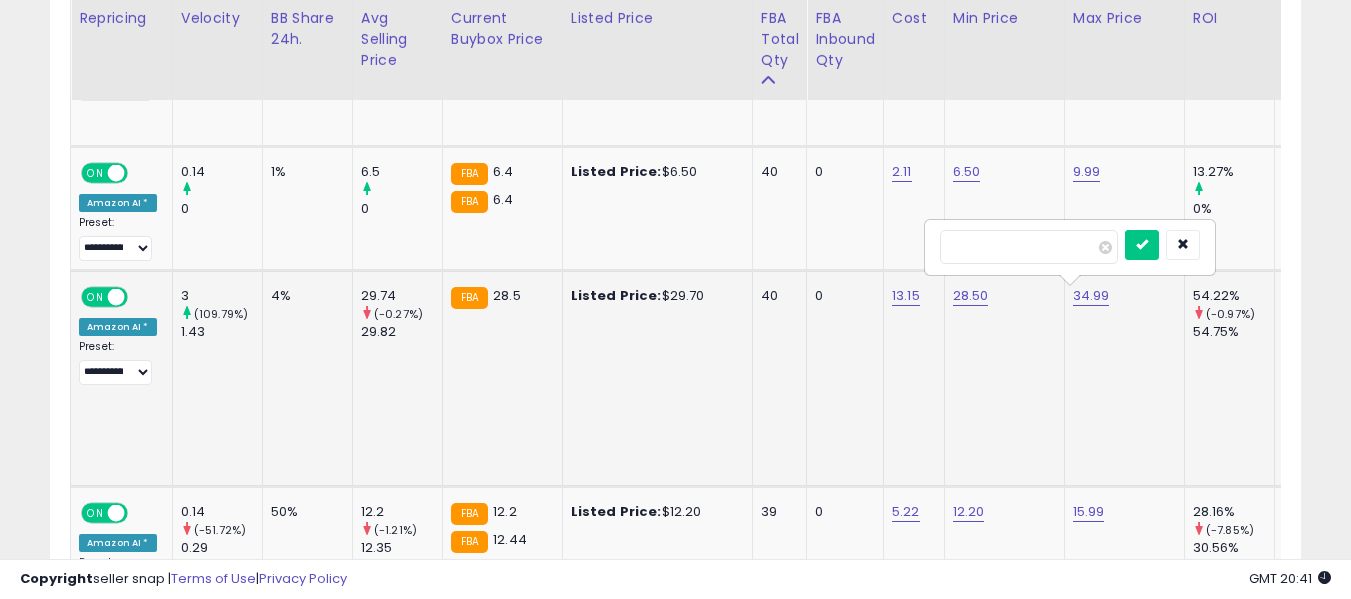 type on "*****" 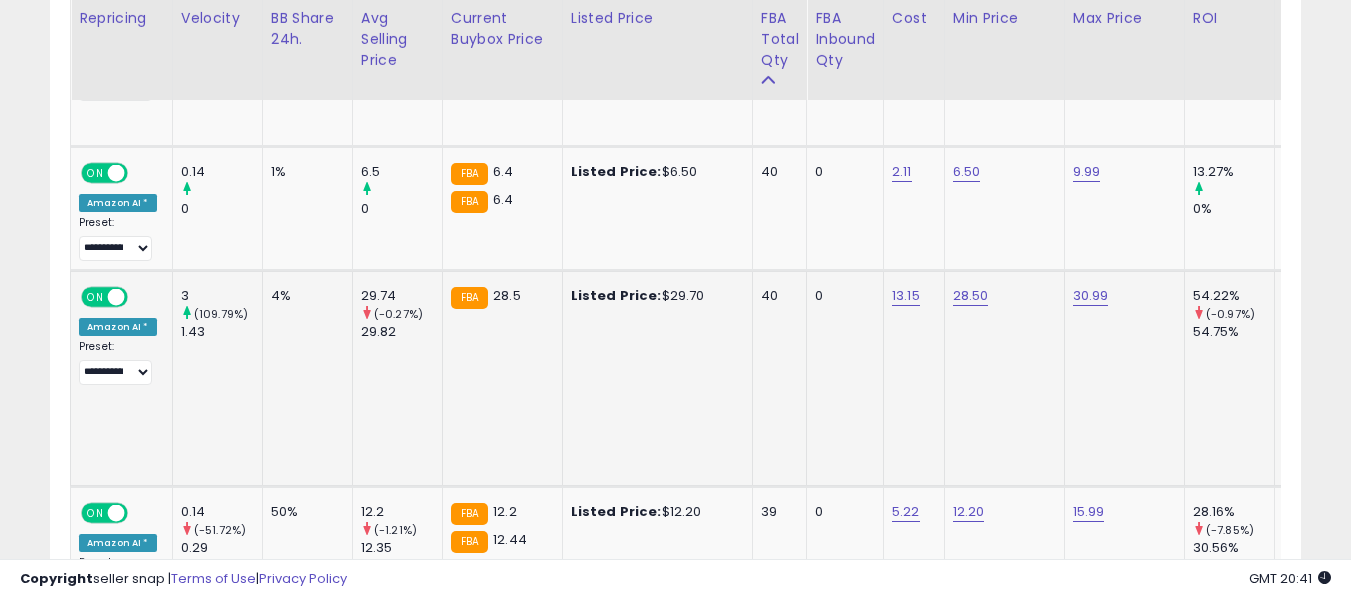 scroll, scrollTop: 0, scrollLeft: 218, axis: horizontal 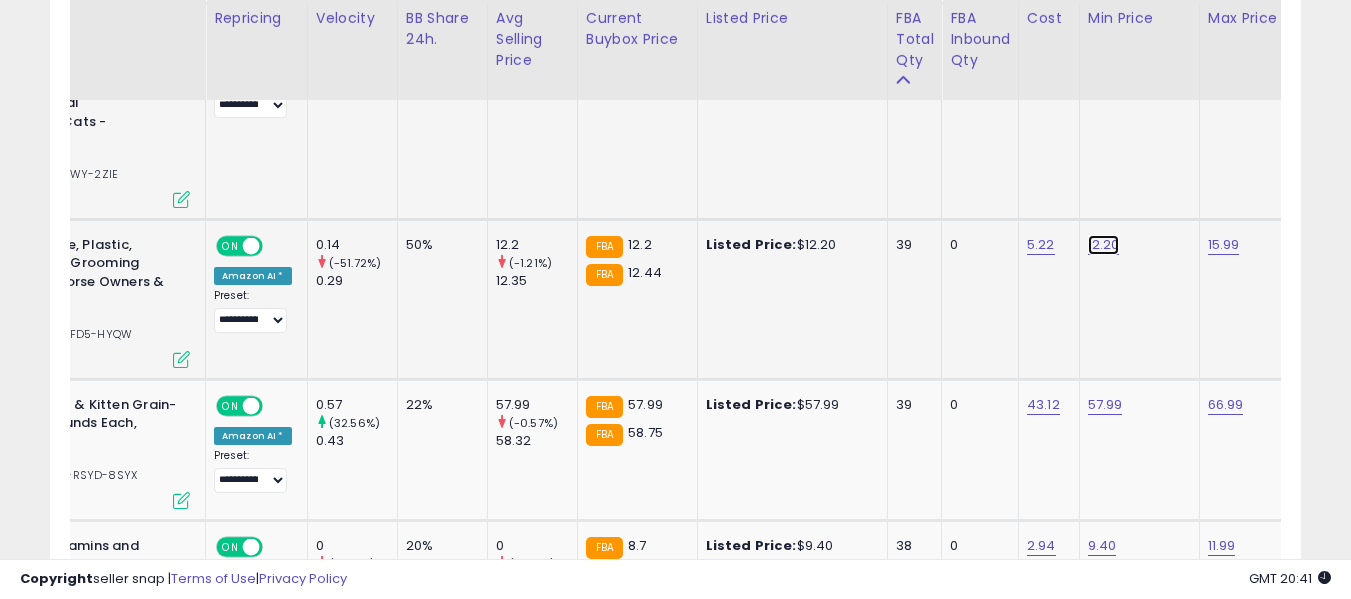 click on "12.20" at bounding box center [1106, -2236] 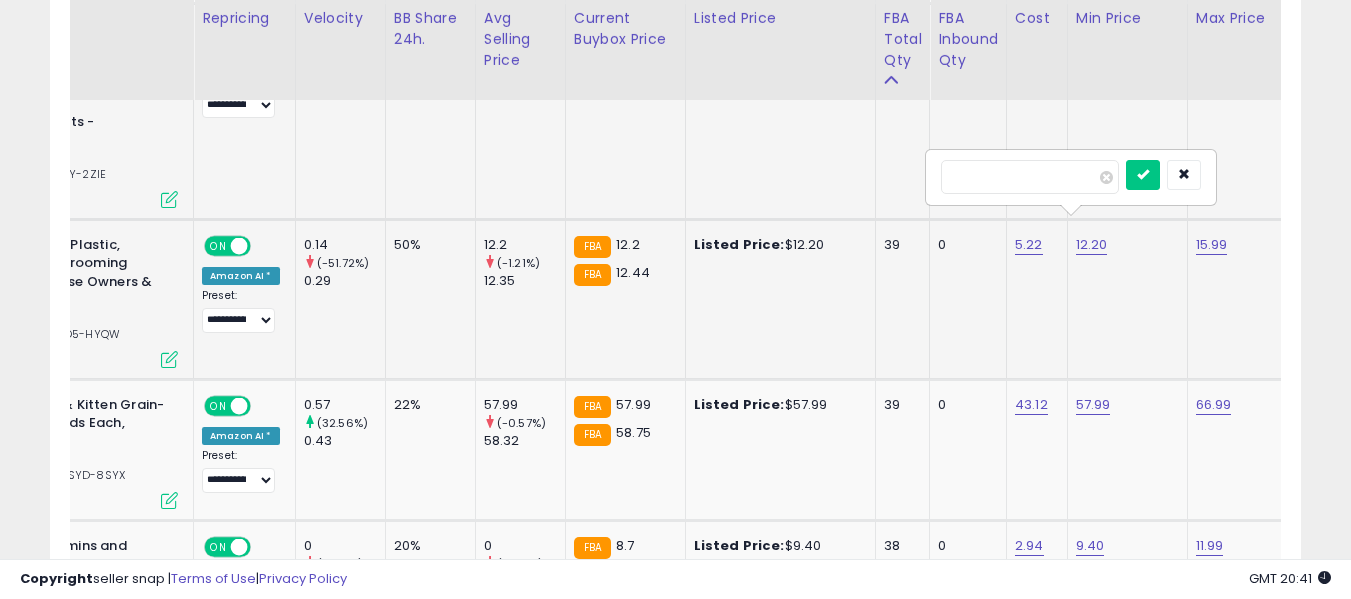 type on "*****" 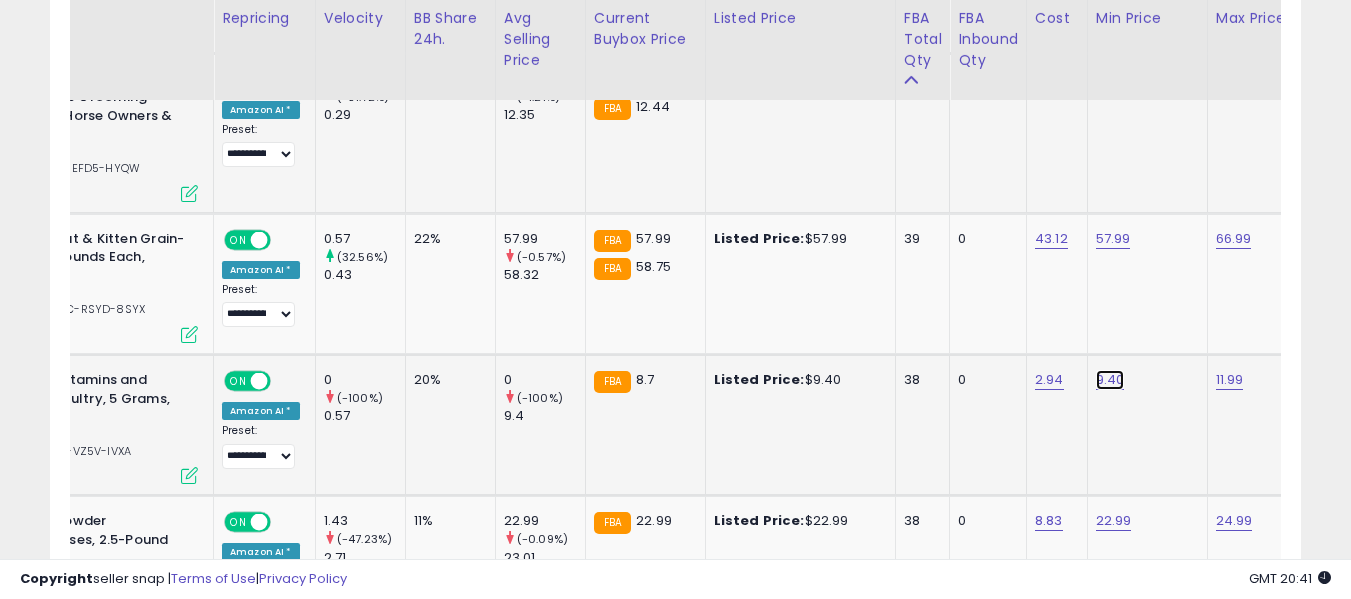 click on "9.40" at bounding box center [1114, -2402] 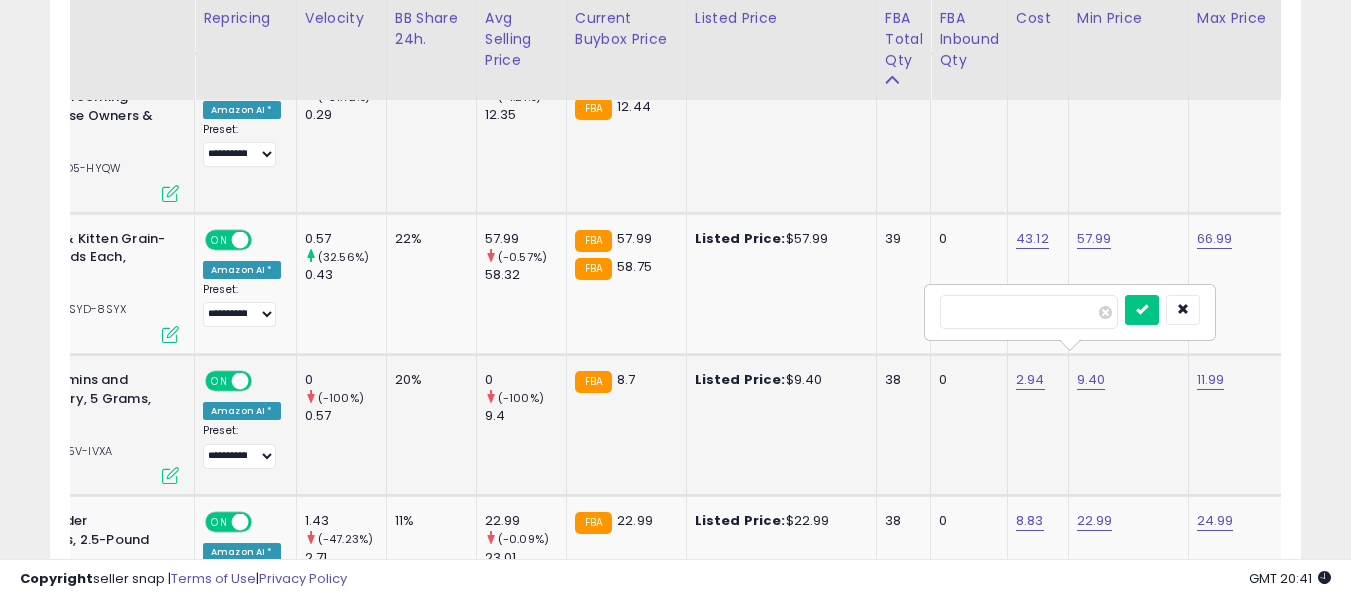 type on "*" 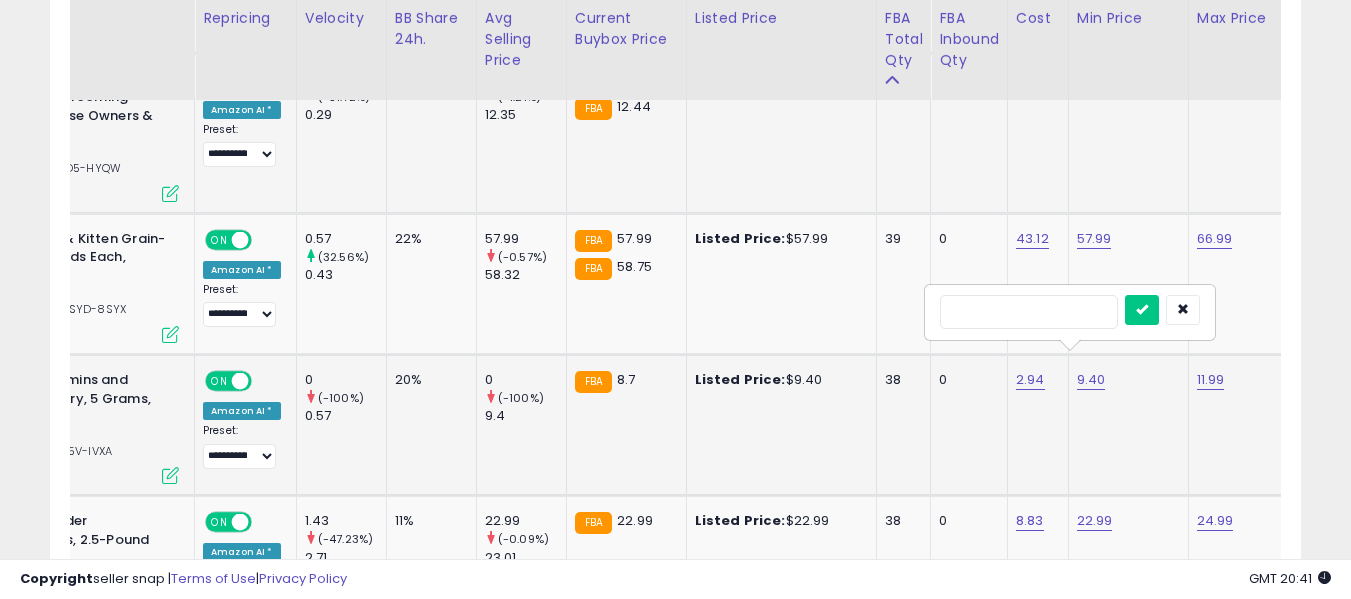 type on "***" 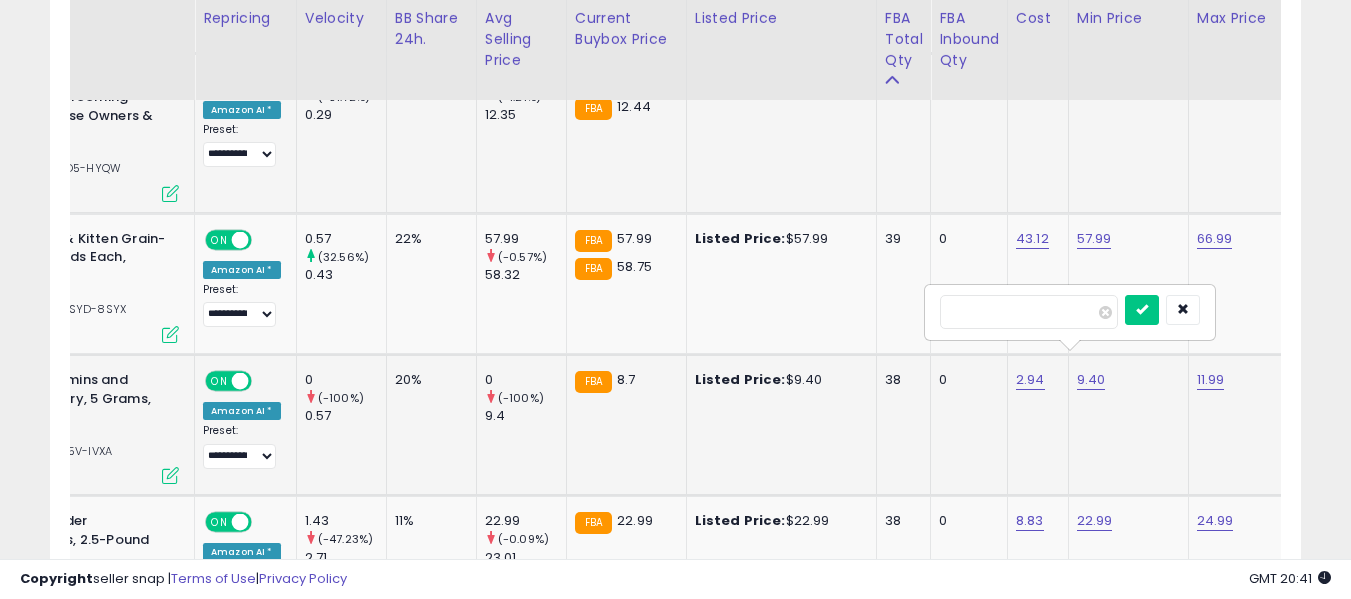 click at bounding box center (1142, 310) 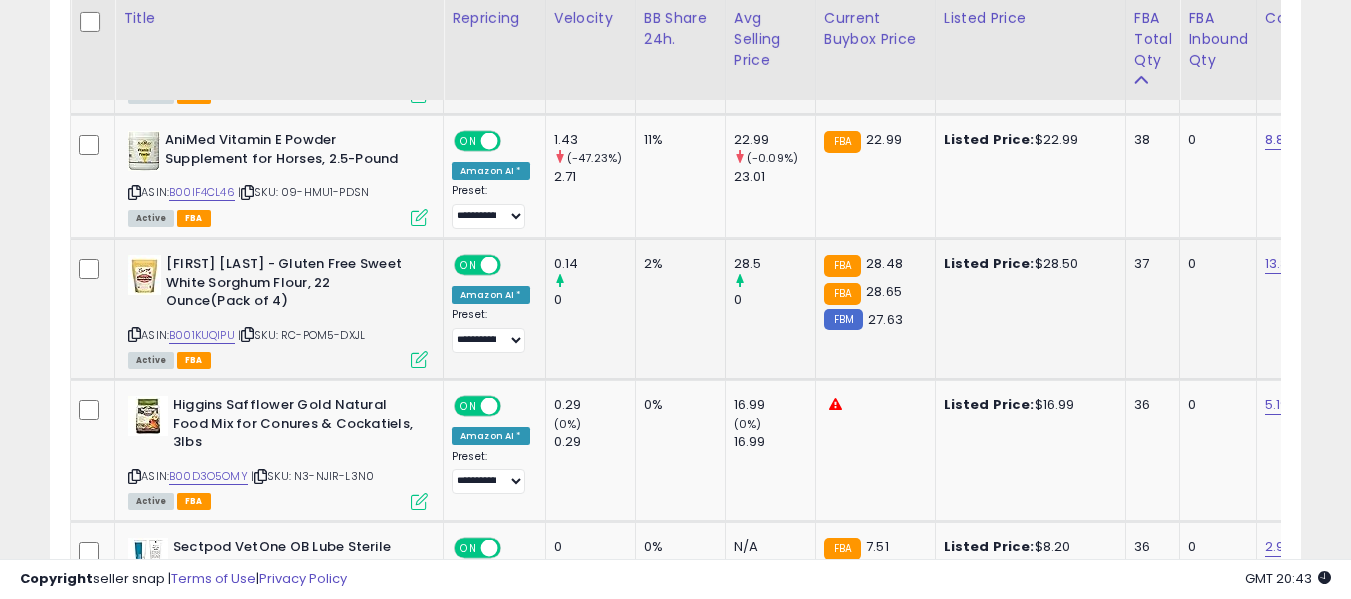 scroll, scrollTop: 3832, scrollLeft: 0, axis: vertical 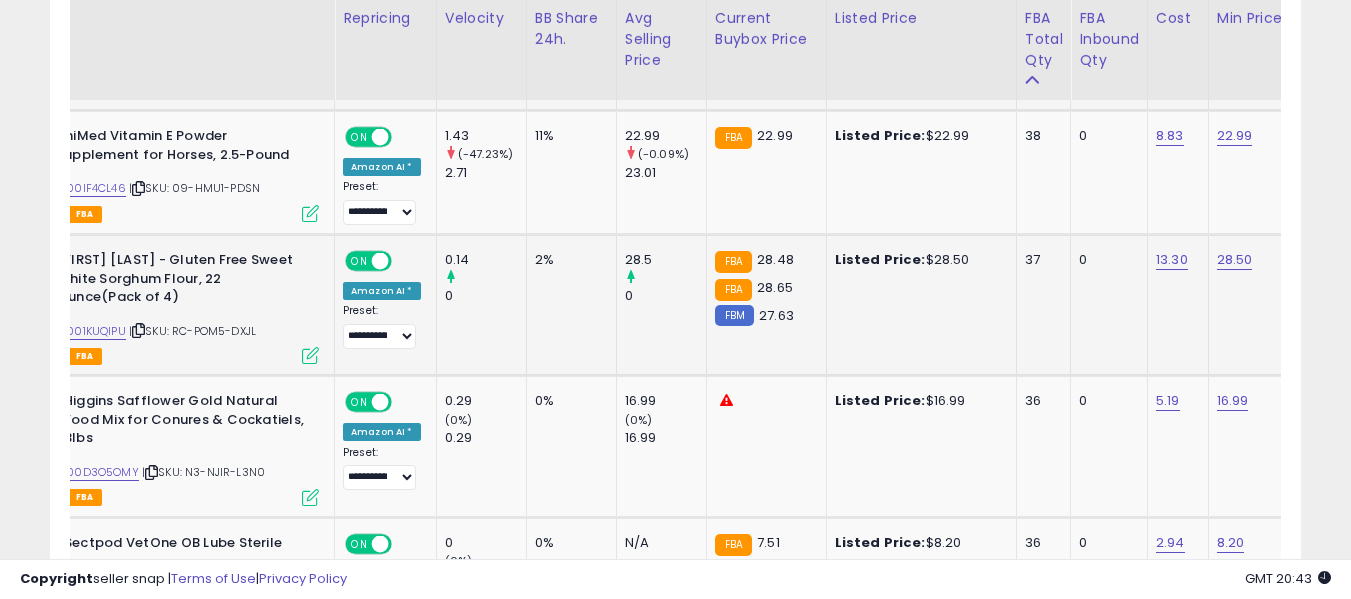 click on "28.50" 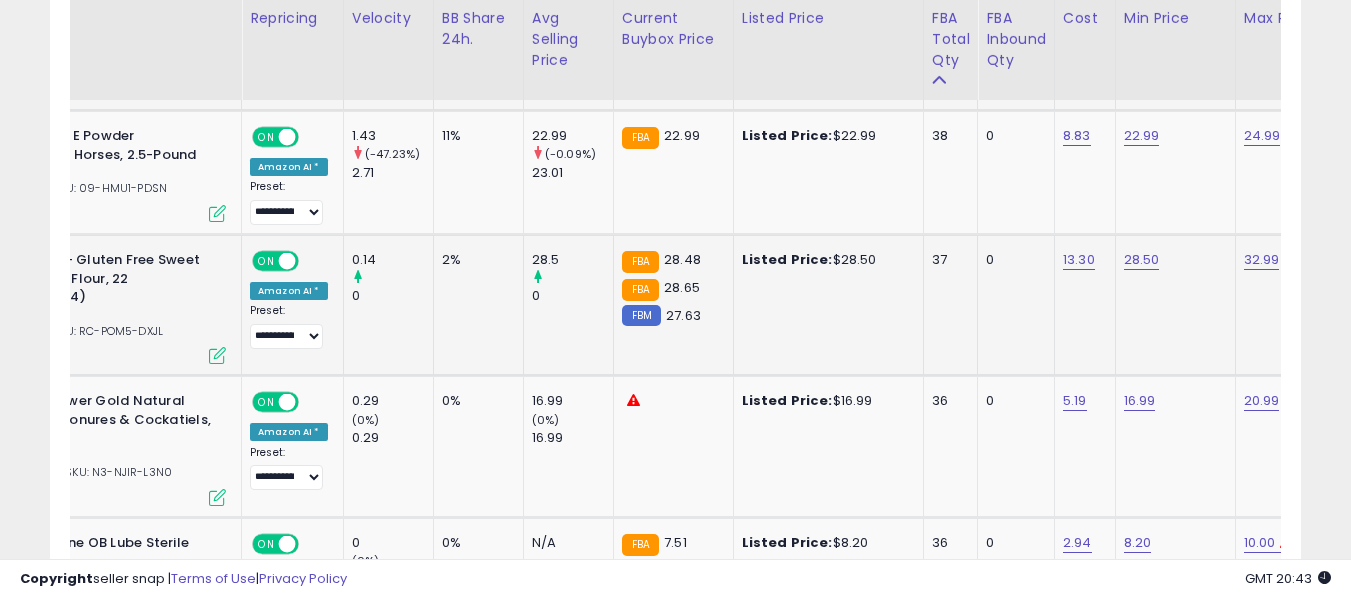 scroll, scrollTop: 0, scrollLeft: 208, axis: horizontal 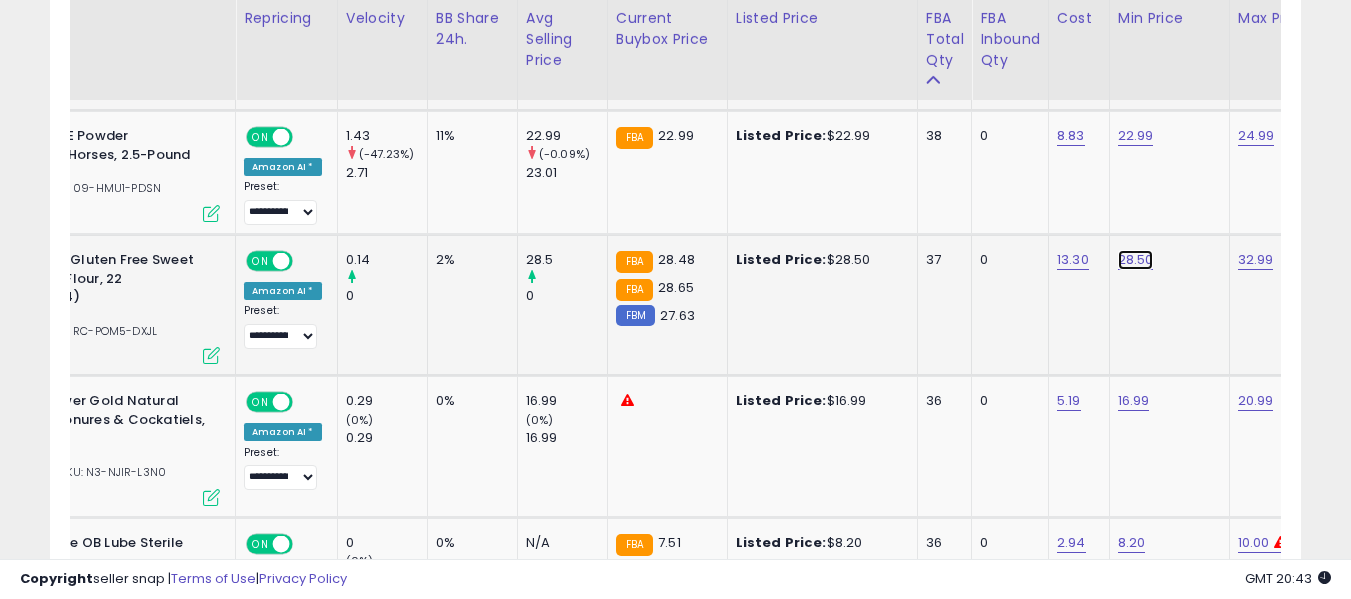 click on "28.50" at bounding box center (1136, -2787) 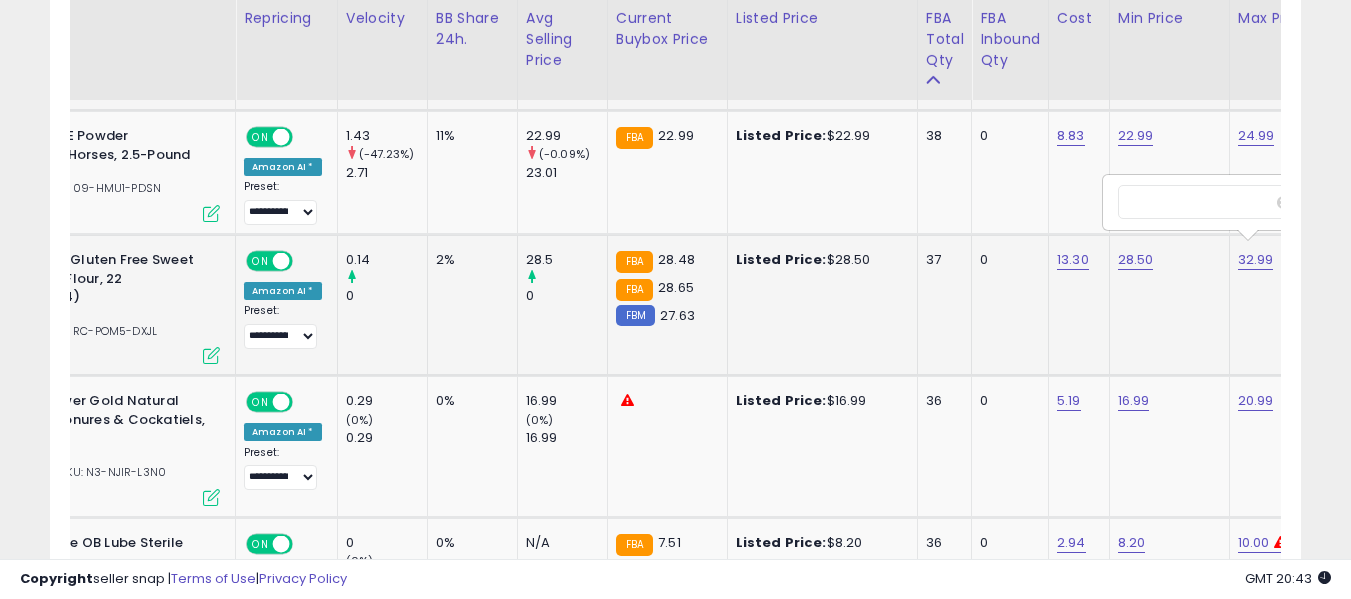 scroll, scrollTop: 0, scrollLeft: 253, axis: horizontal 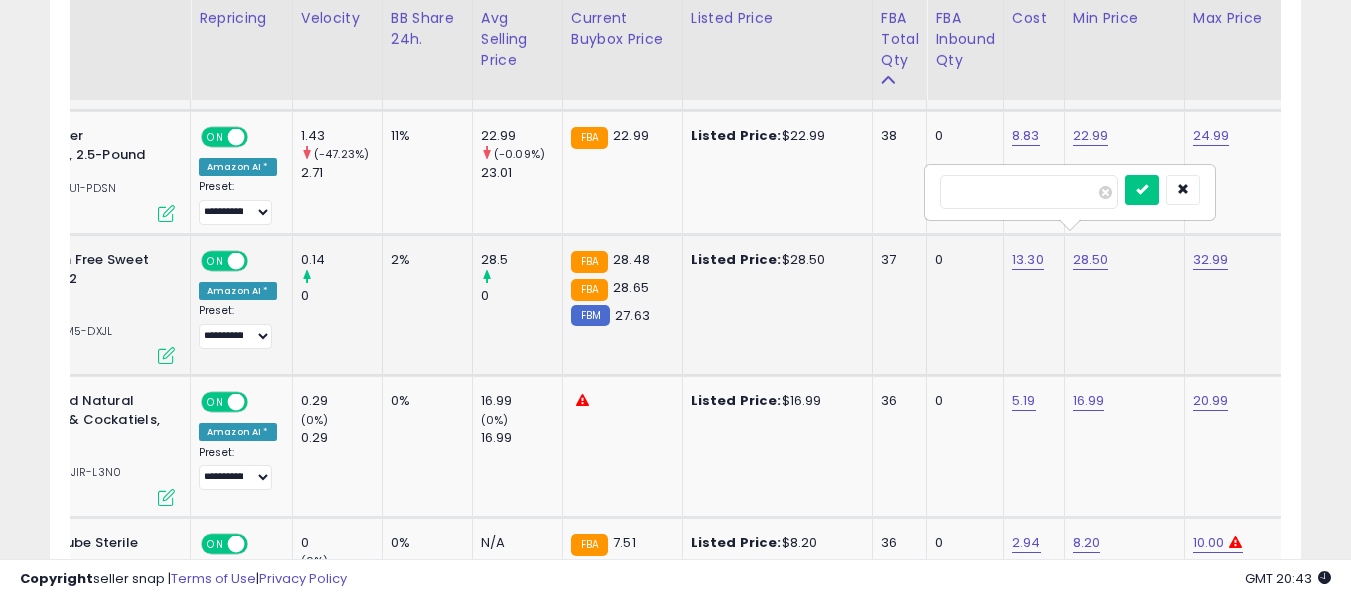 type on "*****" 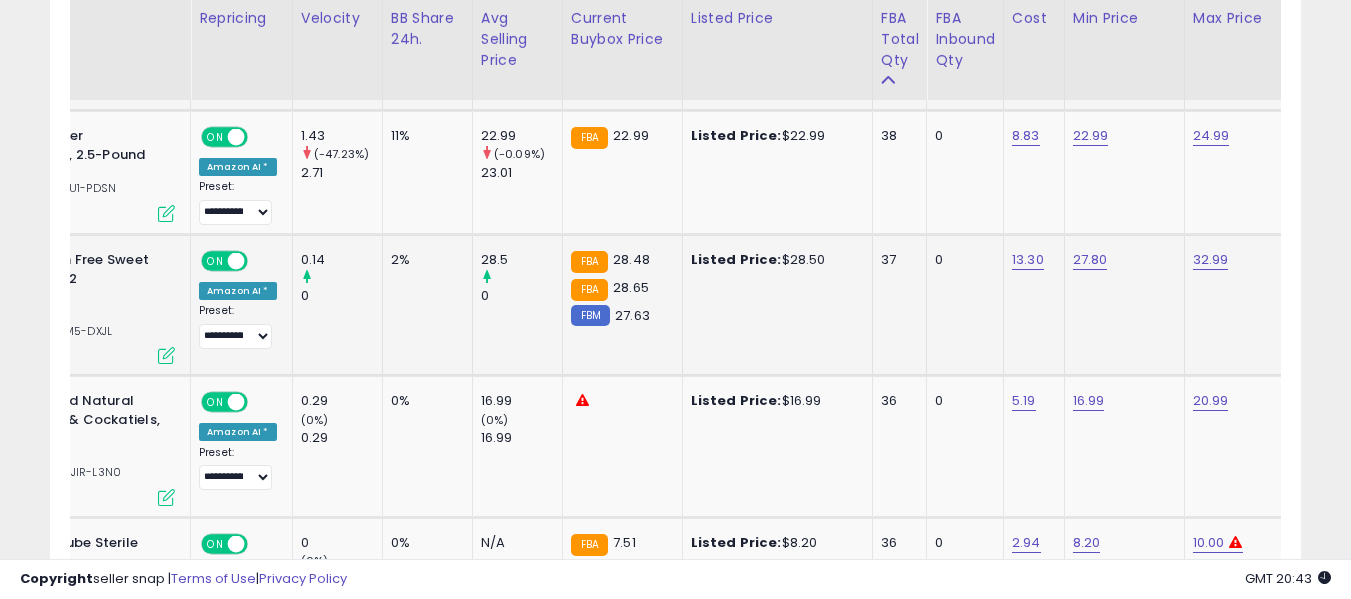 scroll, scrollTop: 0, scrollLeft: 46, axis: horizontal 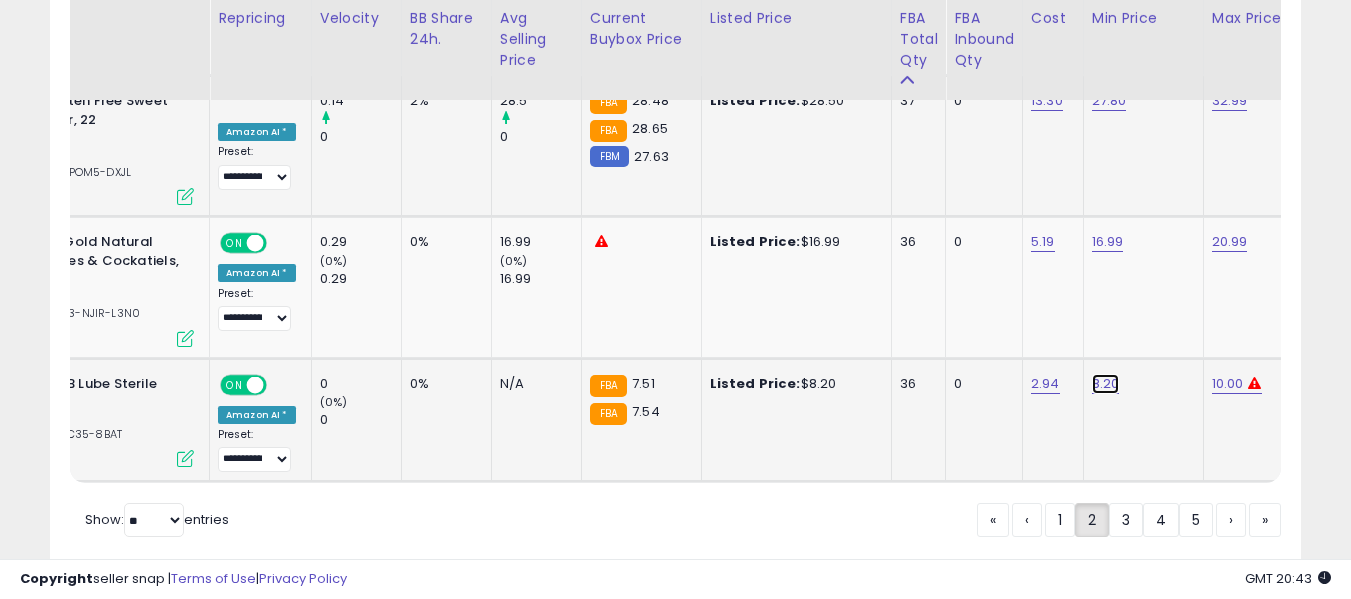 click on "8.20" at bounding box center [1110, -2946] 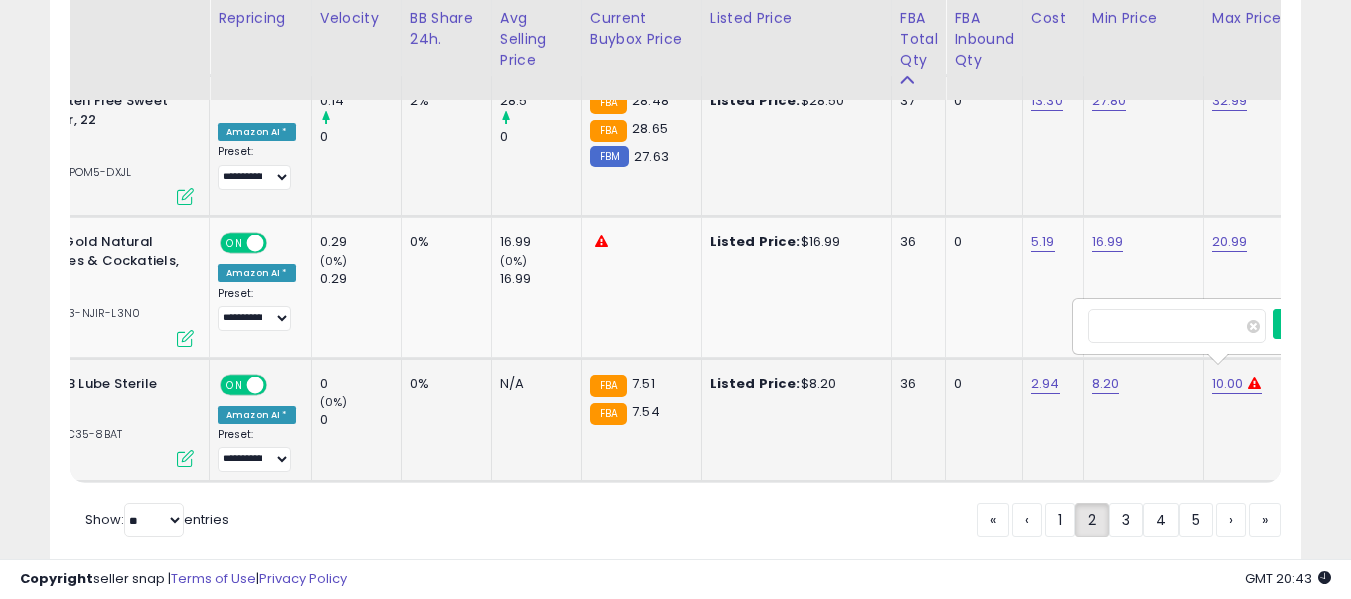 scroll, scrollTop: 0, scrollLeft: 249, axis: horizontal 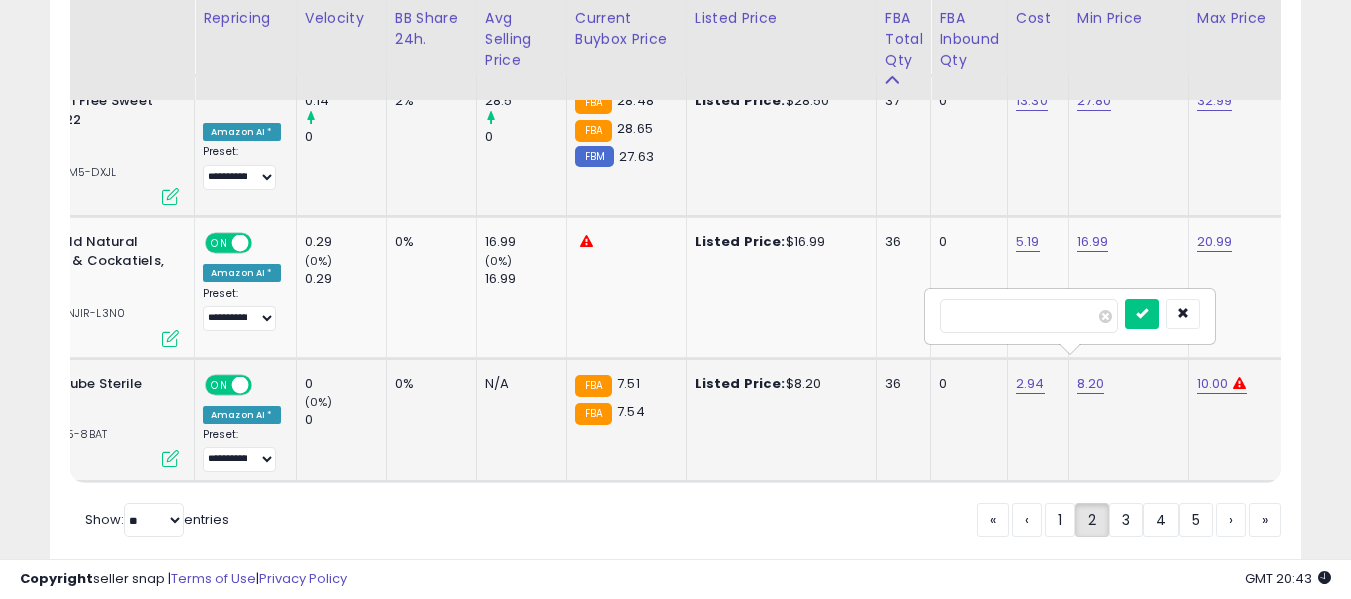 type on "*" 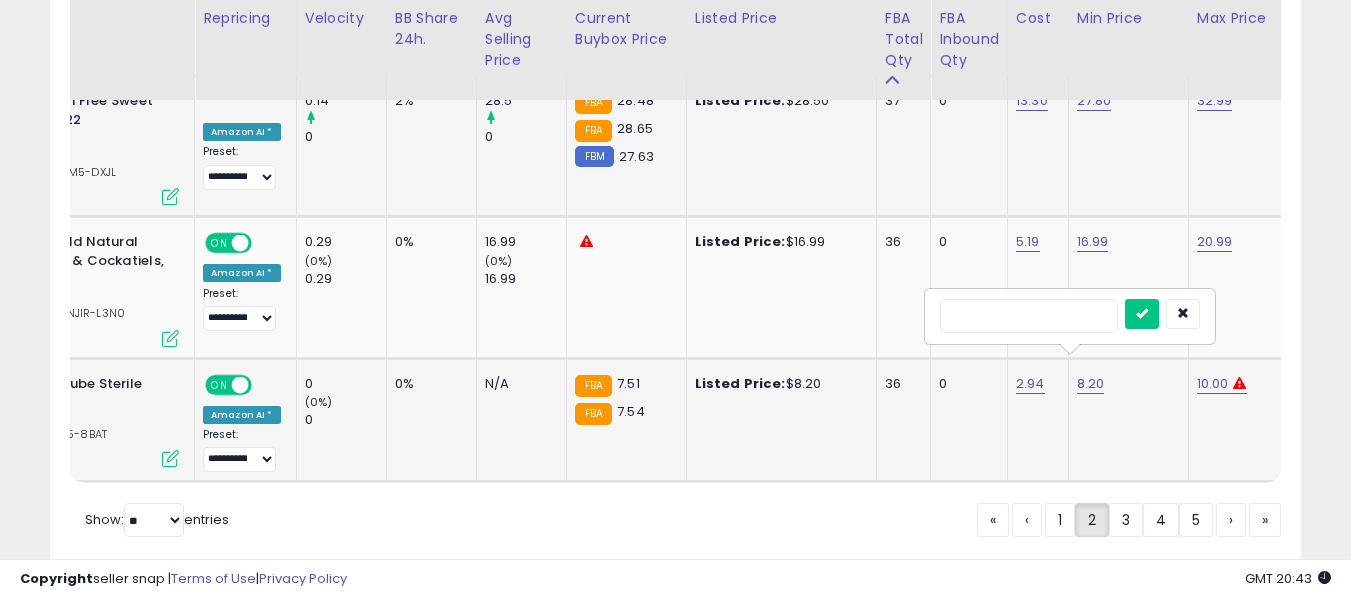 type on "***" 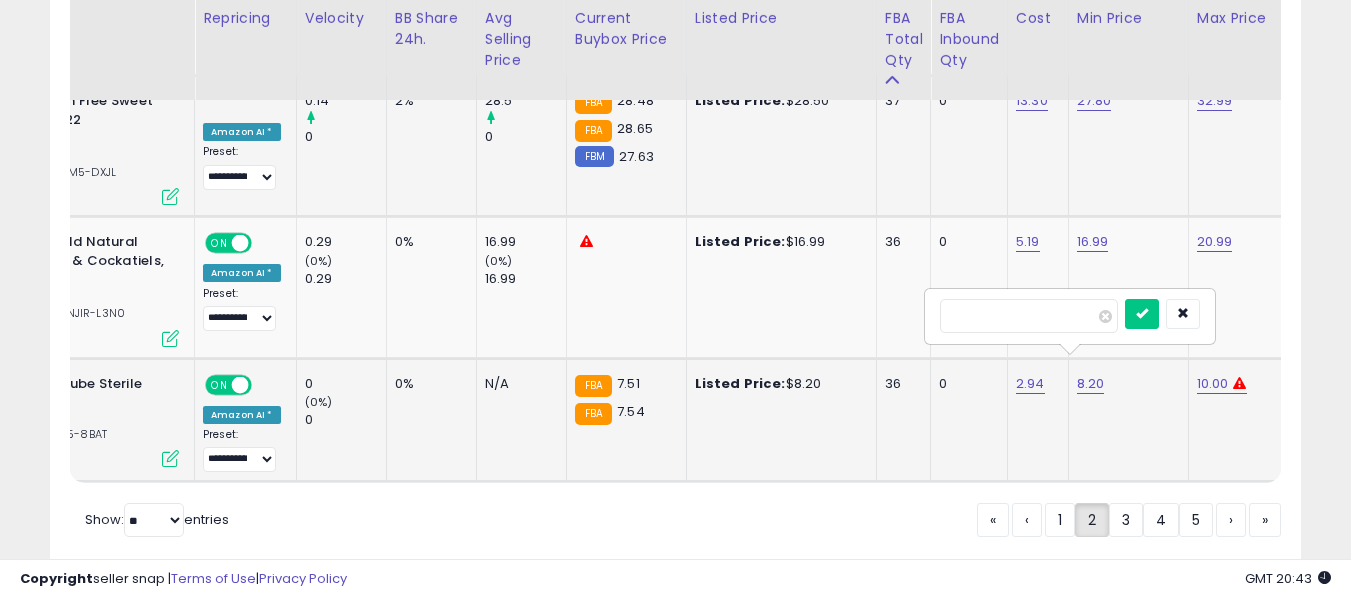 click at bounding box center (1142, 314) 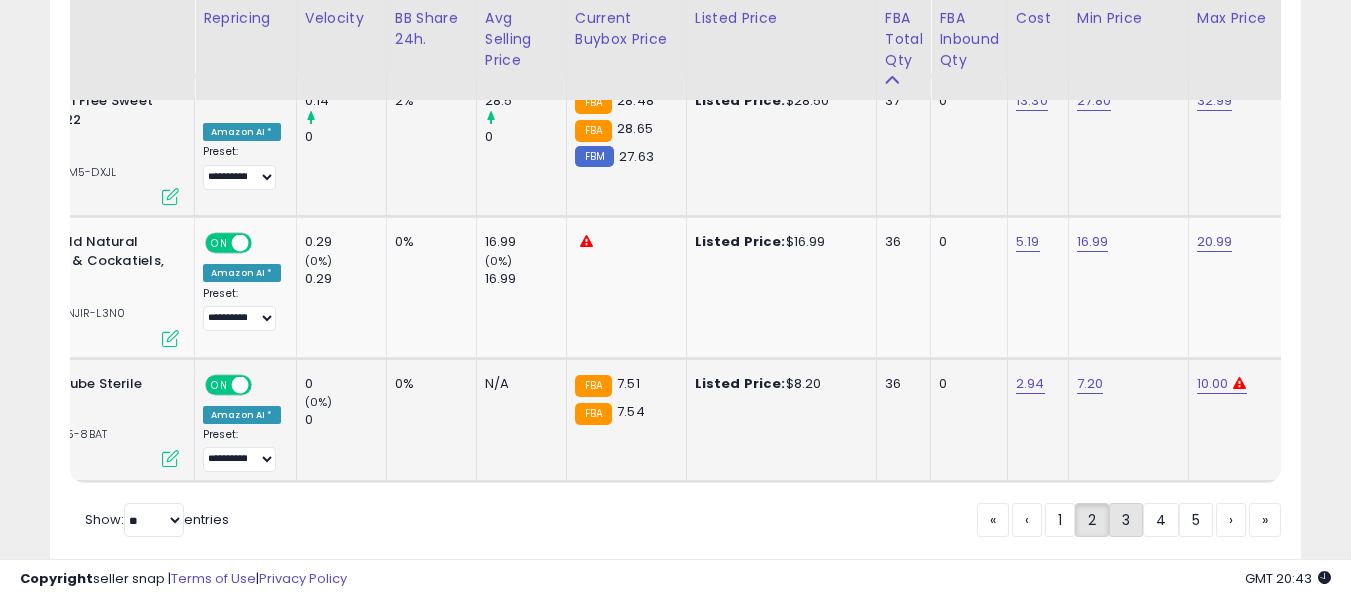click on "3" 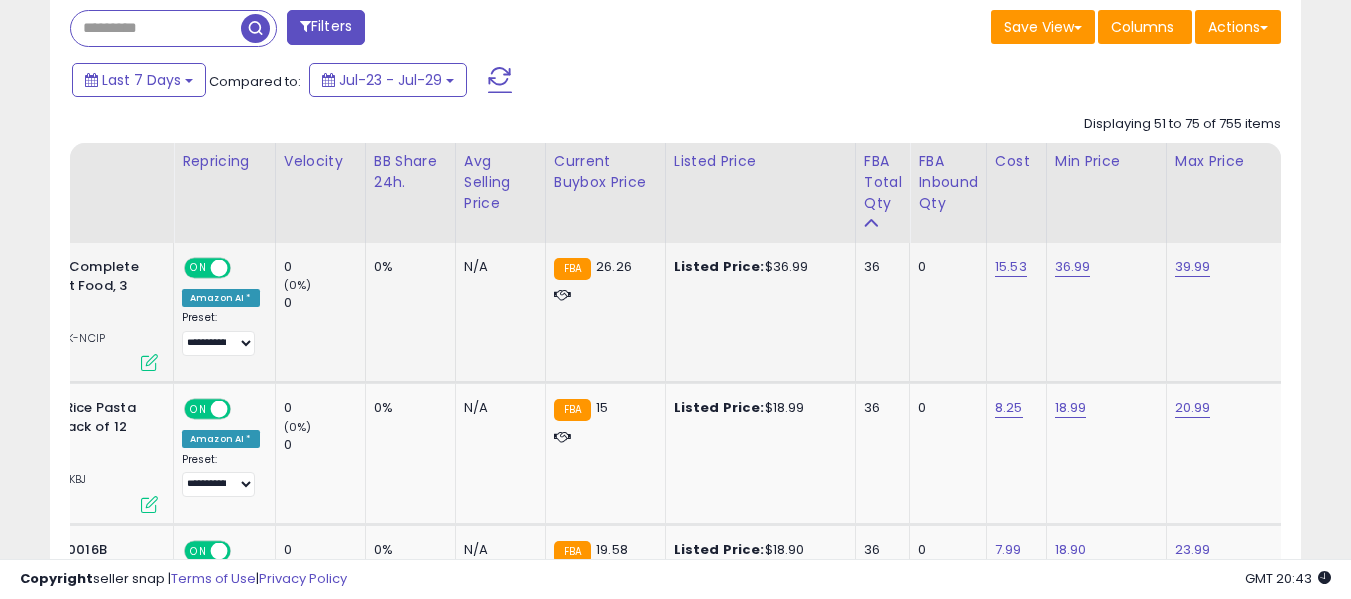 click on "36.99" 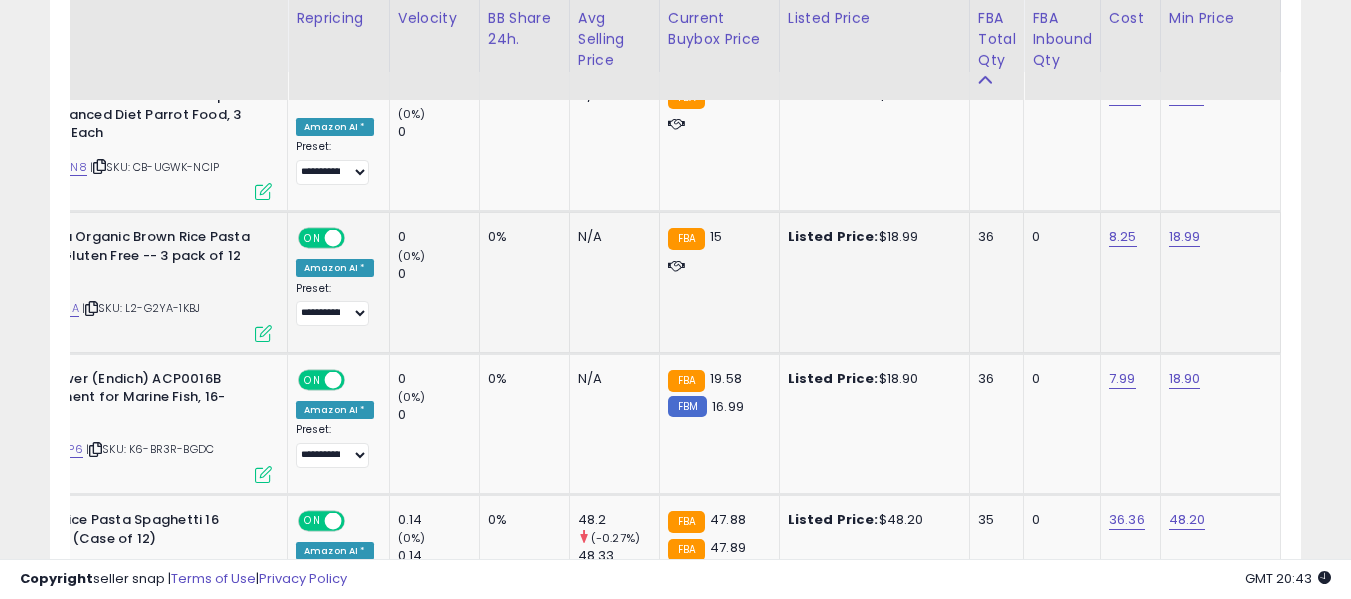 click on "18.99" 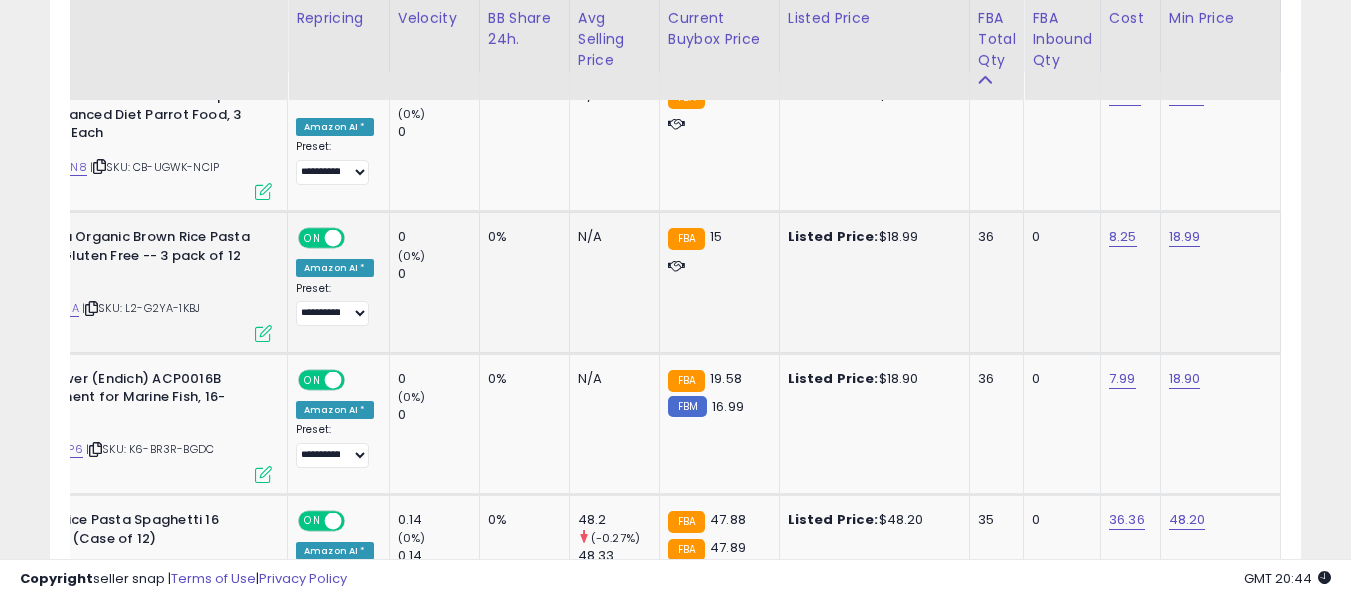 scroll, scrollTop: 0, scrollLeft: 35, axis: horizontal 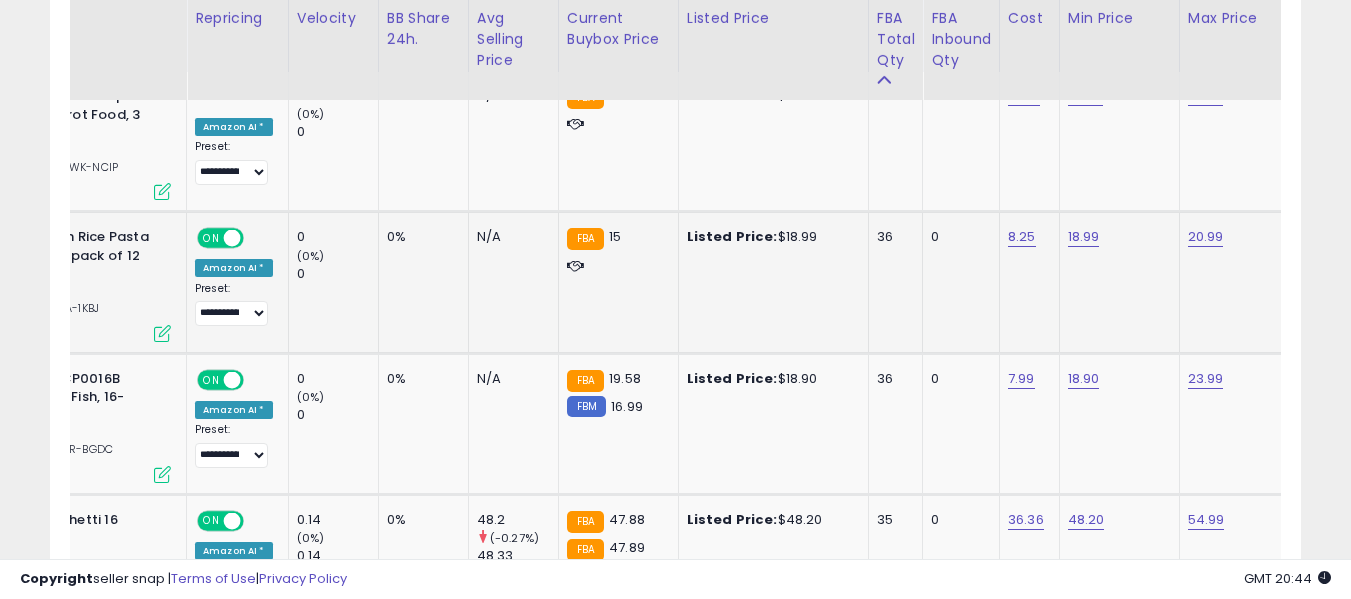 click on "18.99" 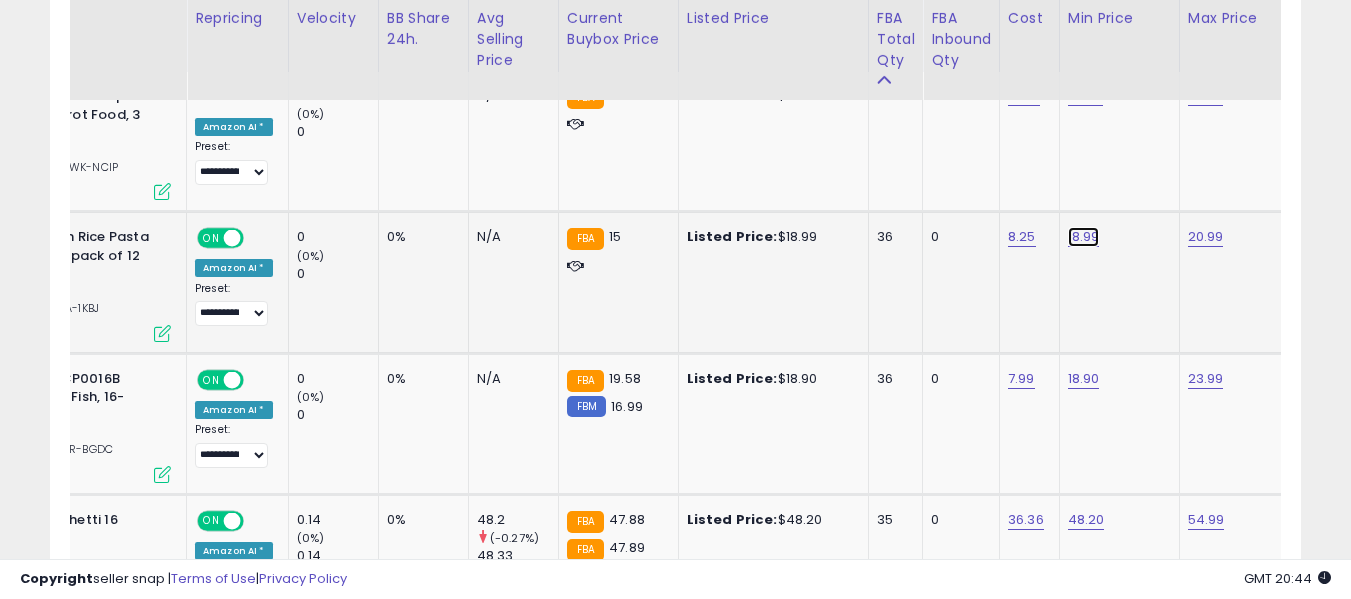 click on "18.99" at bounding box center (1086, 96) 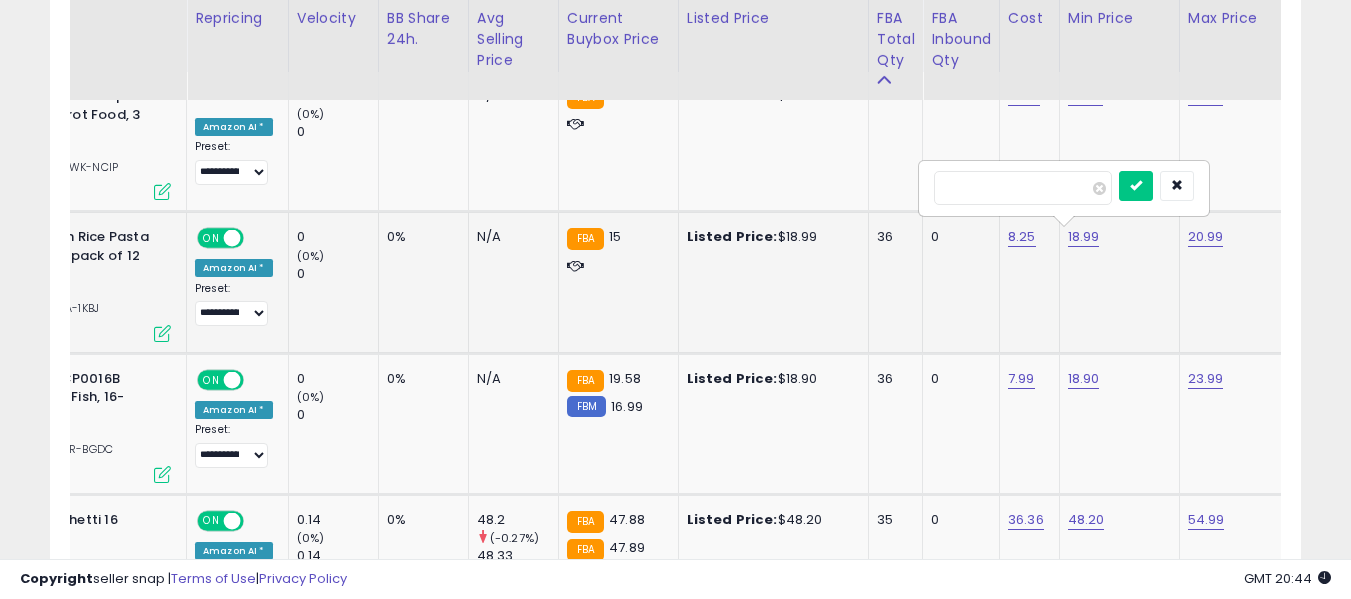 click on "*****" at bounding box center [1023, 188] 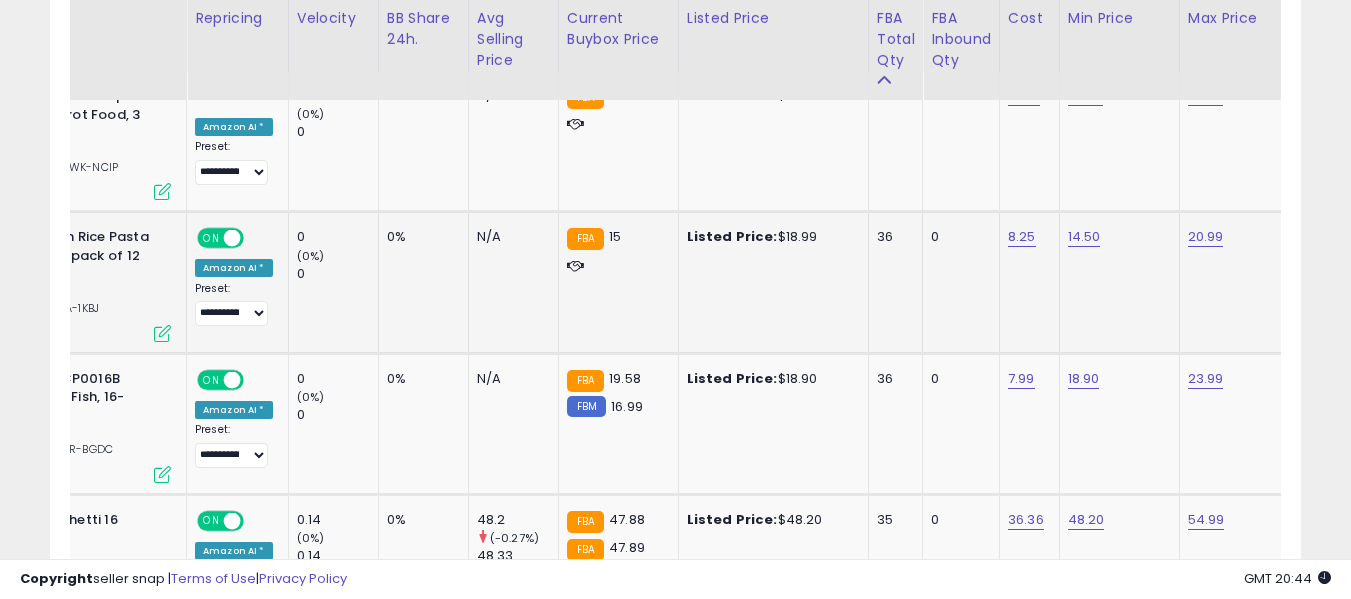 scroll, scrollTop: 0, scrollLeft: 106, axis: horizontal 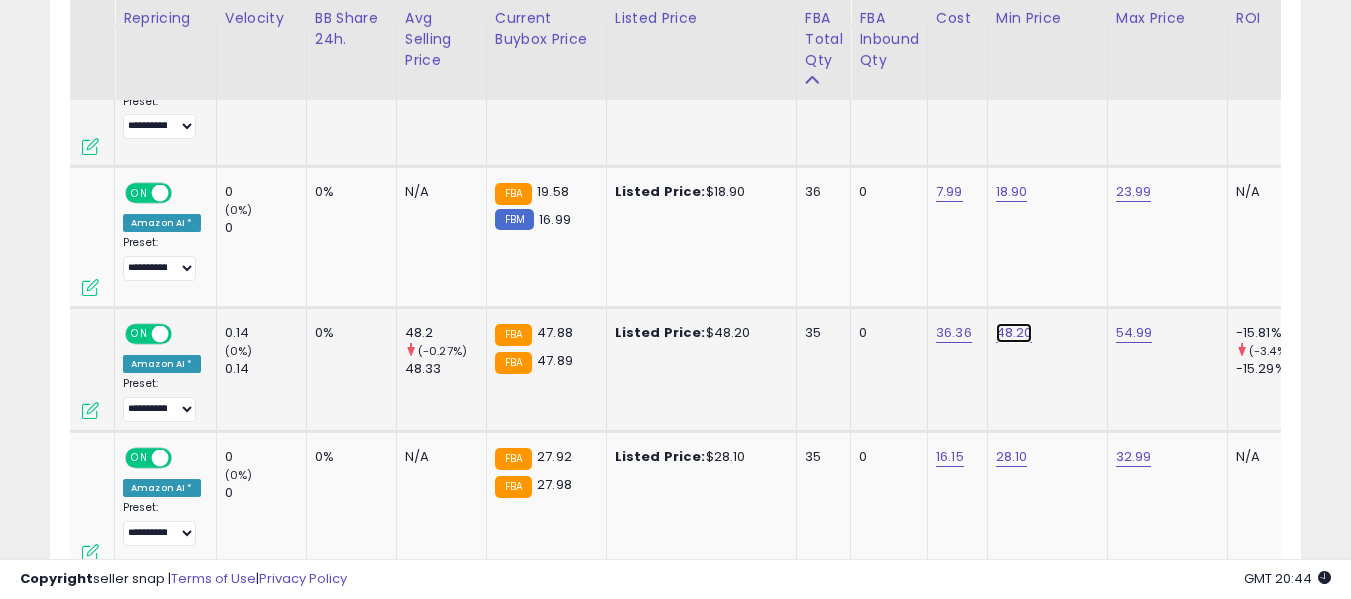 click on "48.20" at bounding box center (1014, -91) 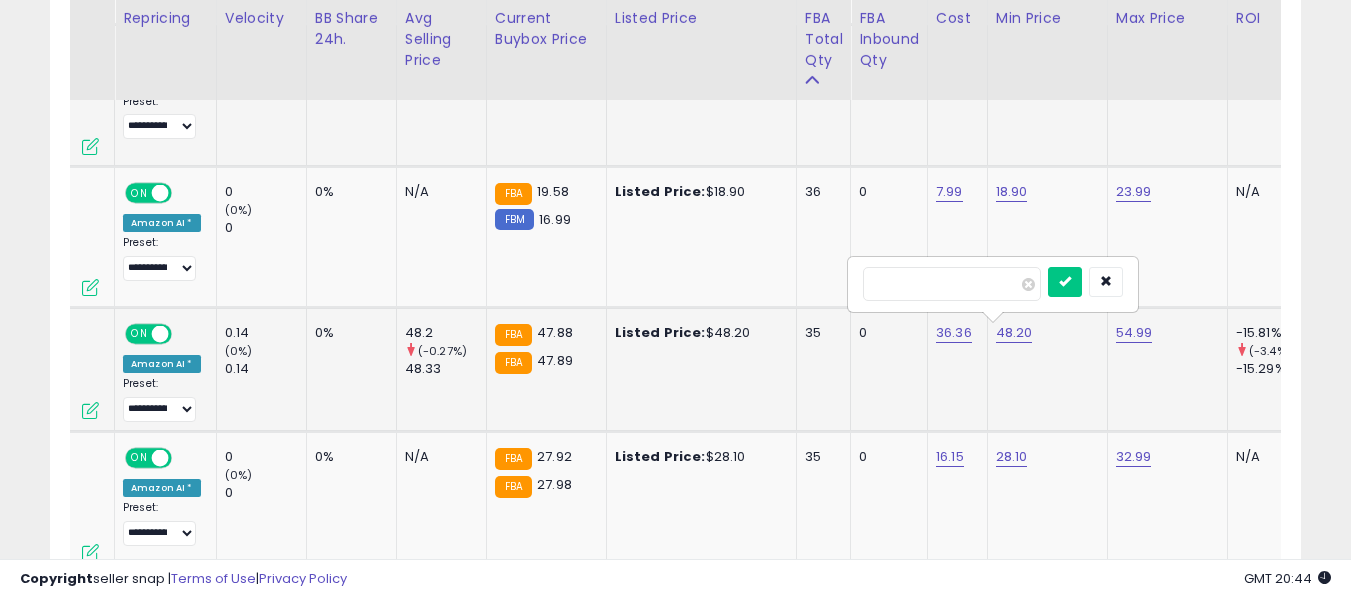 type on "****" 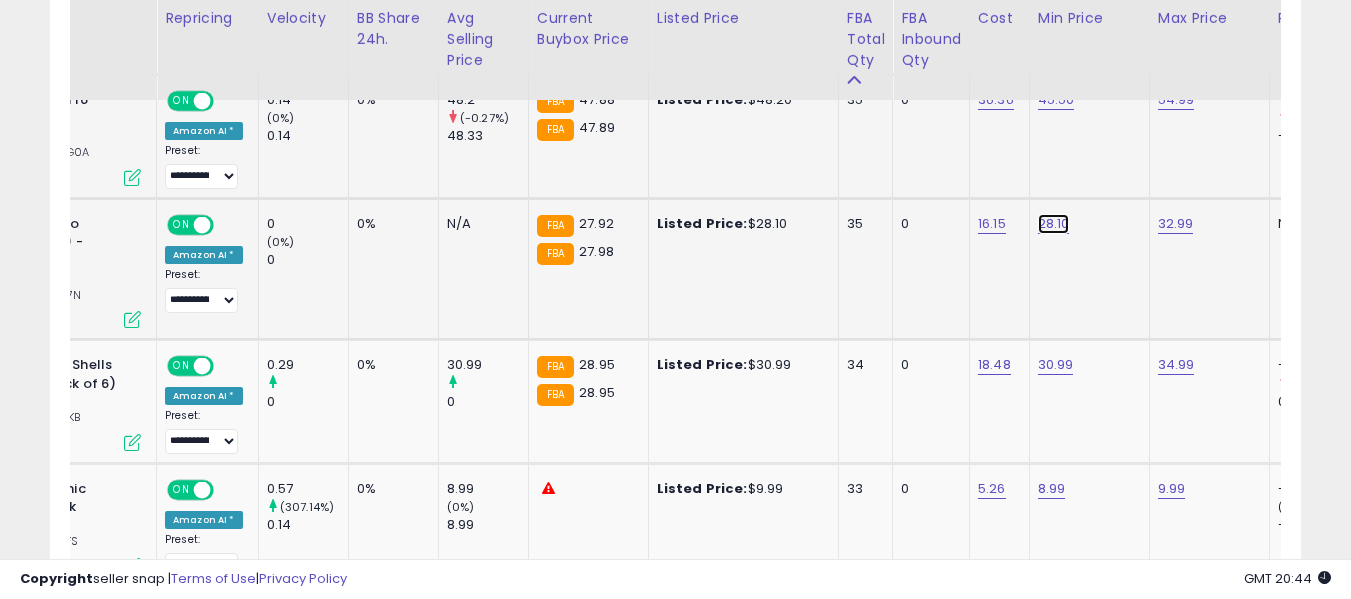 click on "28.10" at bounding box center (1056, -324) 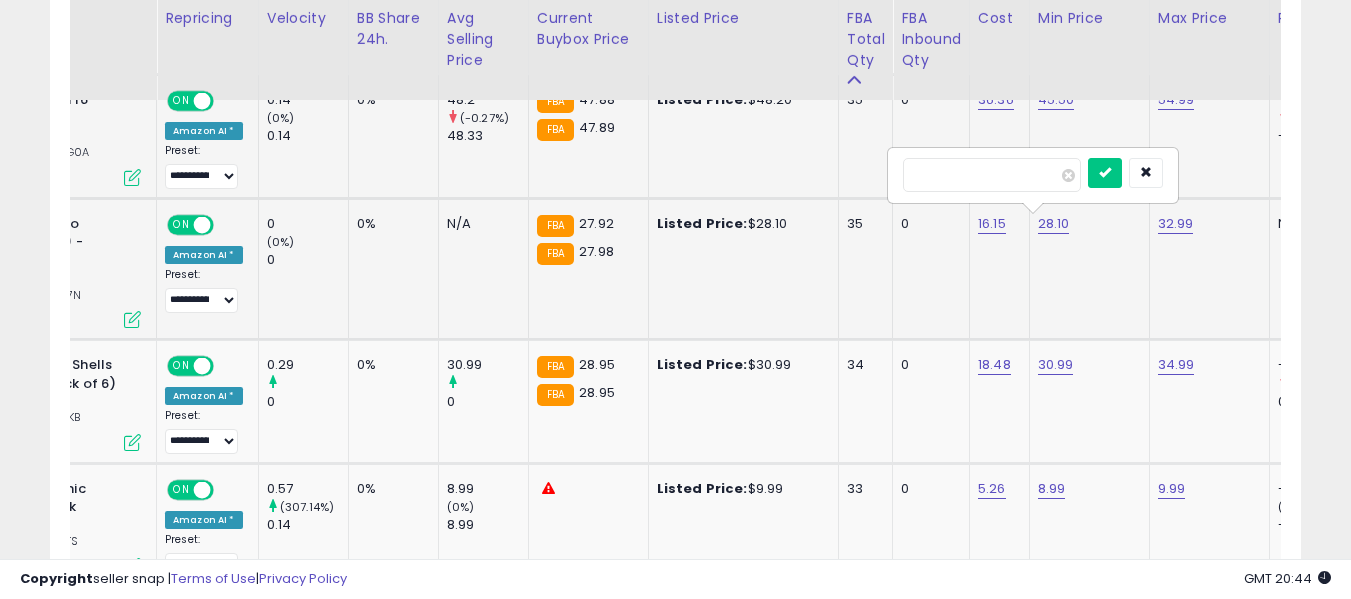 type on "*****" 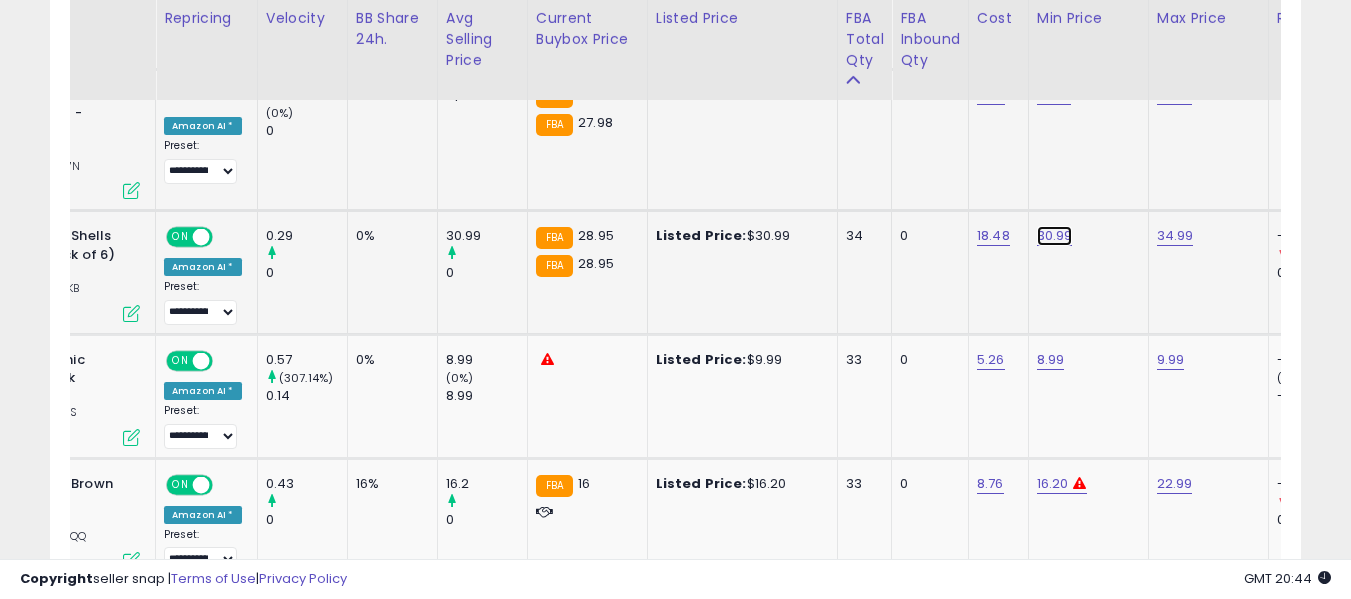 click on "30.99" at bounding box center [1055, -453] 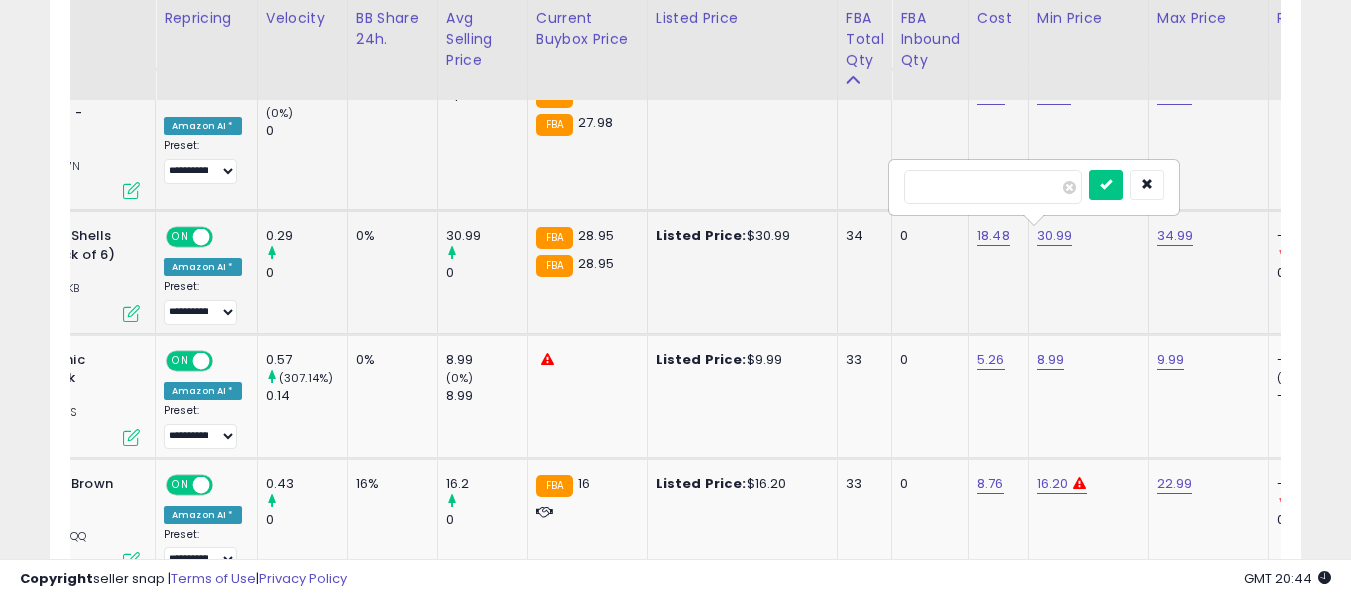 type on "*" 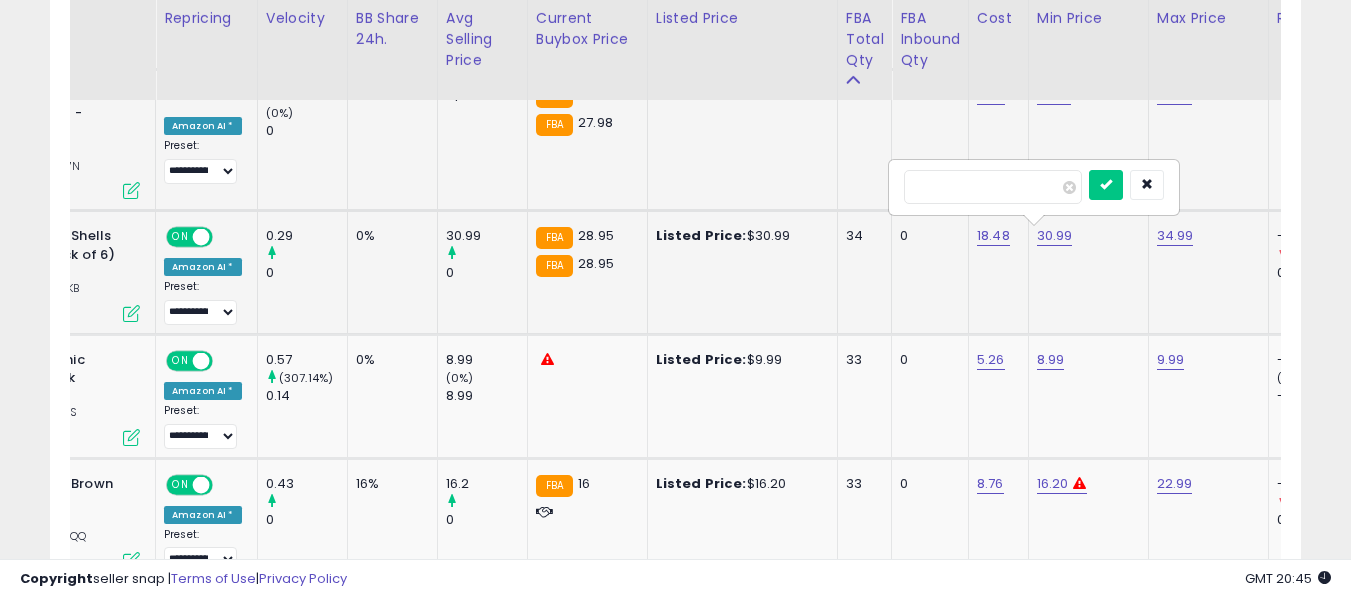 type on "*****" 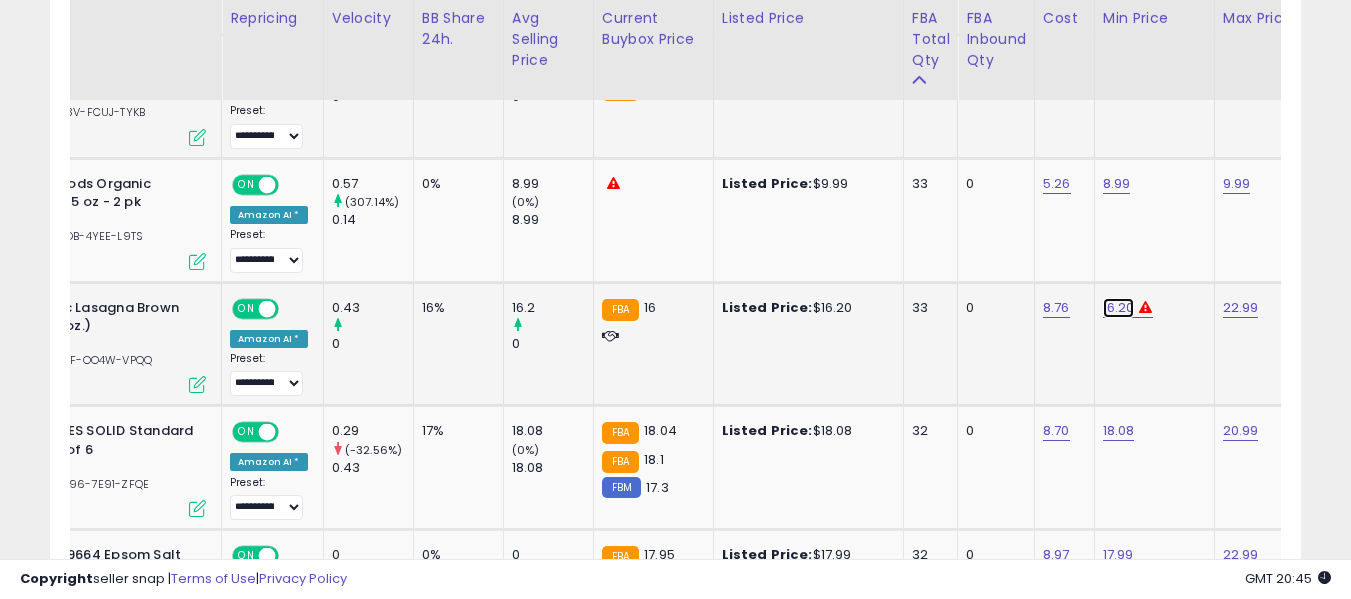 click on "16.20" at bounding box center (1121, -629) 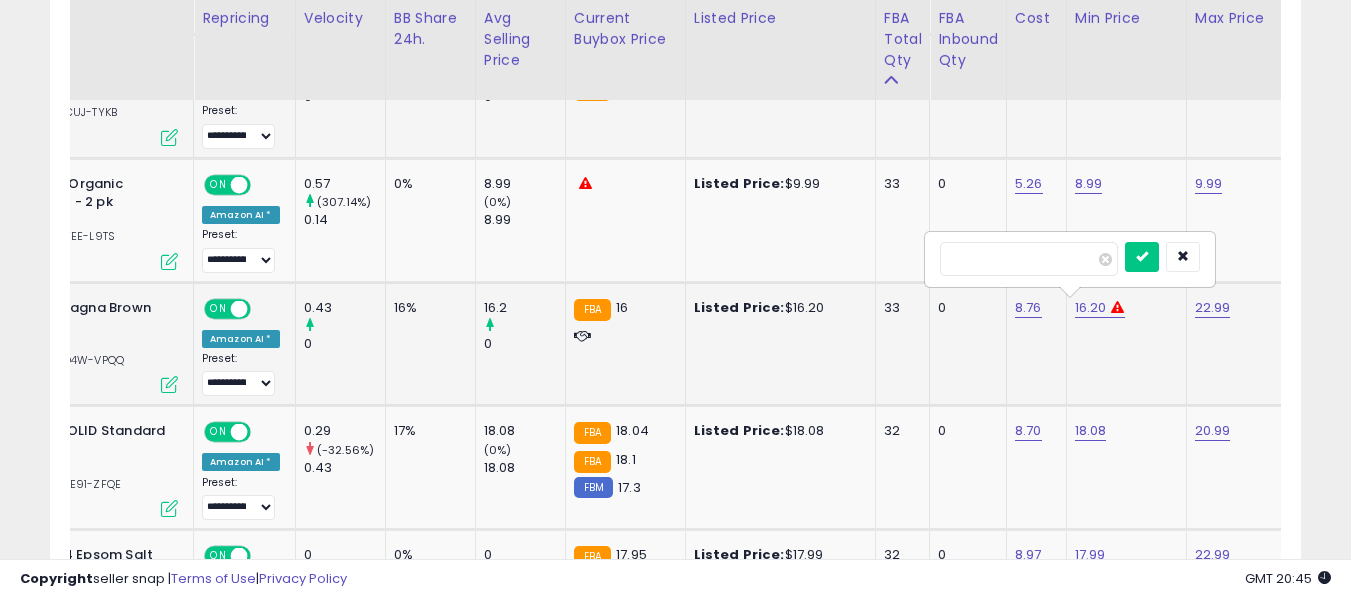 type on "*****" 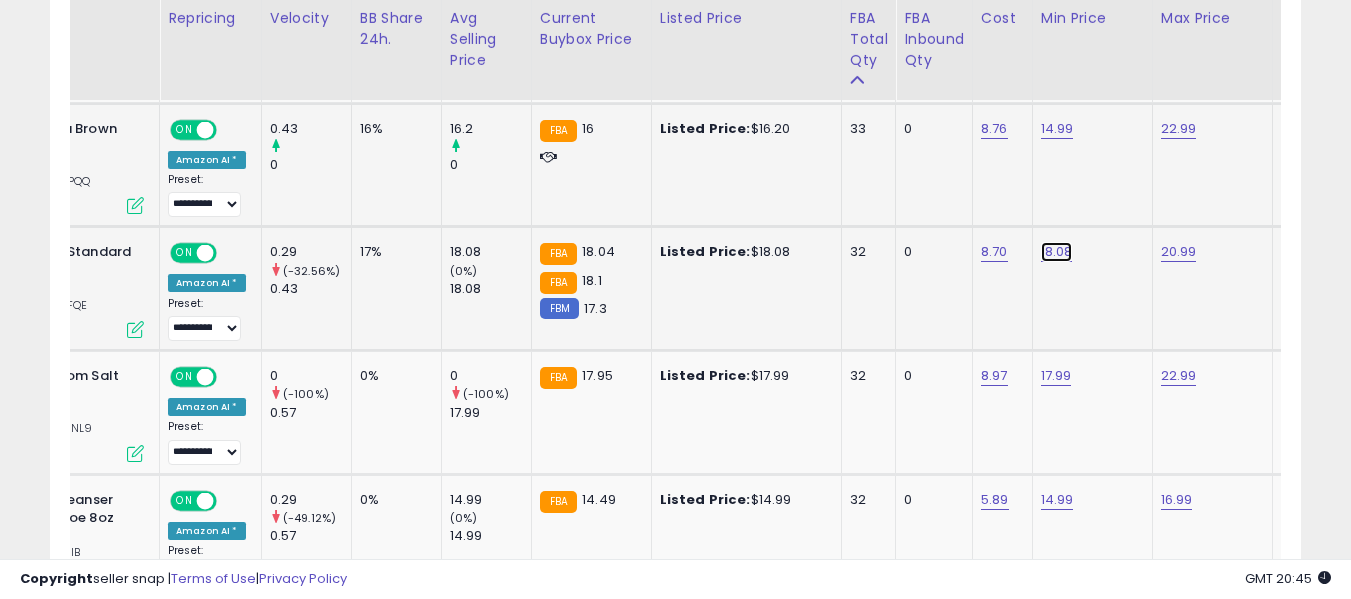click on "18.08" at bounding box center (1059, -808) 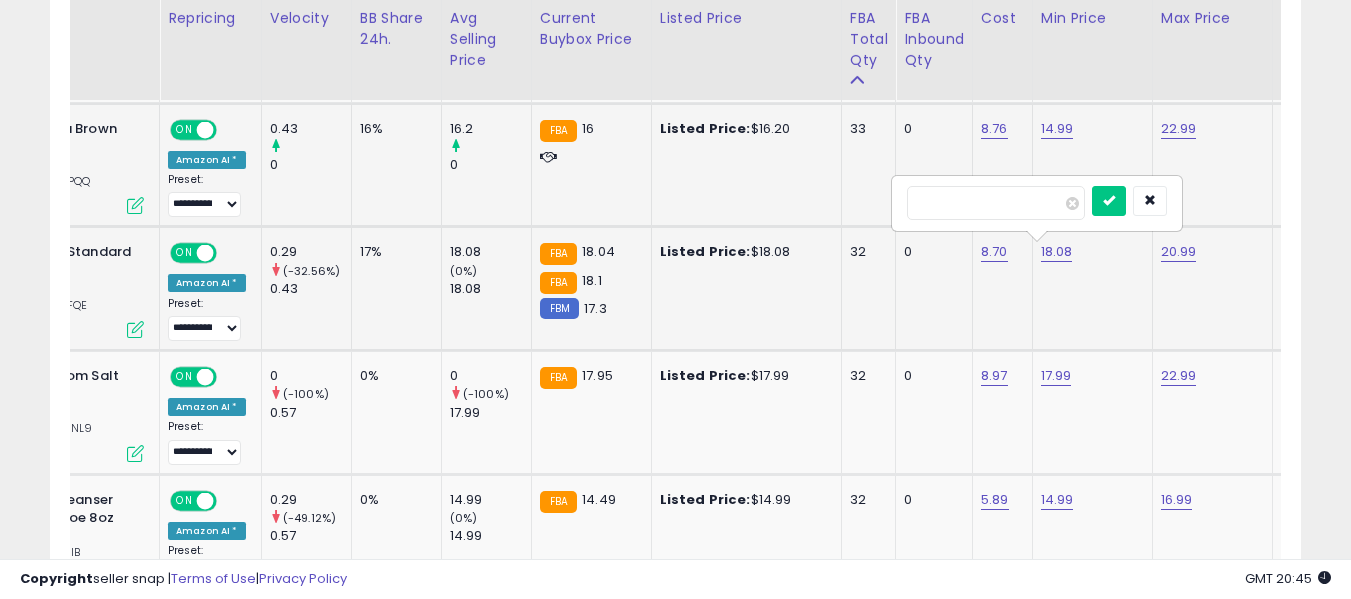 type on "*****" 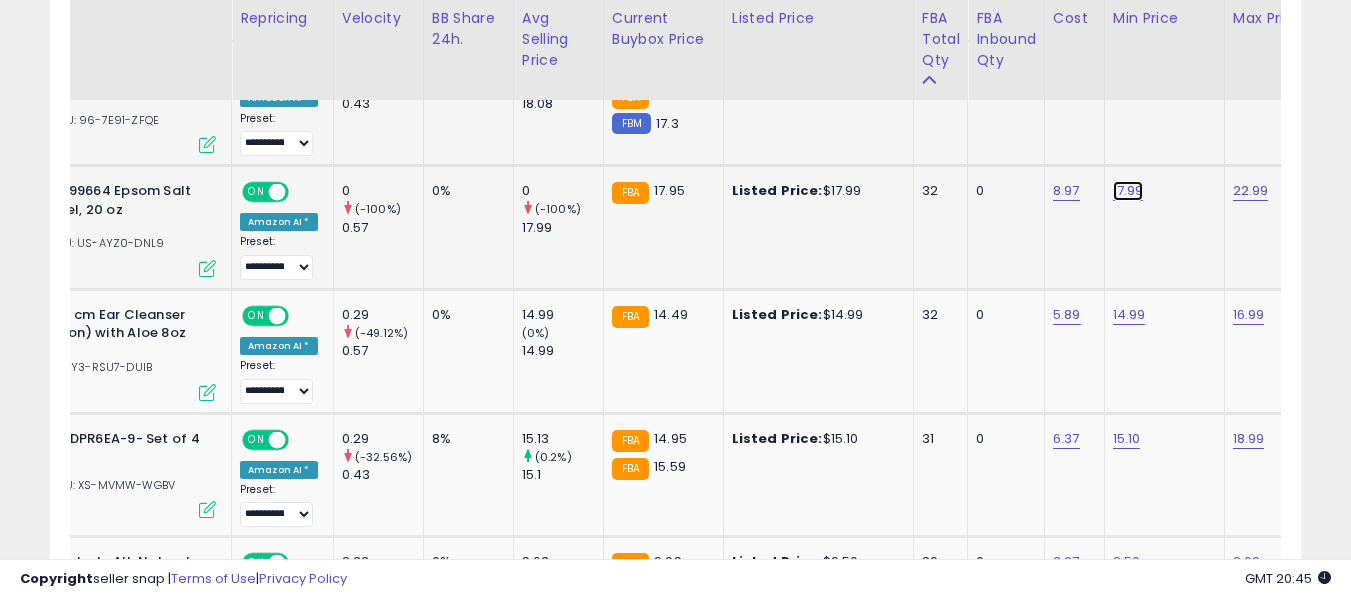 click on "17.99" at bounding box center (1131, -993) 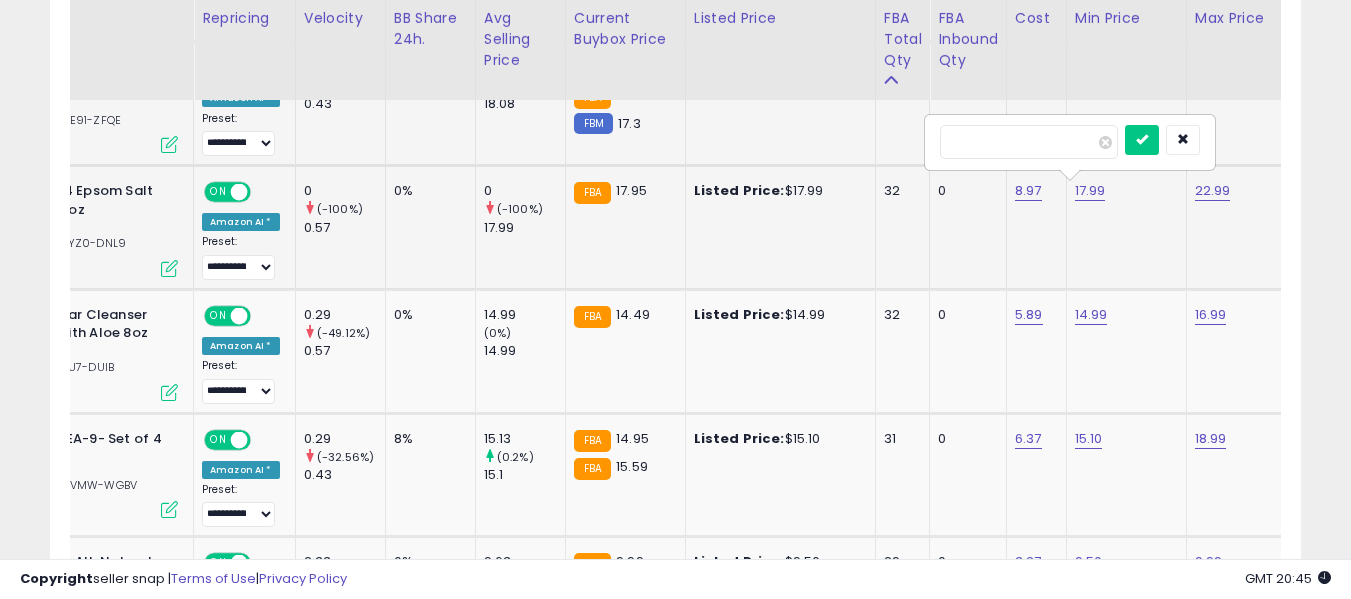 type on "****" 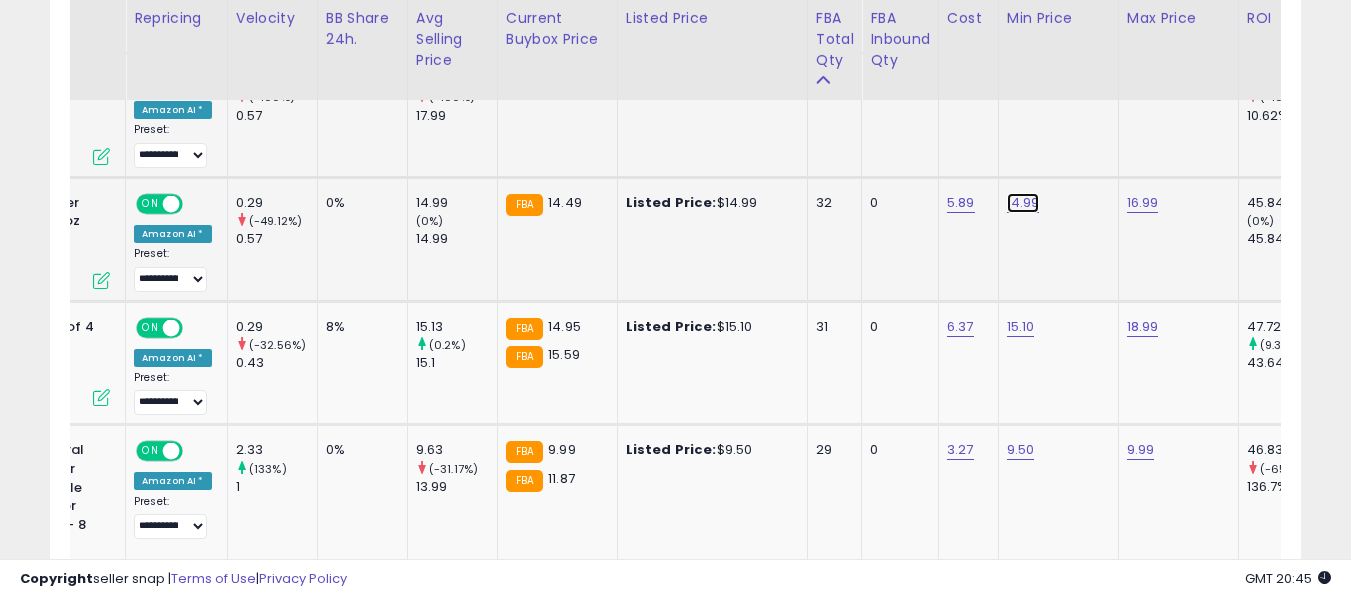 click on "14.99" at bounding box center (1025, -1105) 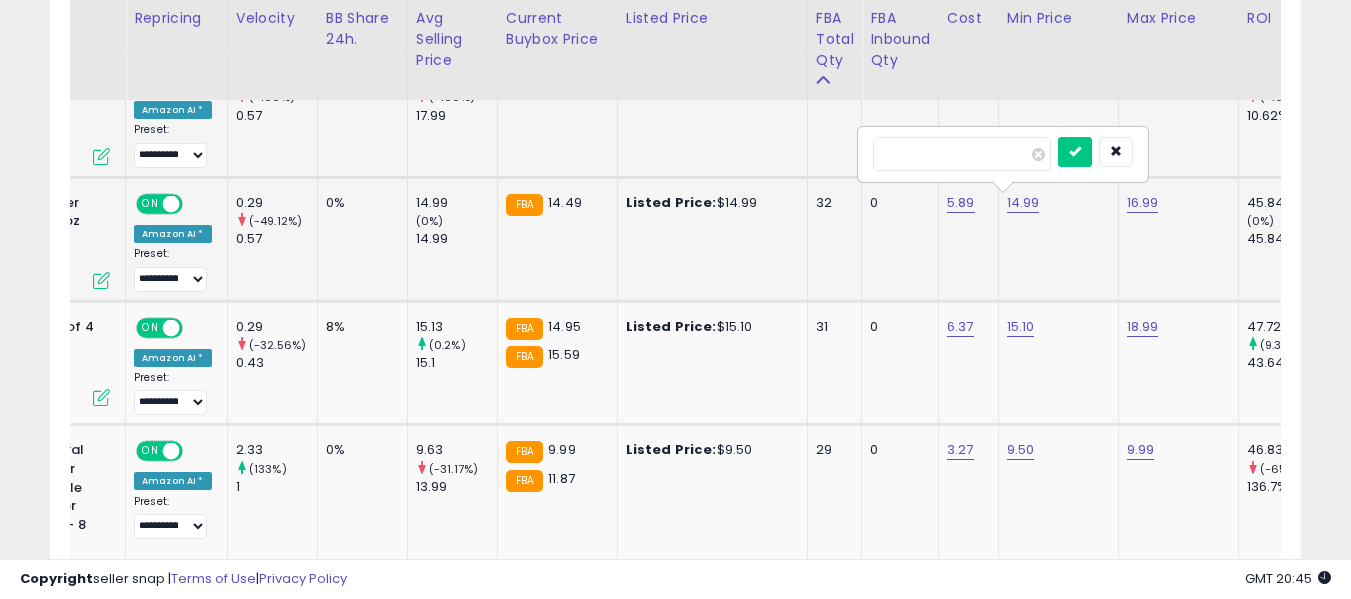 type on "****" 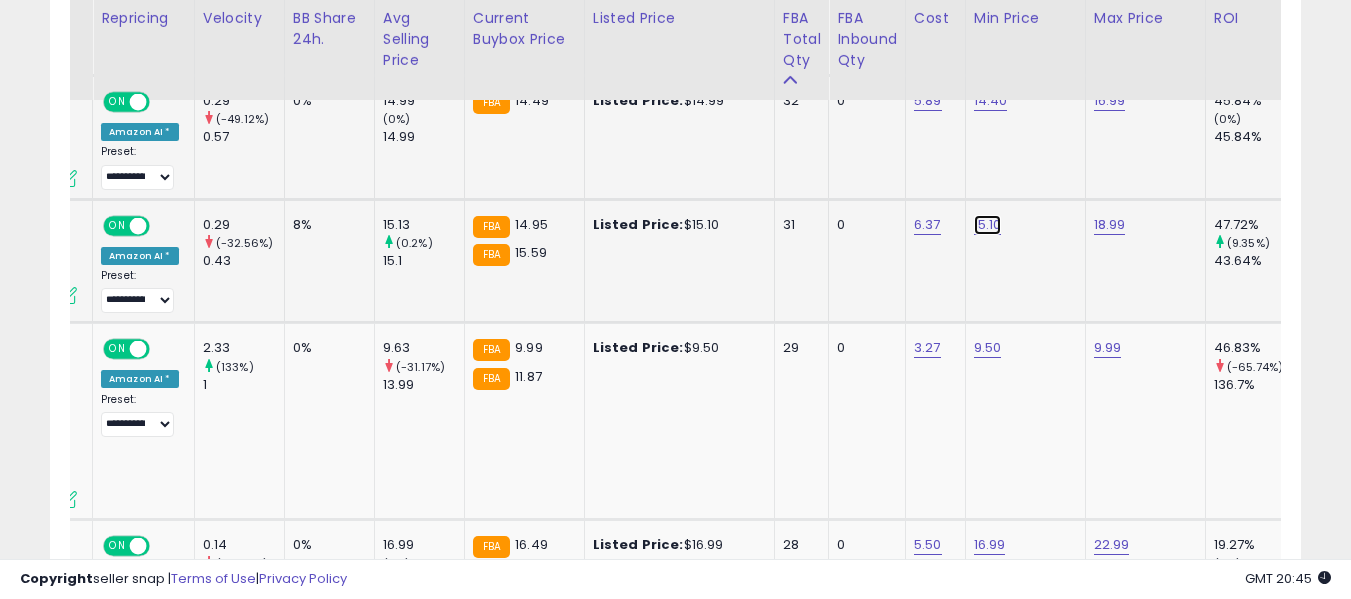 click on "15.10" at bounding box center [992, -1207] 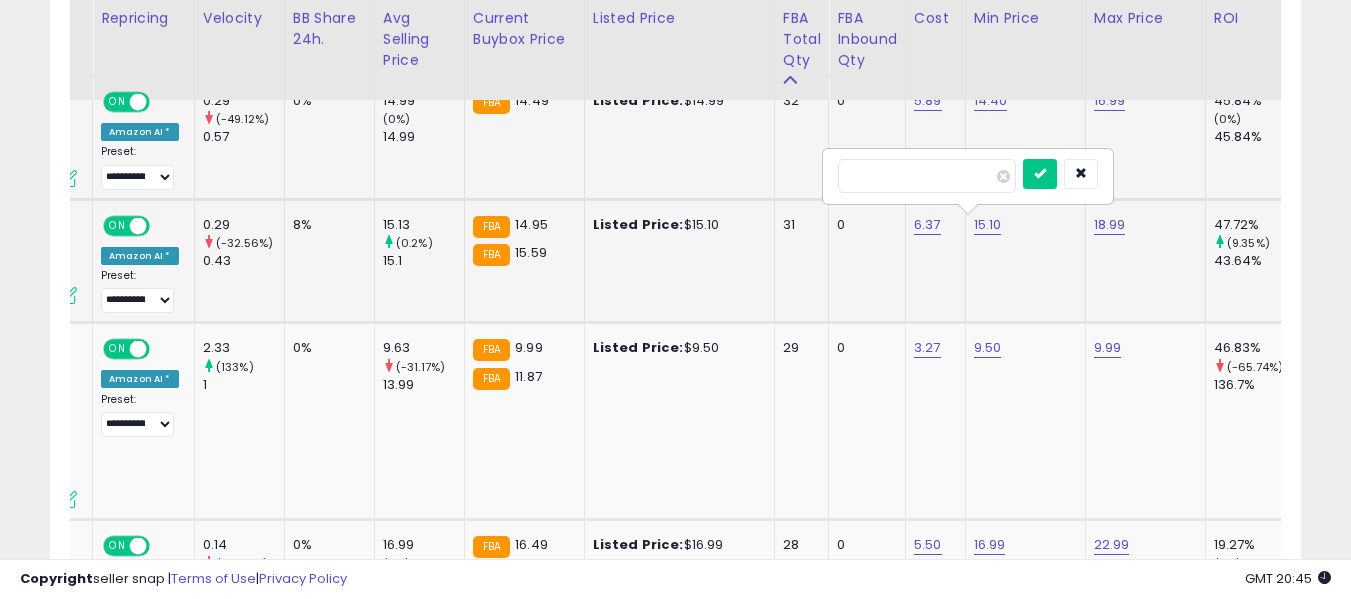 type on "*****" 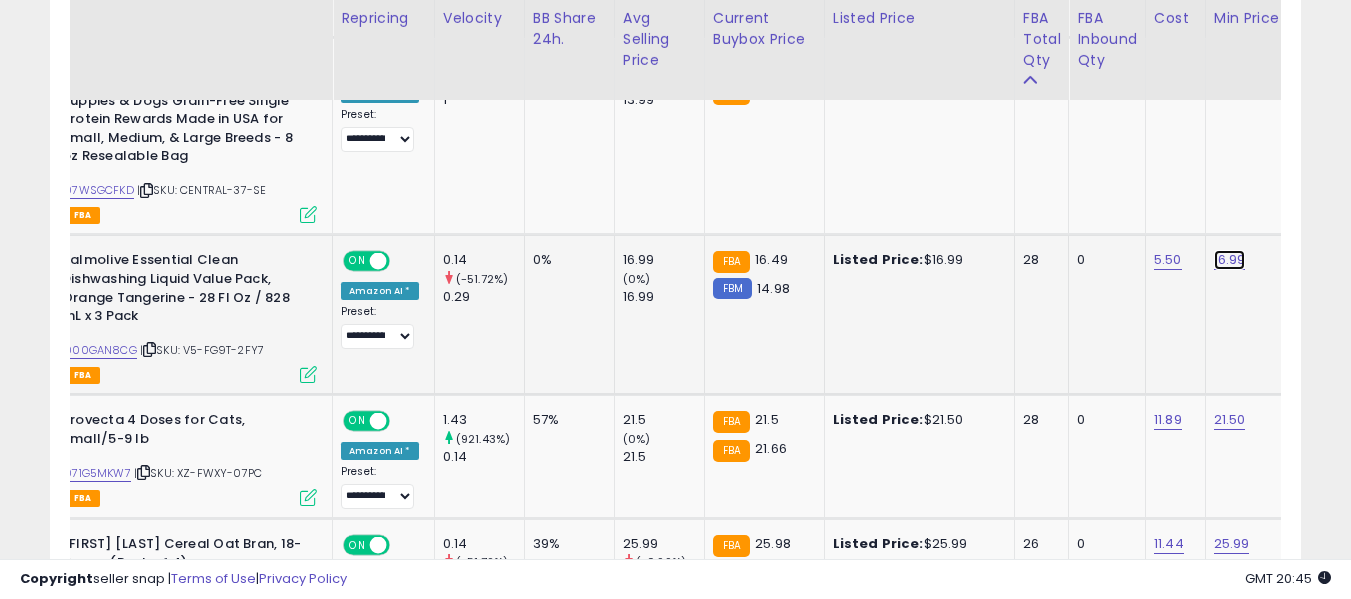 click on "16.99" at bounding box center [1232, -1492] 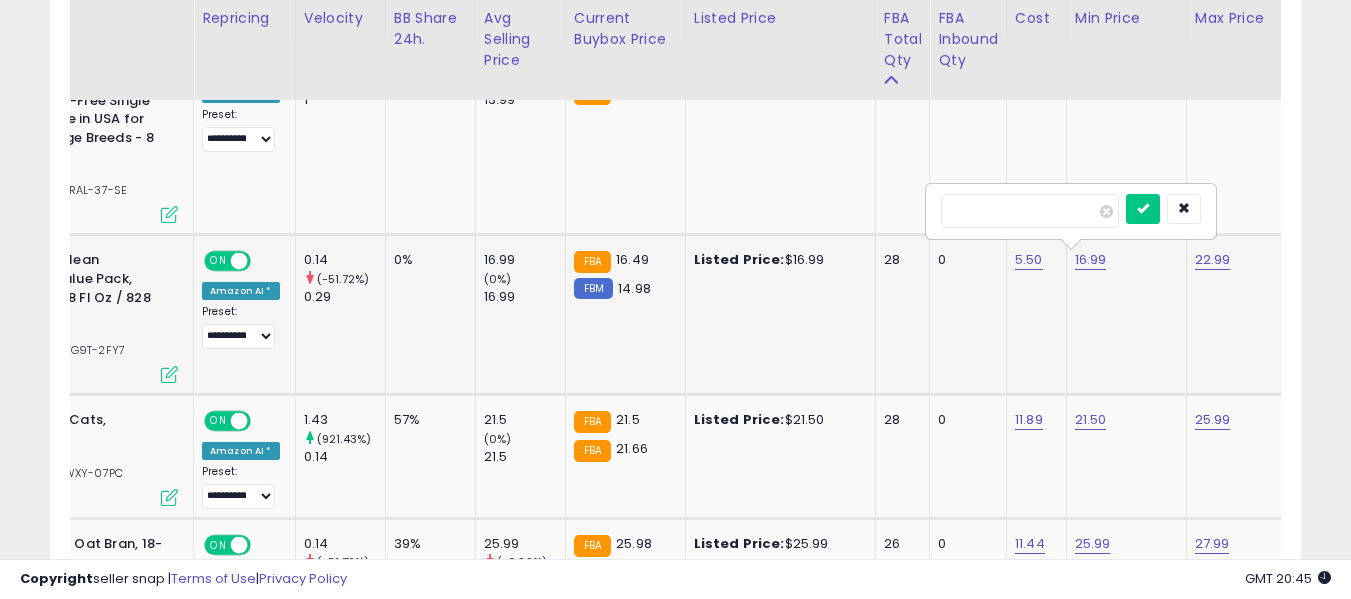 type on "*****" 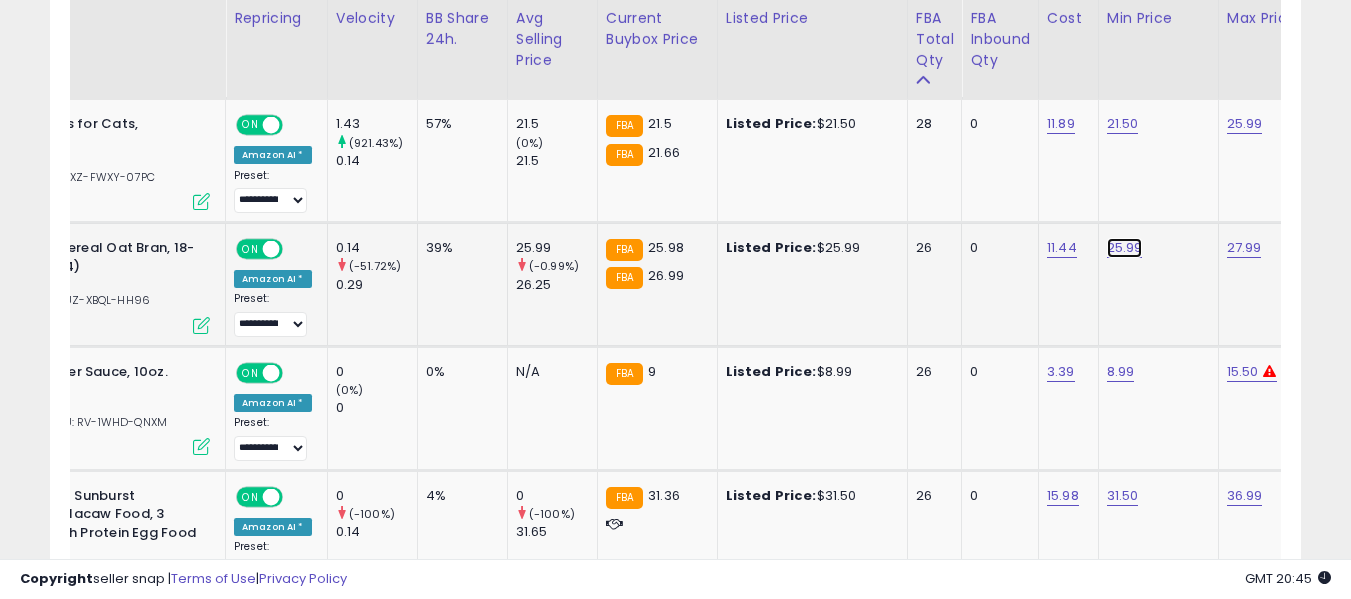 click on "25.99" at bounding box center (1125, -1788) 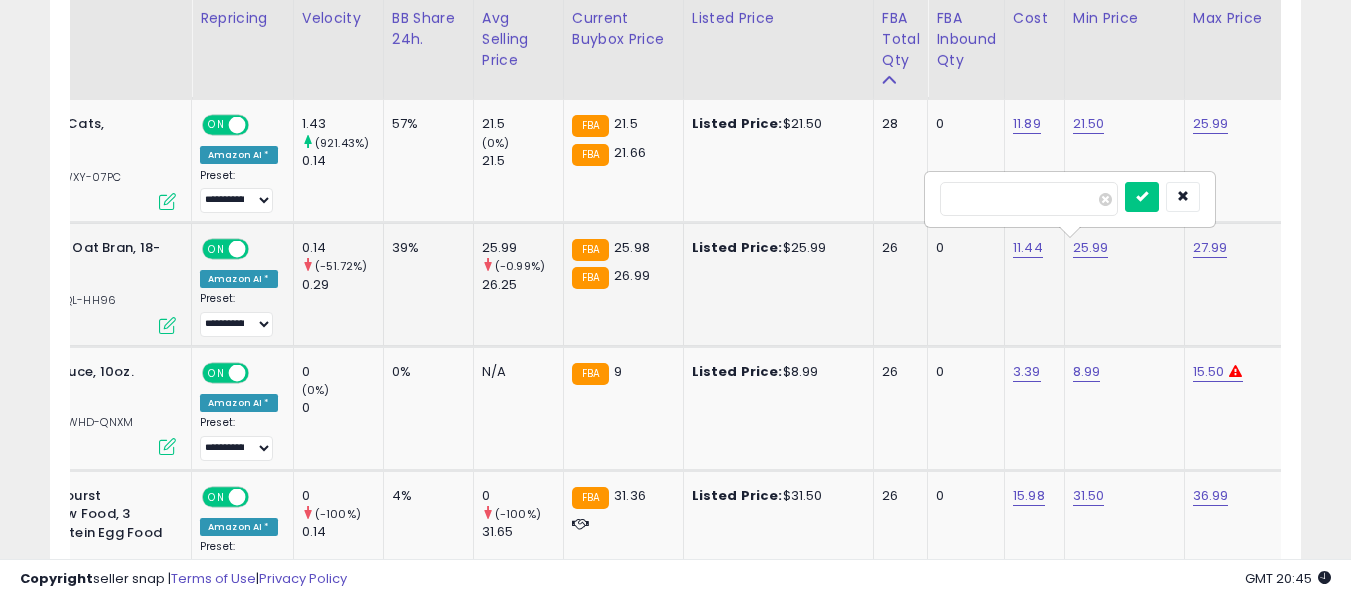 type on "*****" 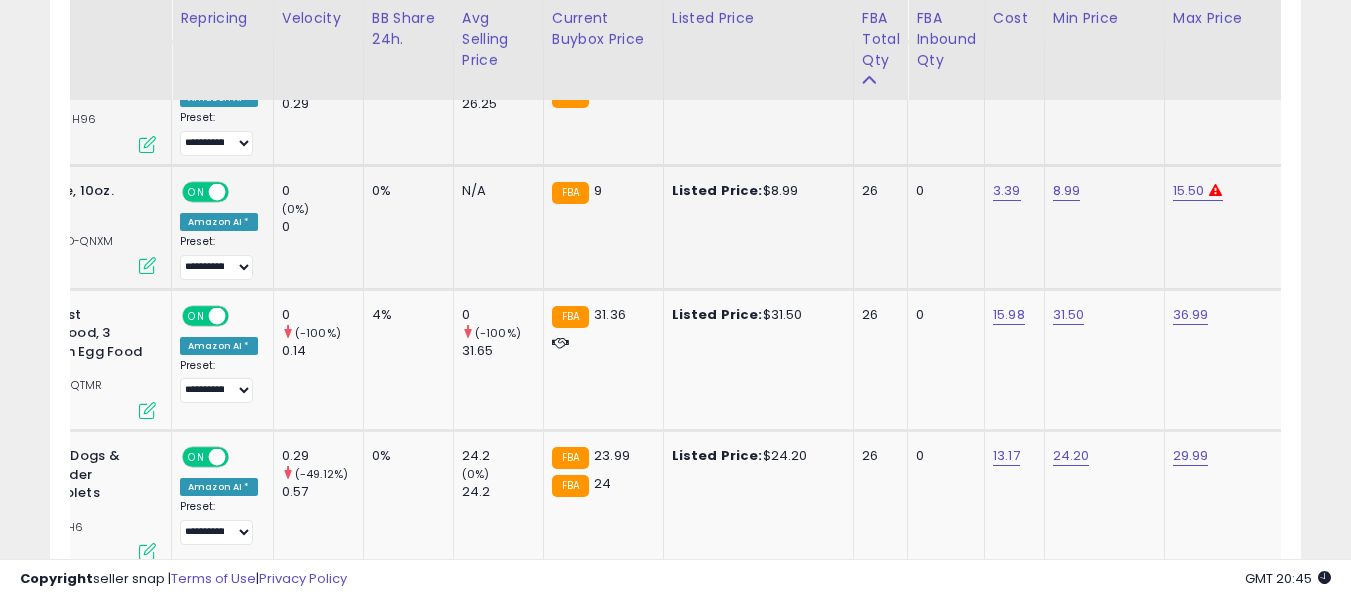 click on "8.99" 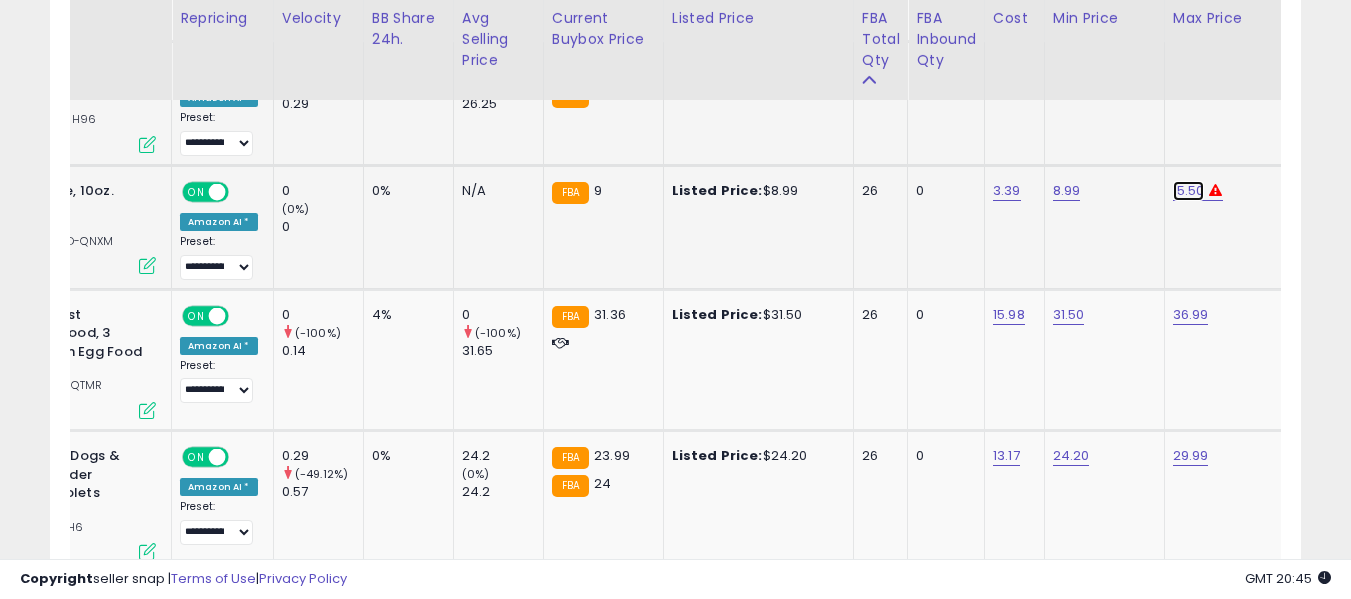 click on "15.50" at bounding box center (1191, -1969) 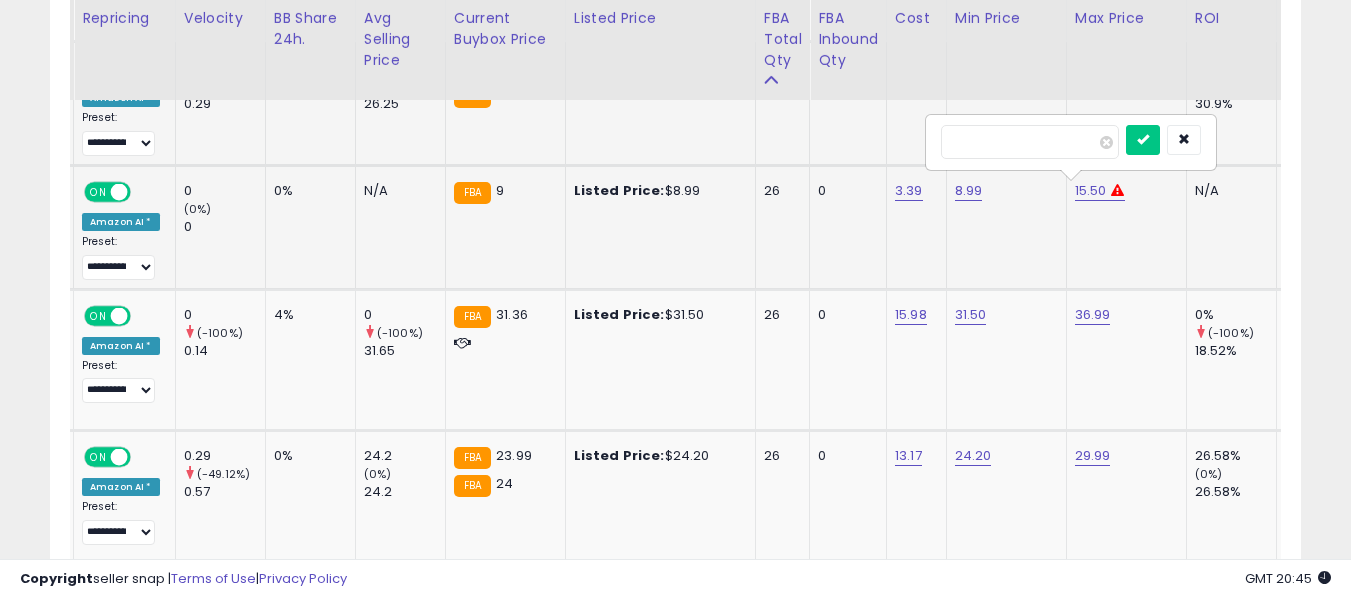 type on "*" 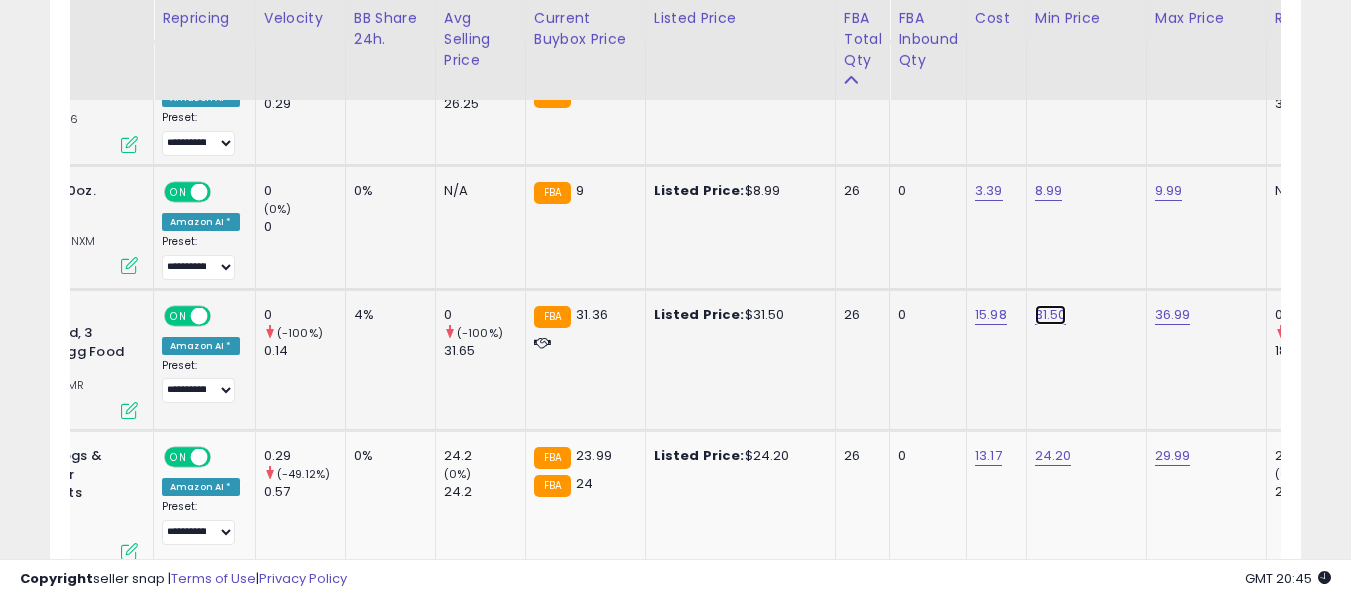 click on "31.50" at bounding box center [1053, -1969] 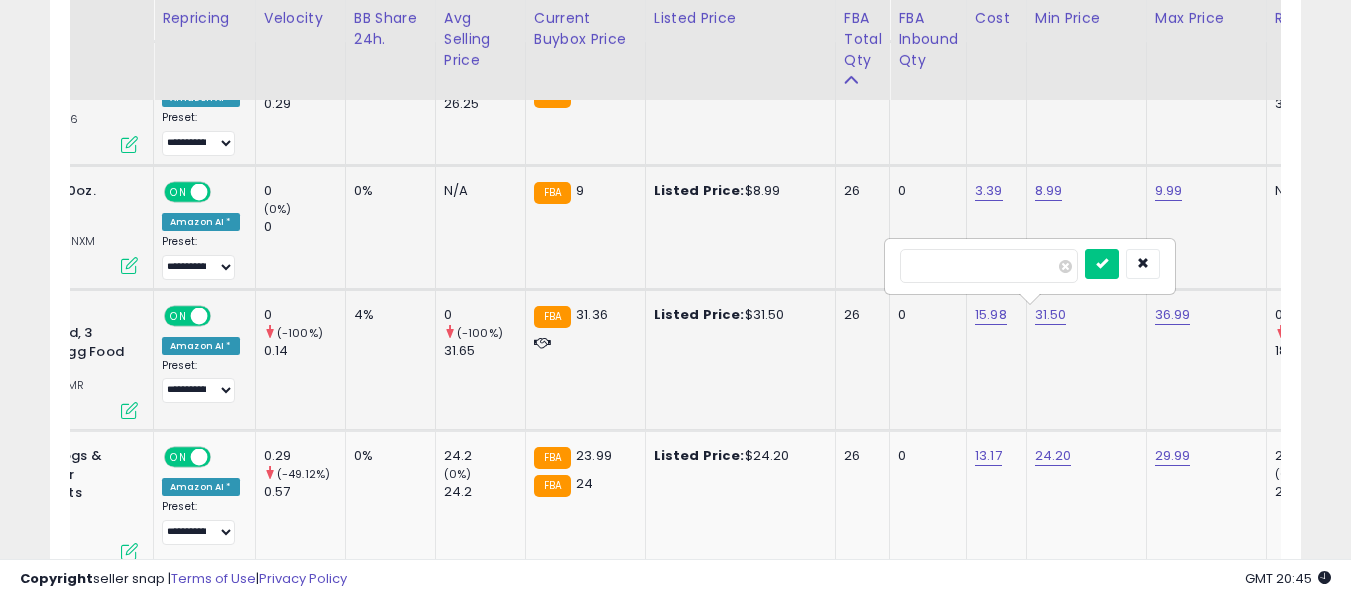 type on "*****" 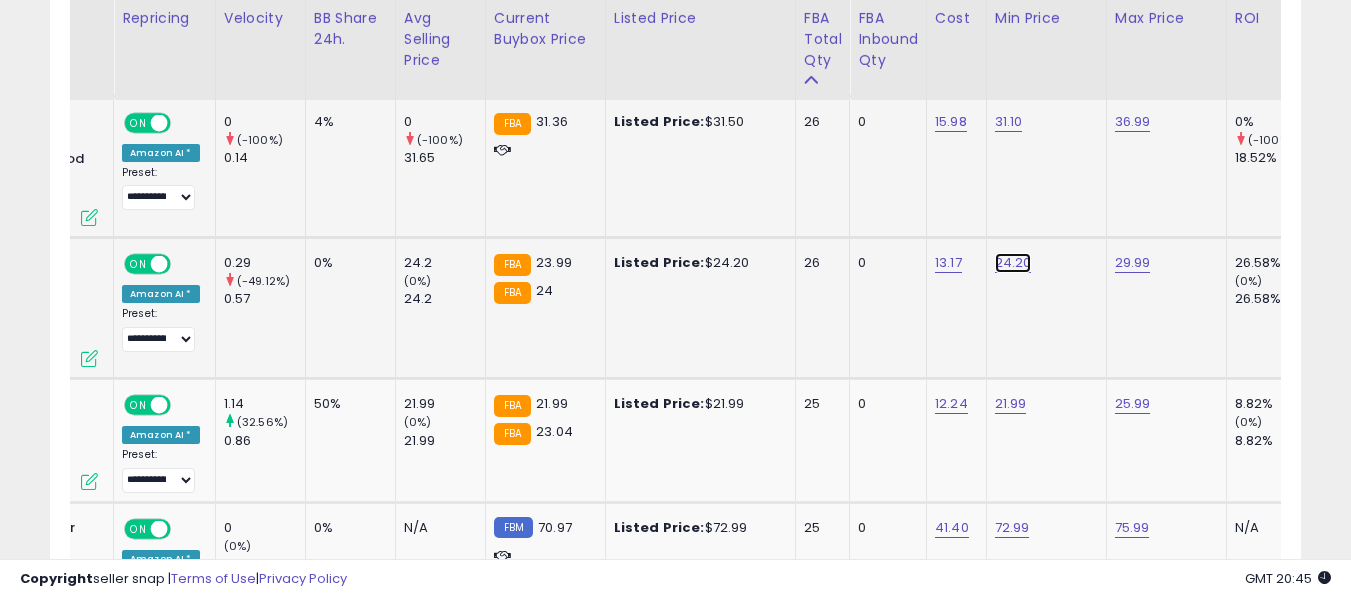click on "24.20" at bounding box center [1013, -2162] 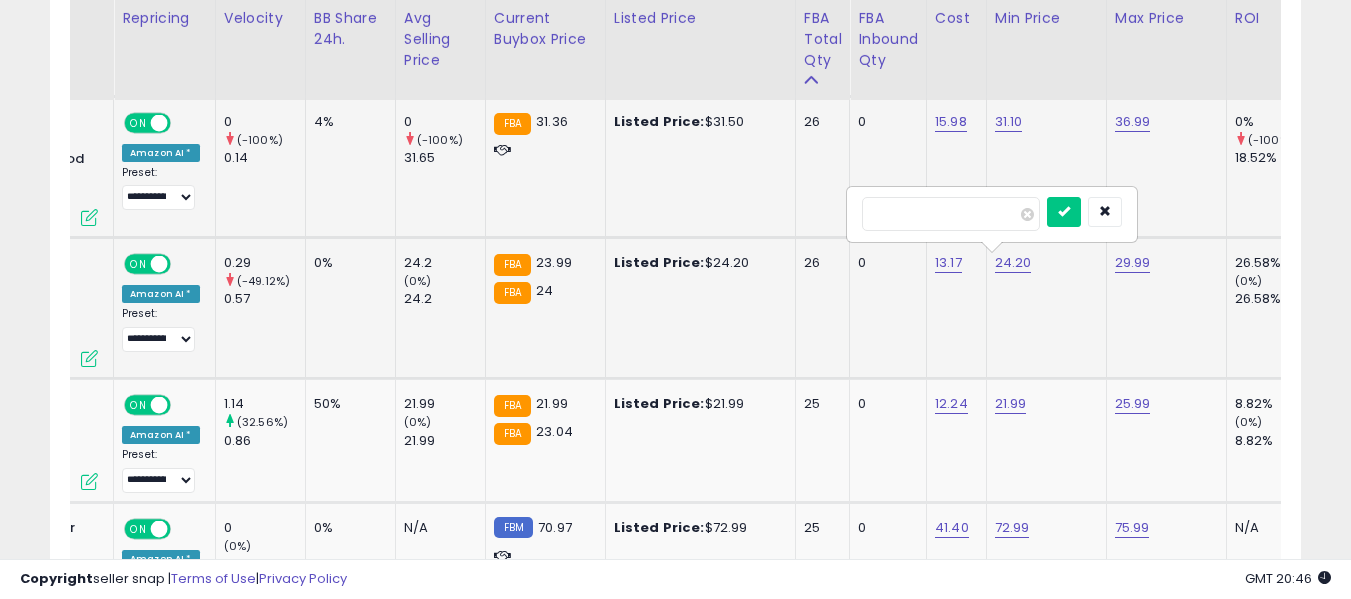 type on "*****" 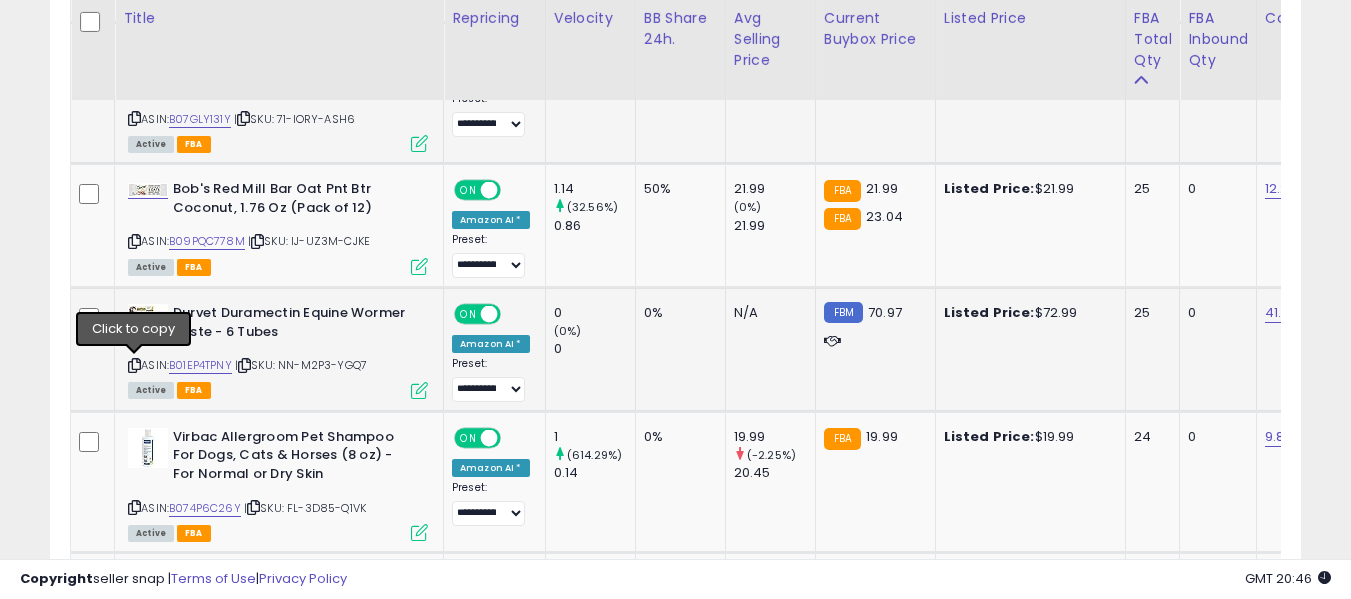 click at bounding box center [134, 365] 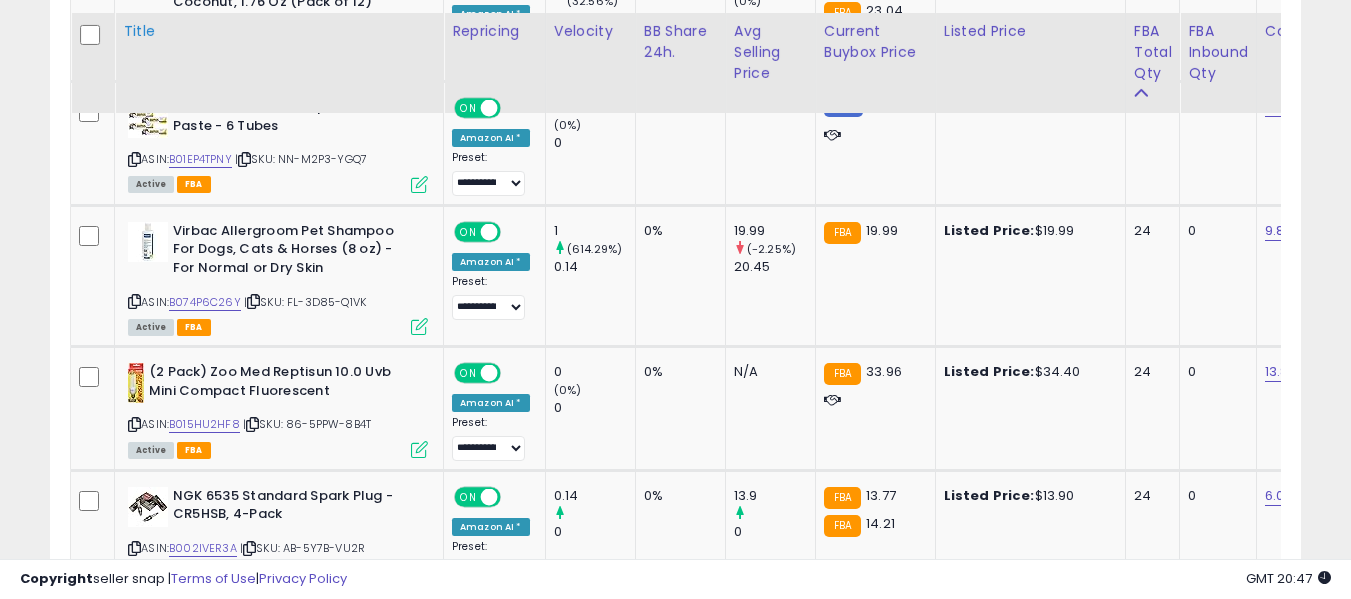 scroll, scrollTop: 3669, scrollLeft: 0, axis: vertical 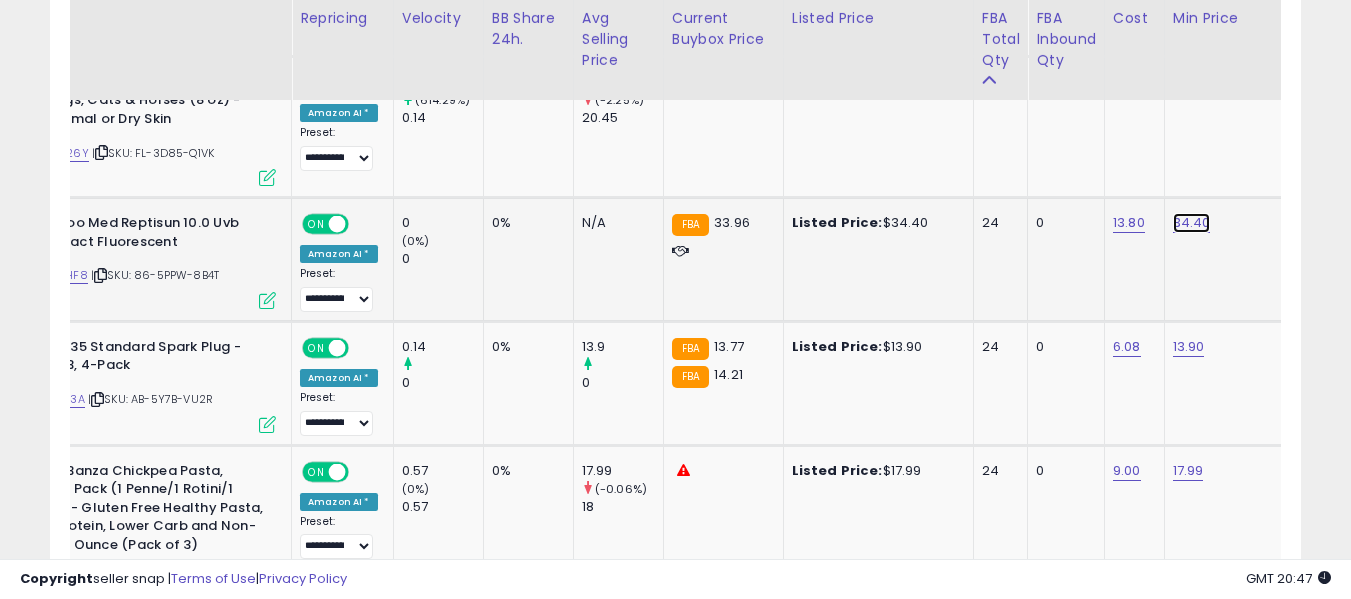 click on "34.40" at bounding box center (1191, -2732) 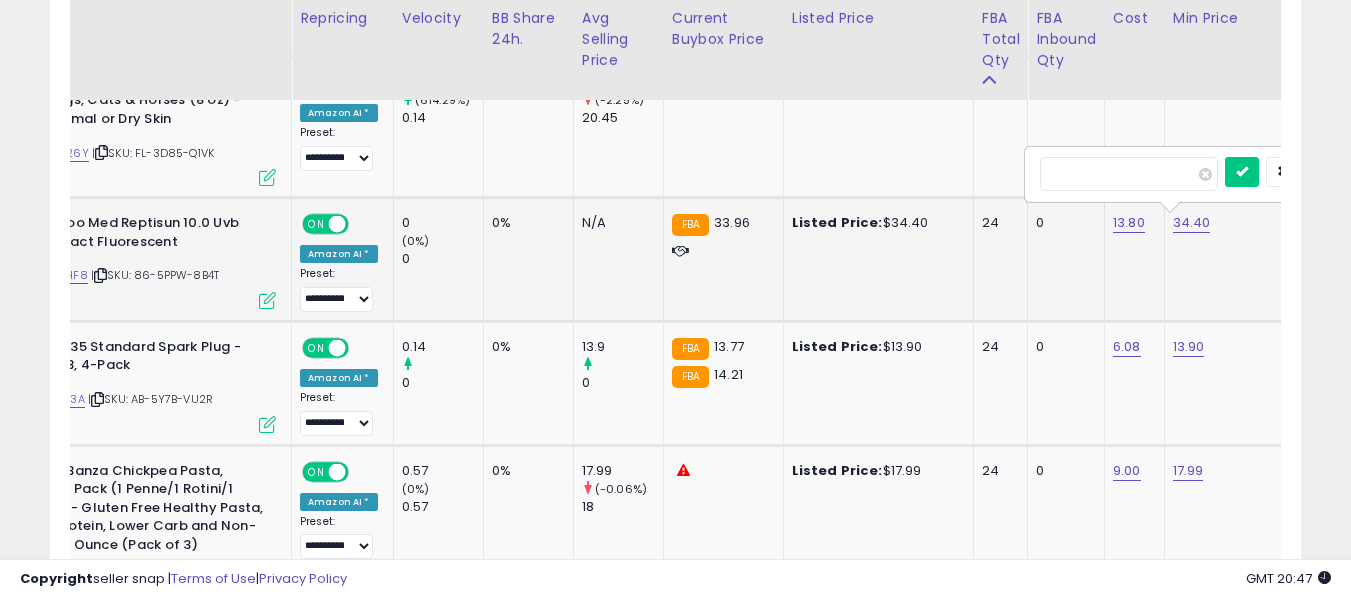 scroll, scrollTop: 0, scrollLeft: 252, axis: horizontal 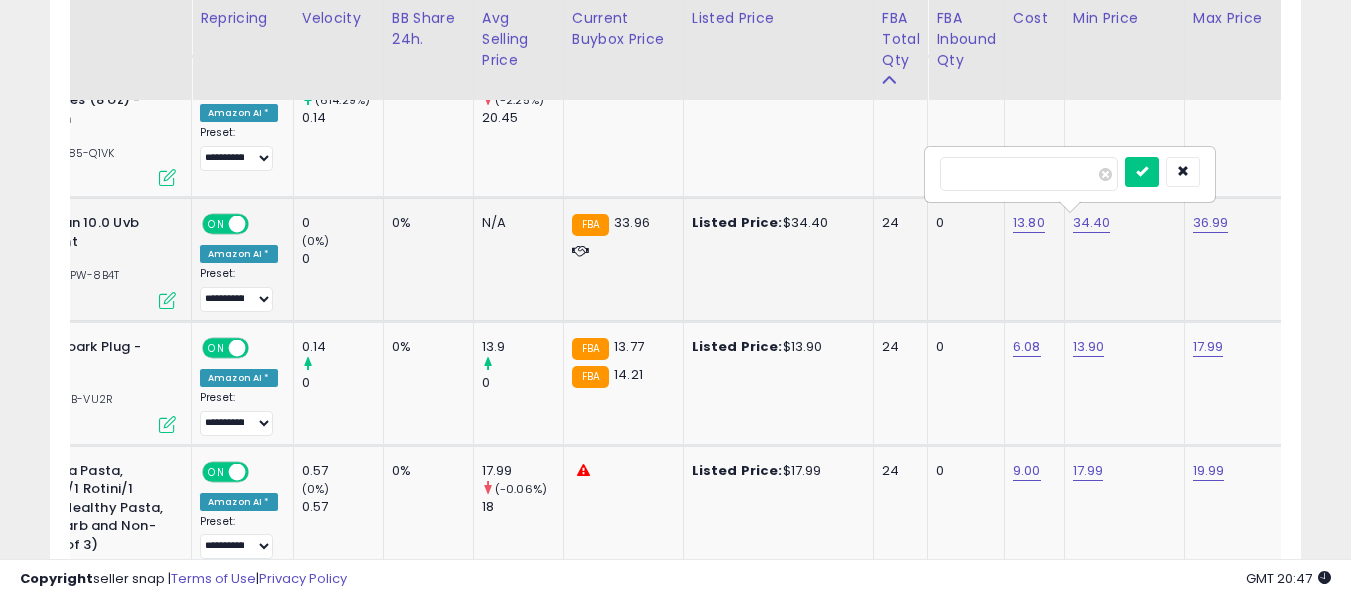 type on "*****" 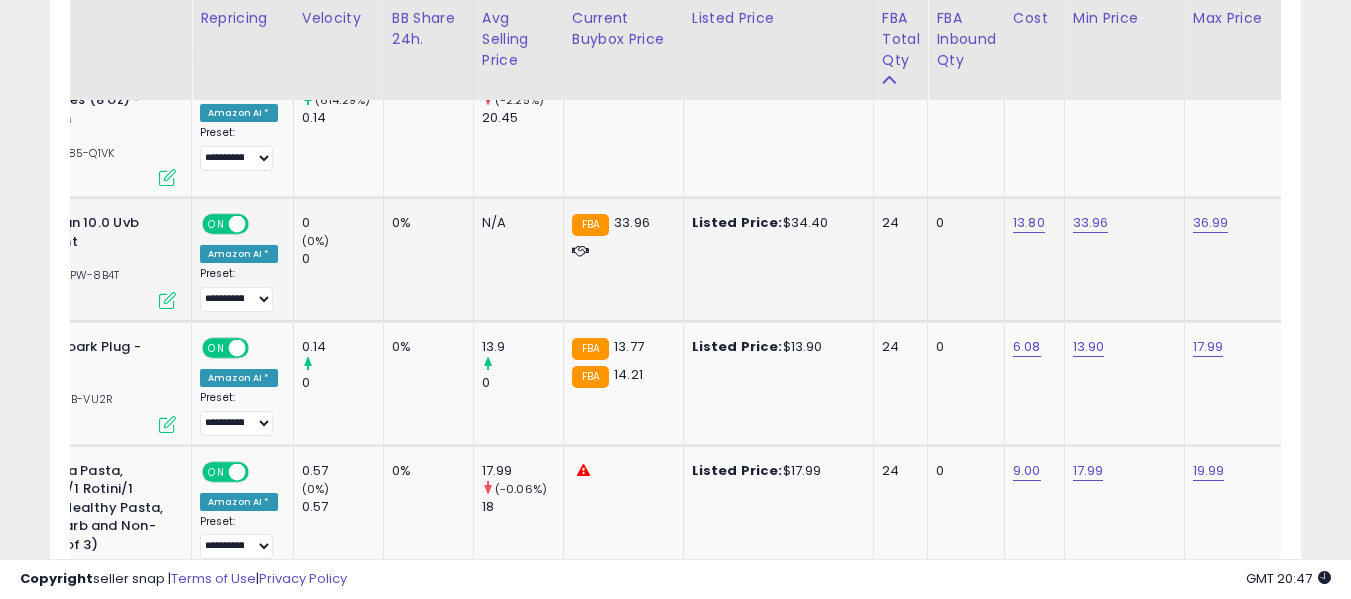 scroll, scrollTop: 0, scrollLeft: 33, axis: horizontal 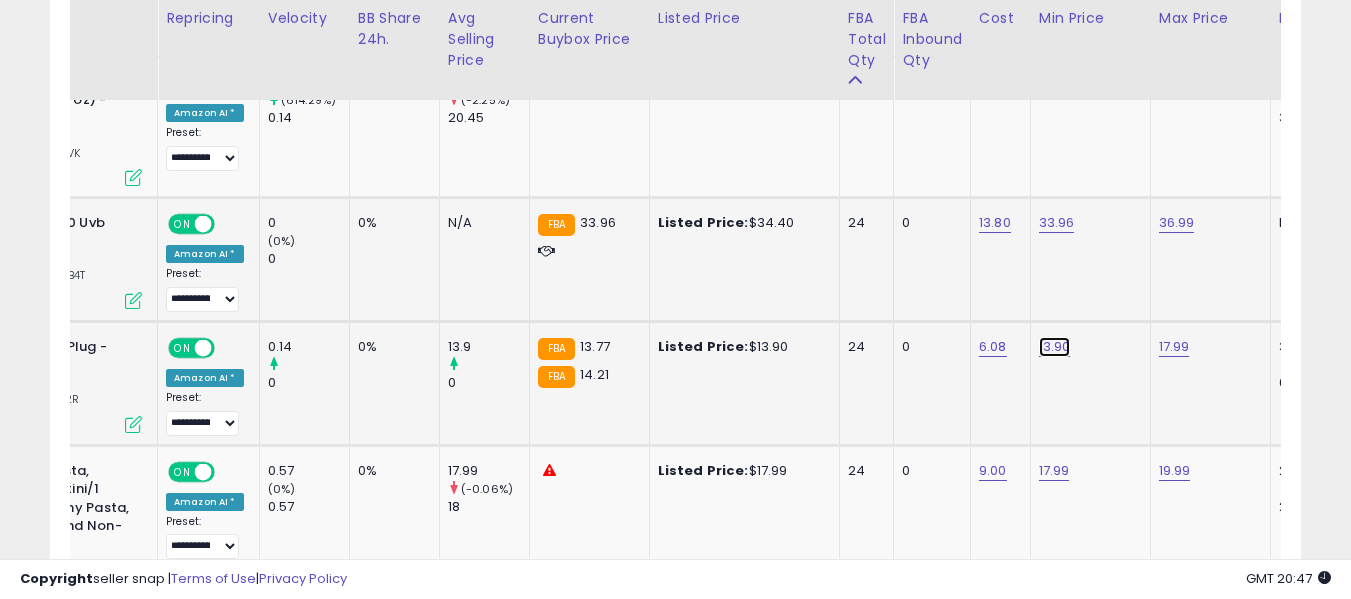 click on "13.90" at bounding box center [1057, -2732] 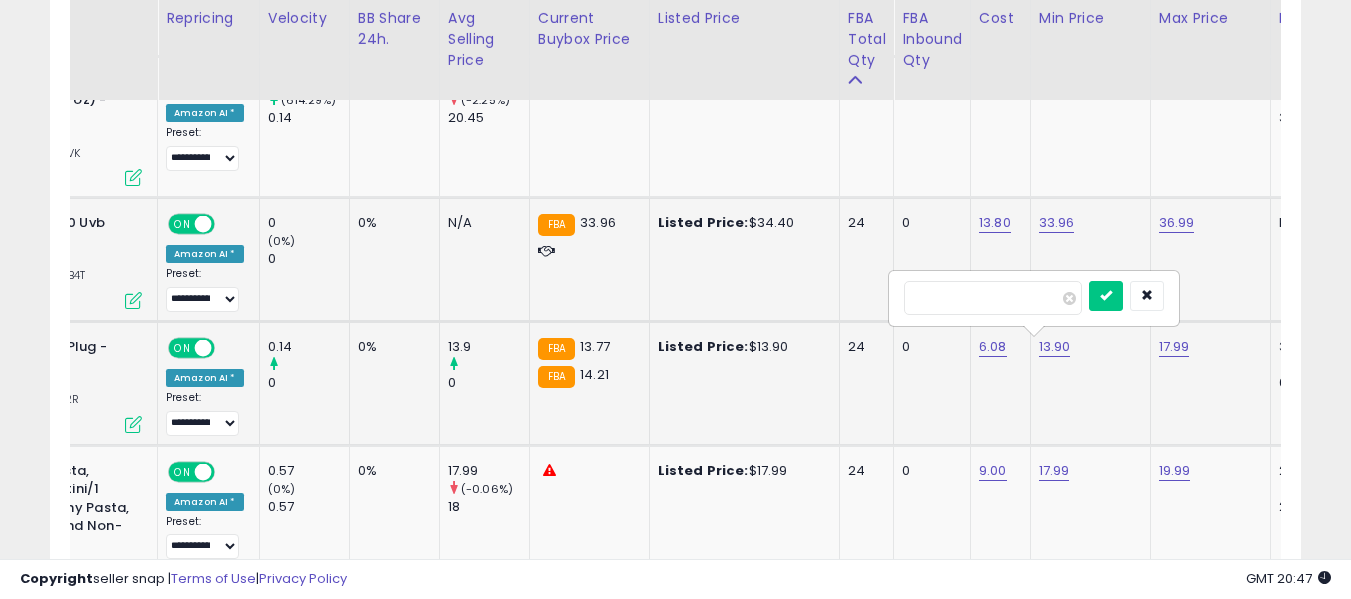 type on "*****" 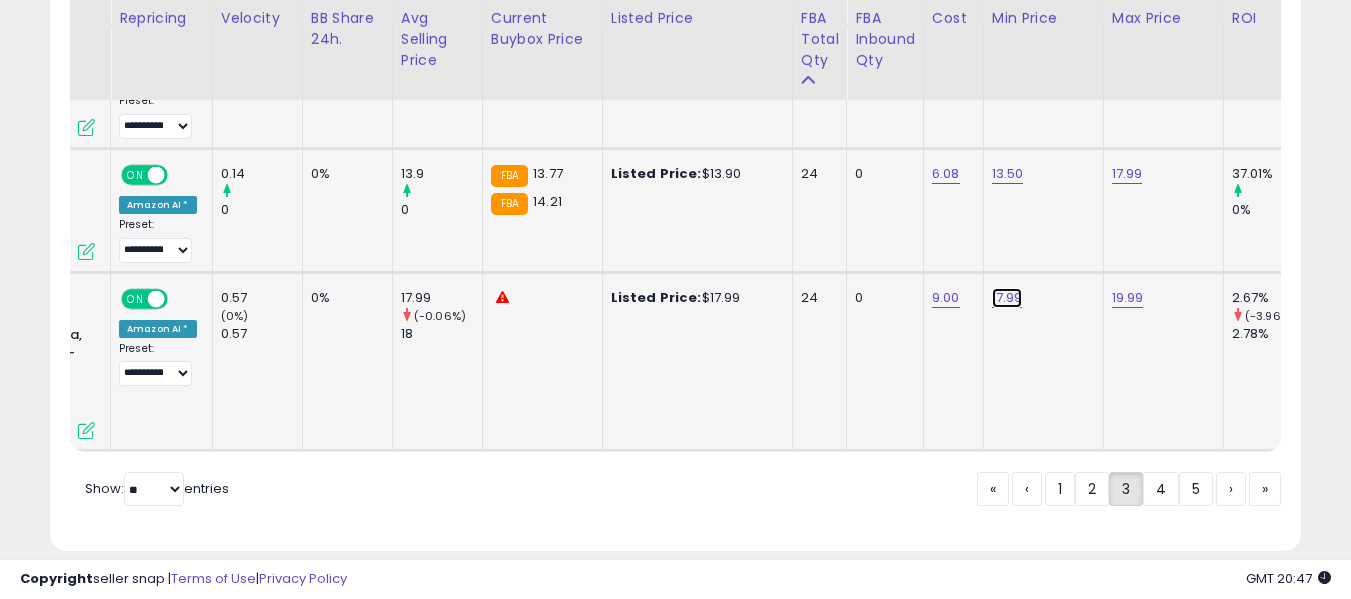 click on "17.99" at bounding box center (1010, -2905) 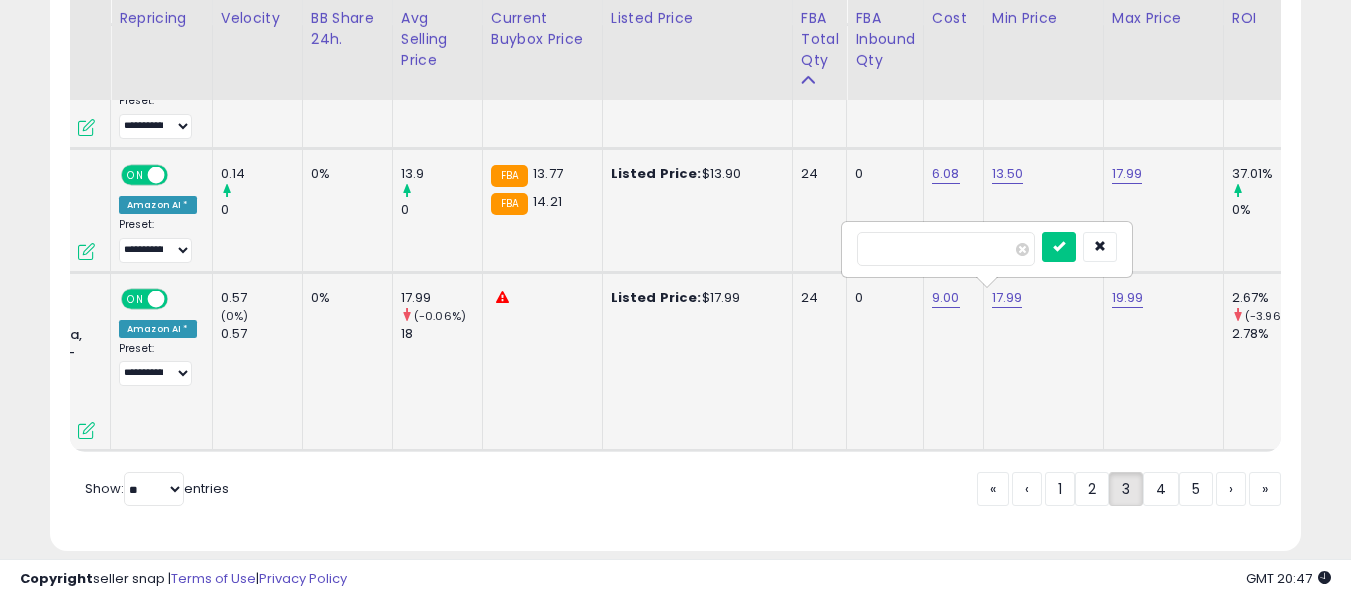 type on "*****" 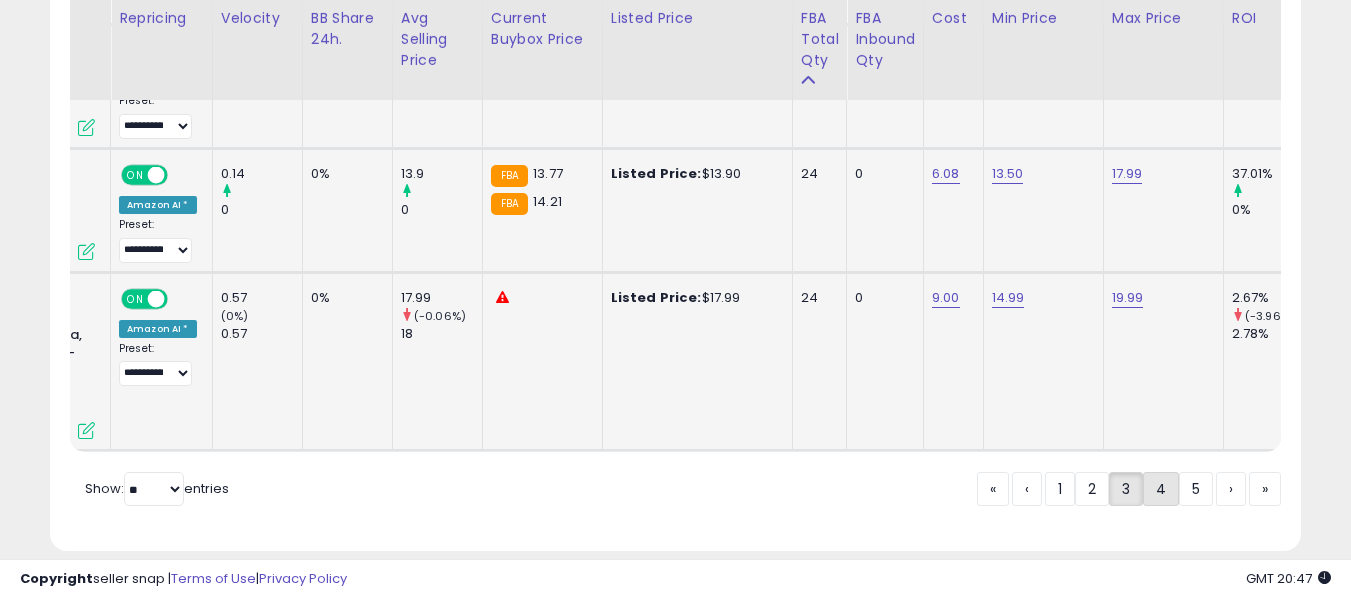 click on "4" 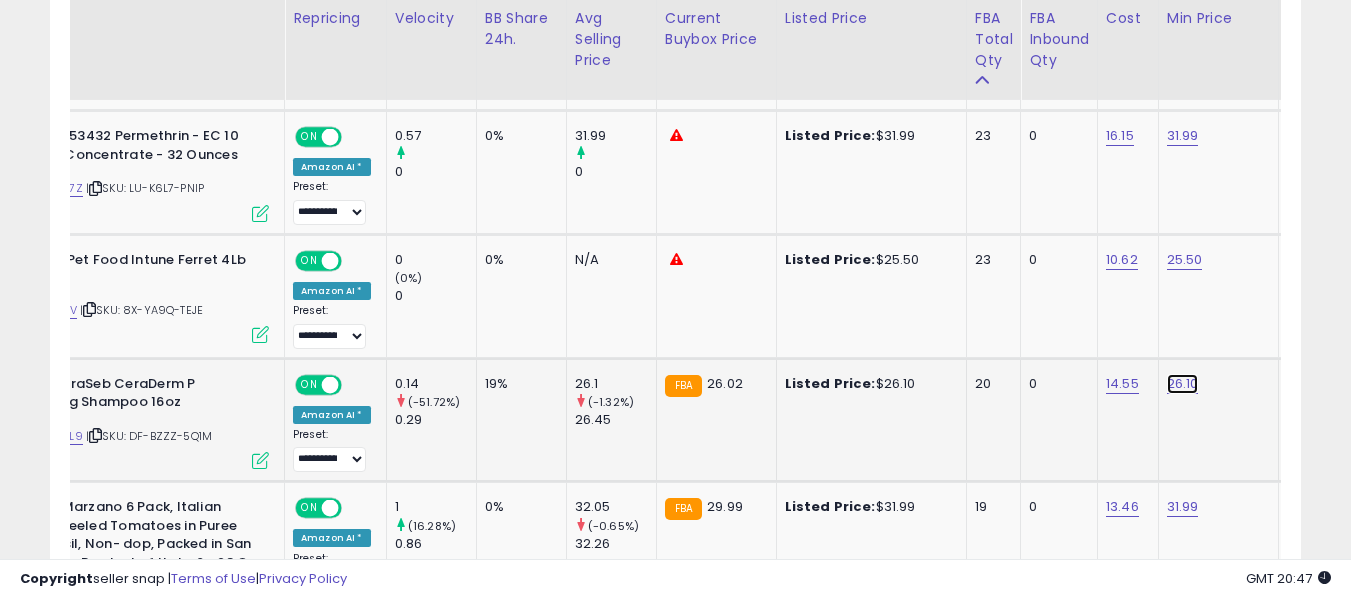 click on "26.10" at bounding box center (1183, -289) 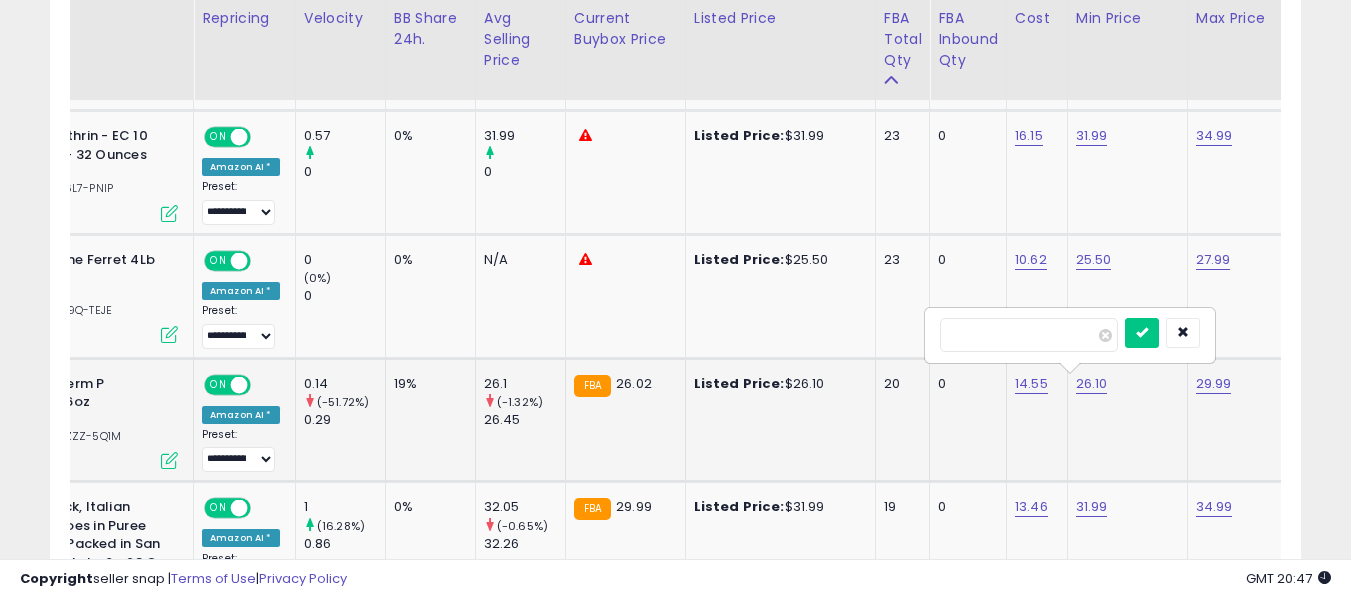 type on "*****" 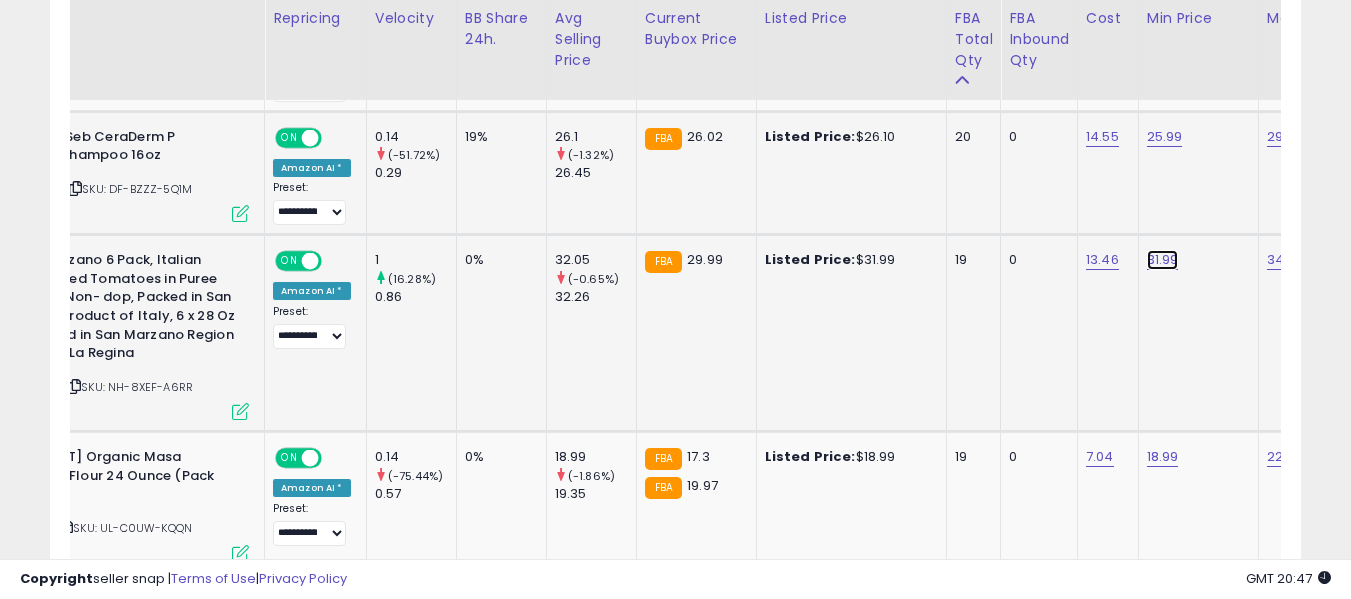 click on "31.99" at bounding box center (1163, -536) 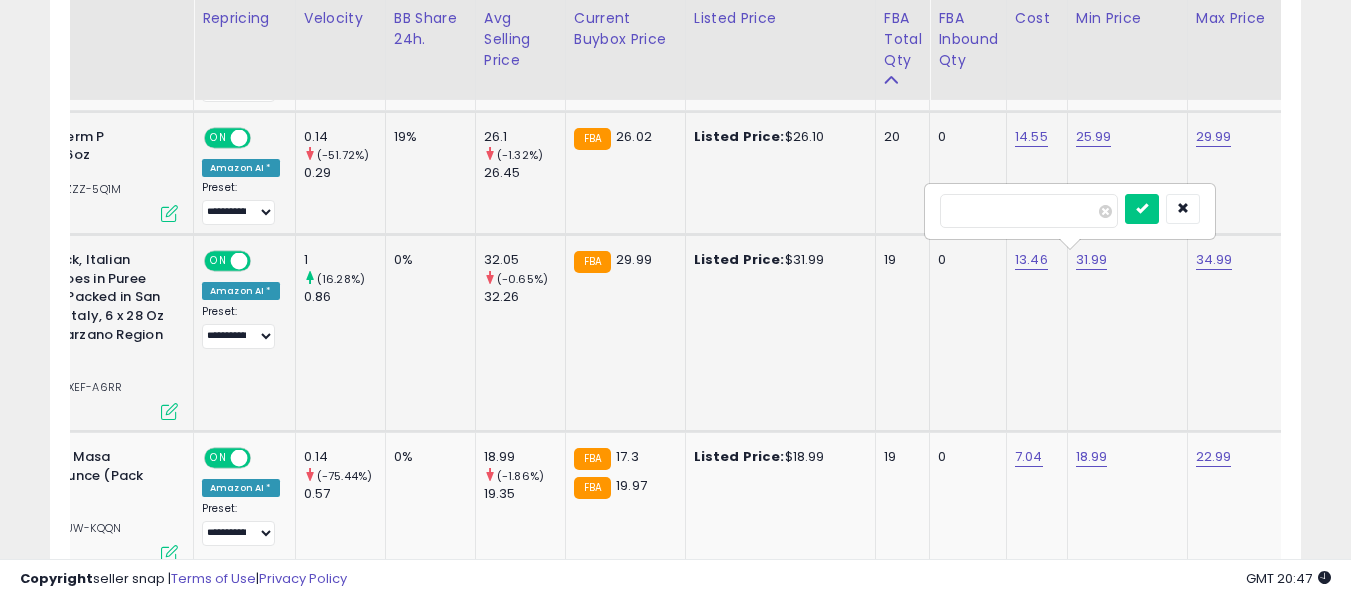 type on "*" 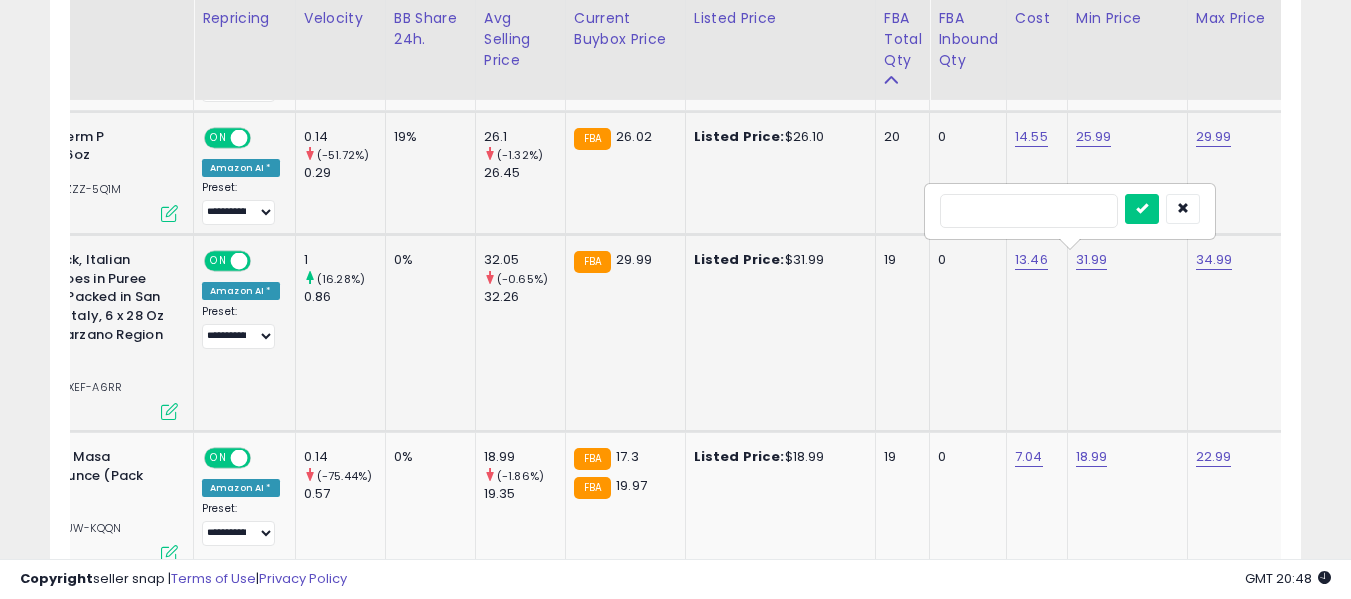 type on "*****" 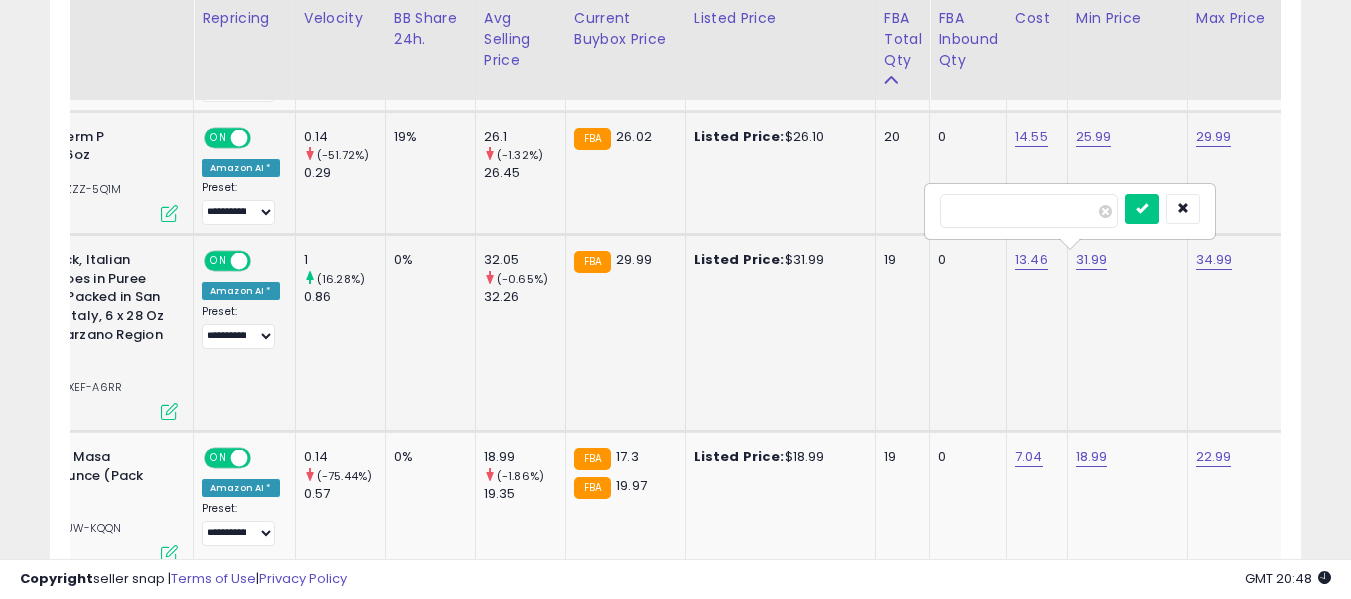 click at bounding box center (1142, 209) 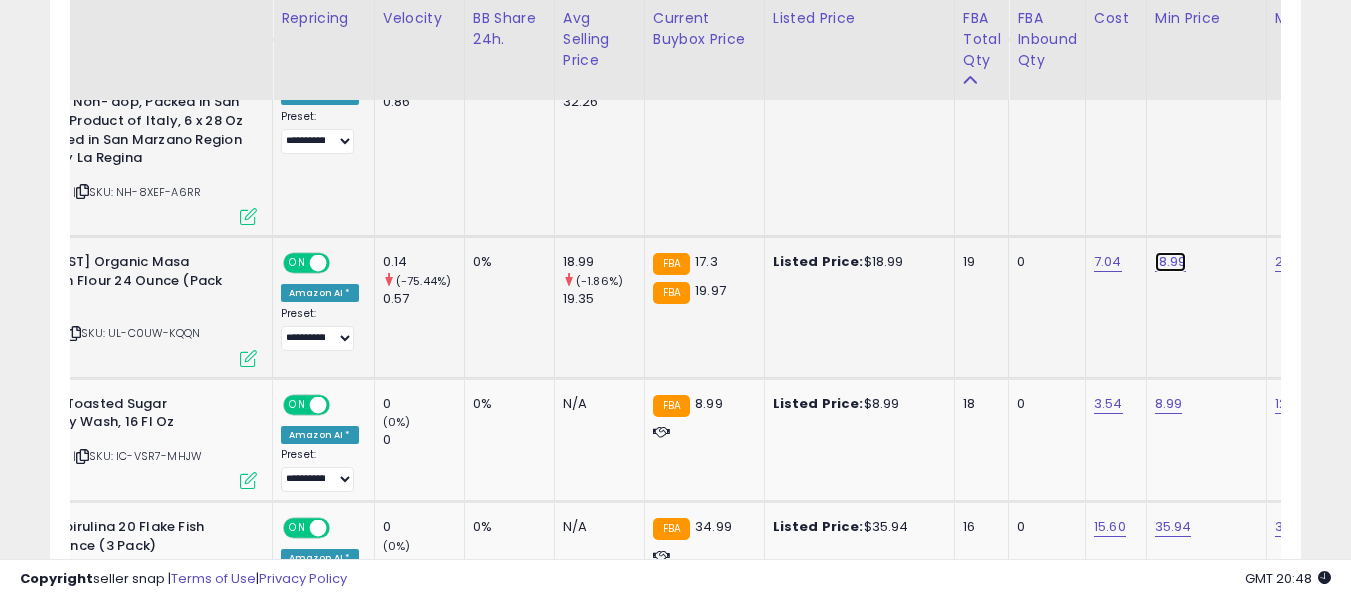 click on "18.99" at bounding box center [1171, -731] 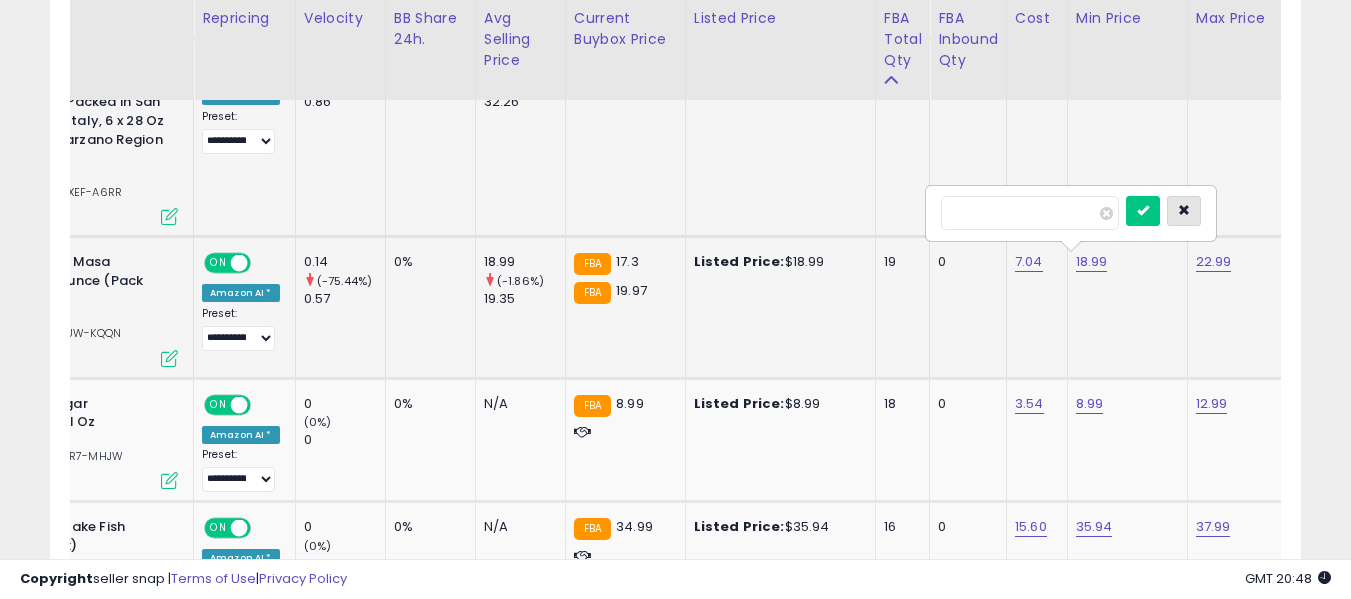 click at bounding box center (1184, 210) 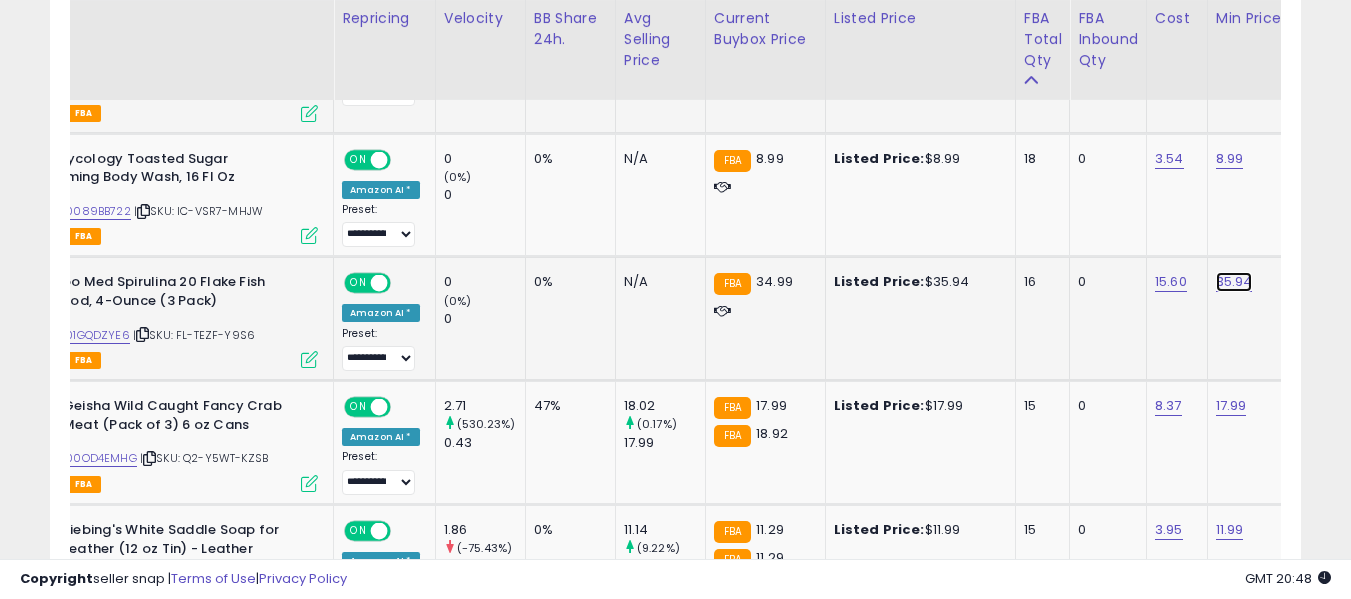 click on "35.94" at bounding box center [1232, -976] 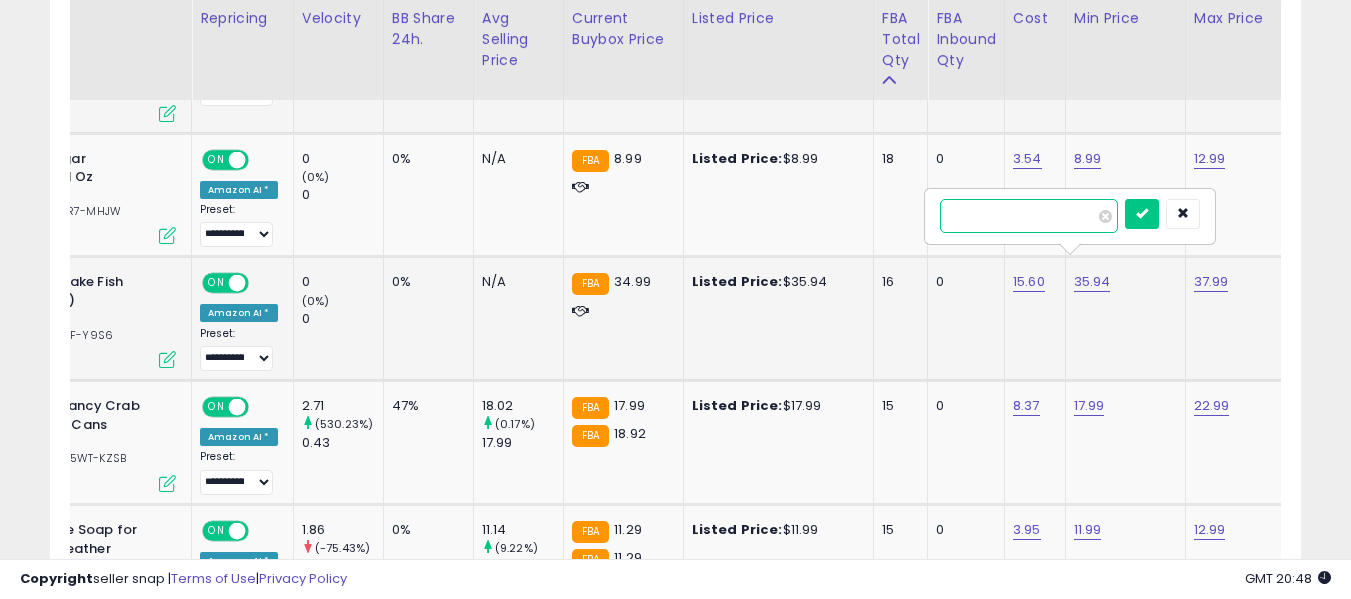 type on "*****" 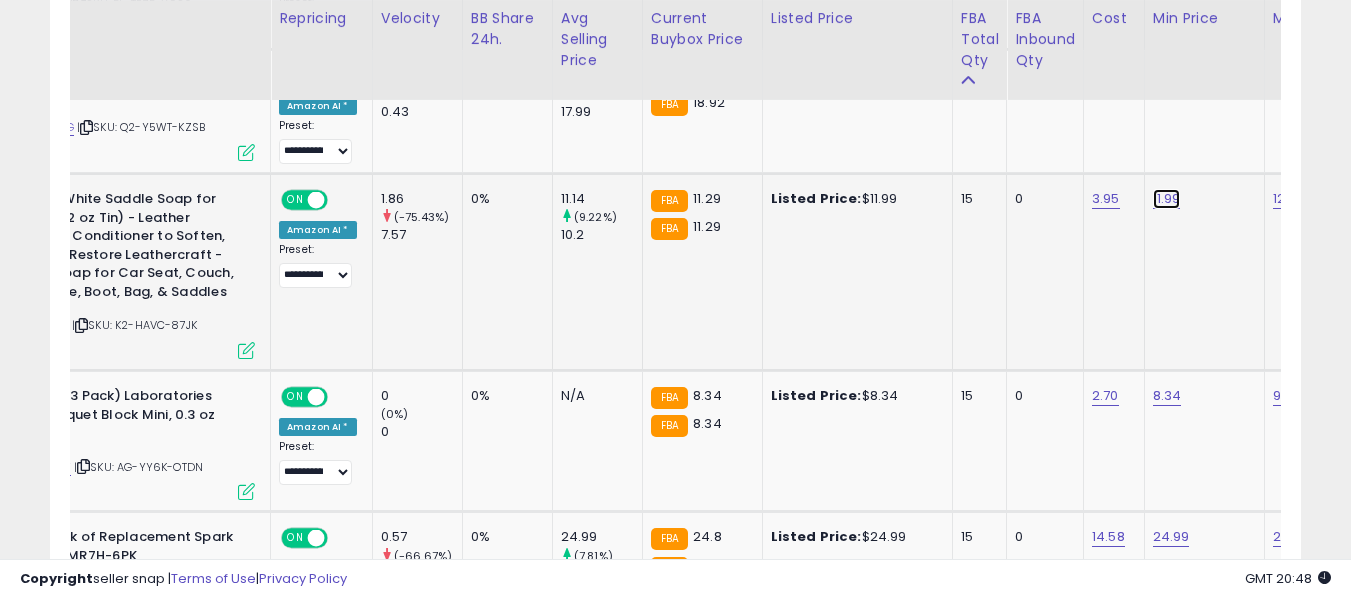 click on "11.99" at bounding box center [1169, -1307] 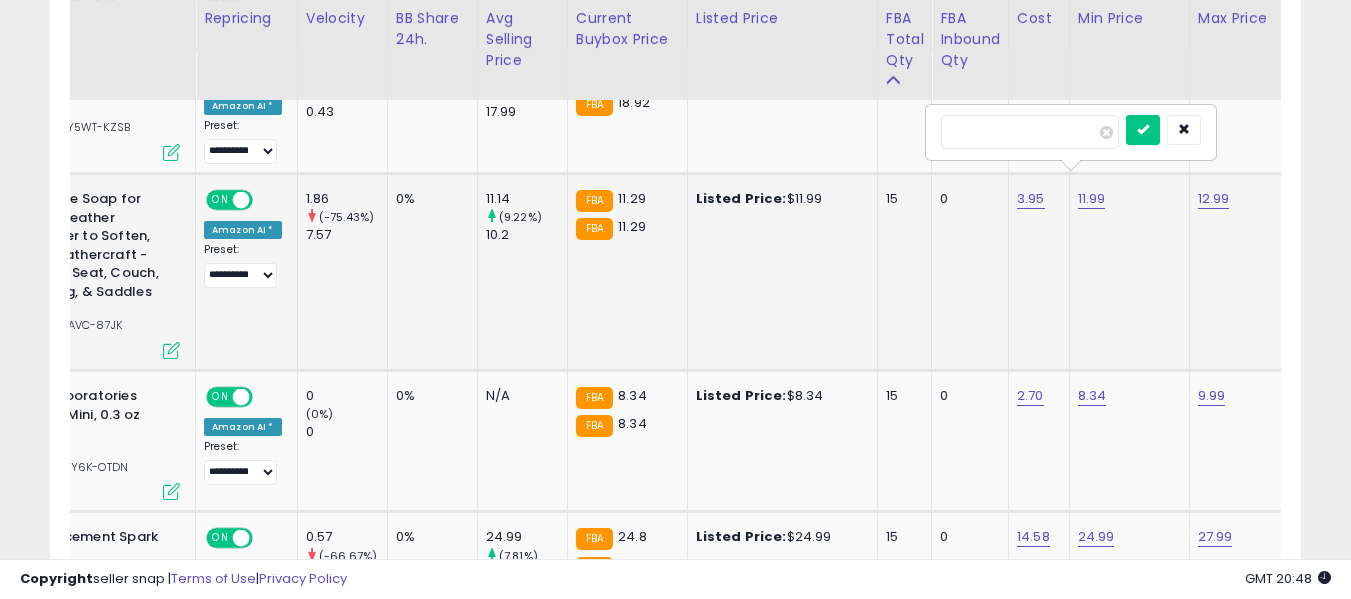 type on "****" 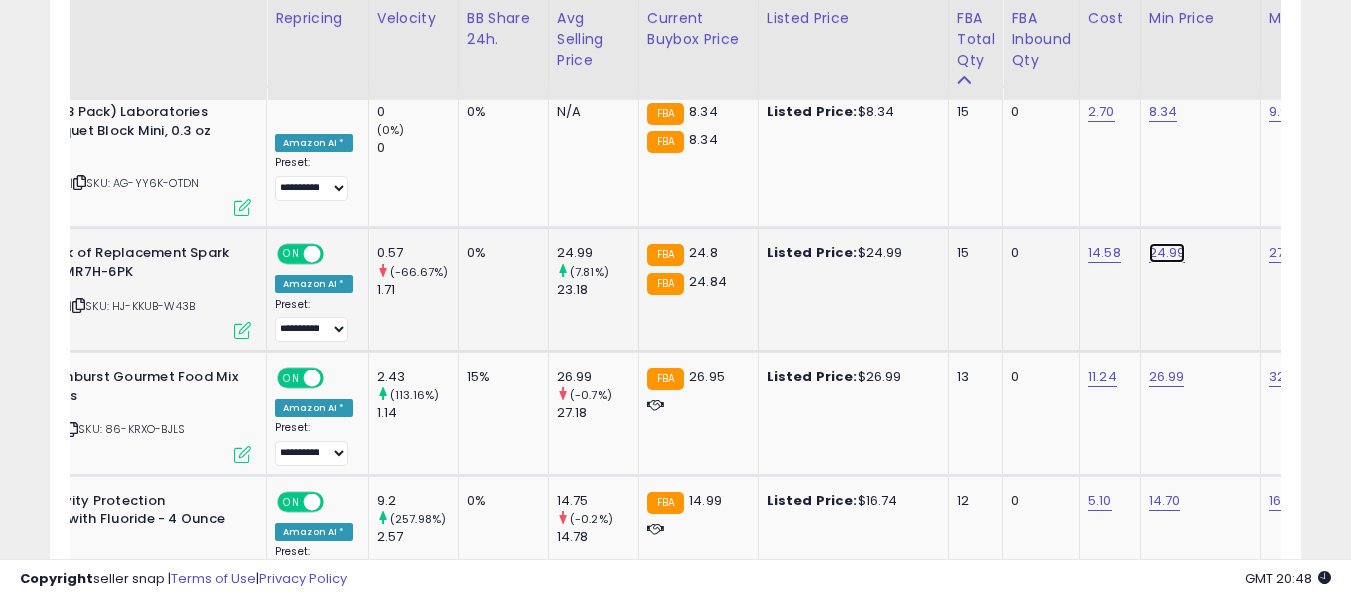 click on "24.99" at bounding box center (1165, -1591) 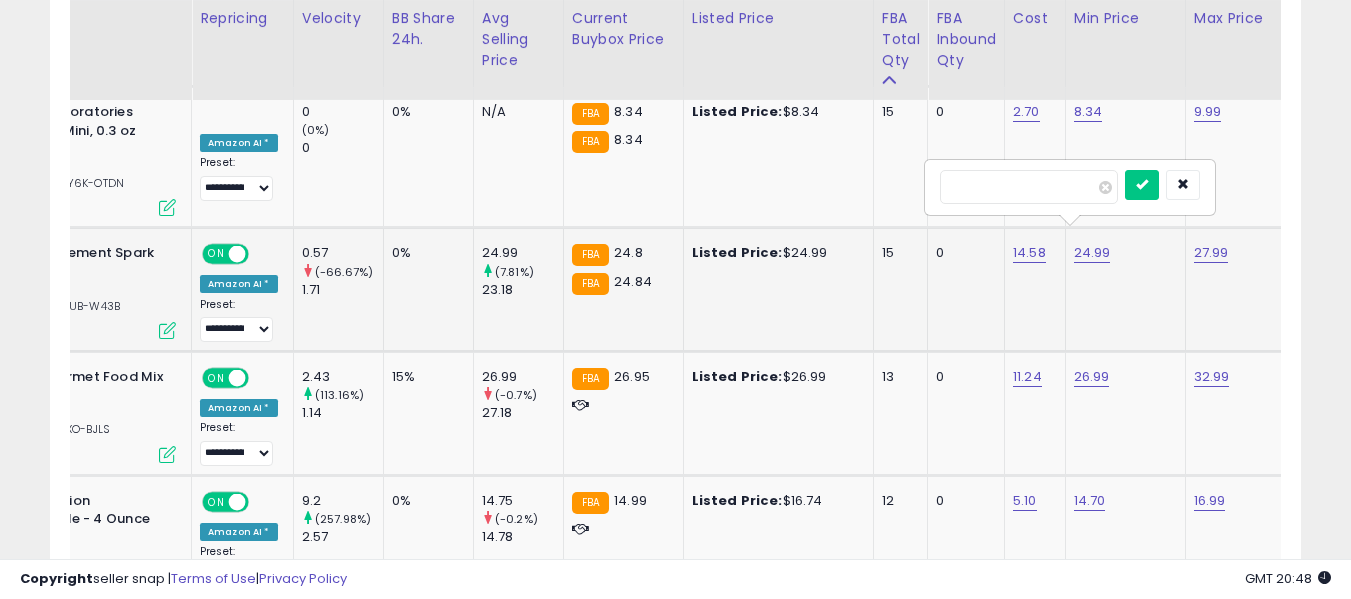 type on "****" 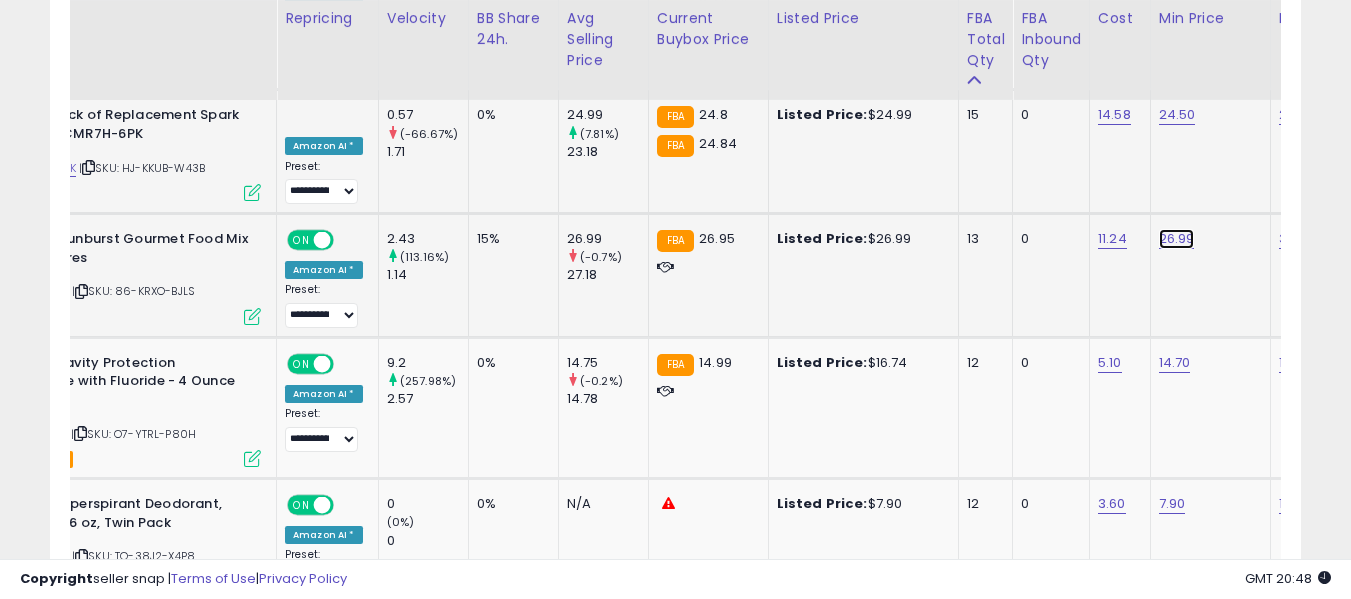 click on "26.99" at bounding box center (1175, -1729) 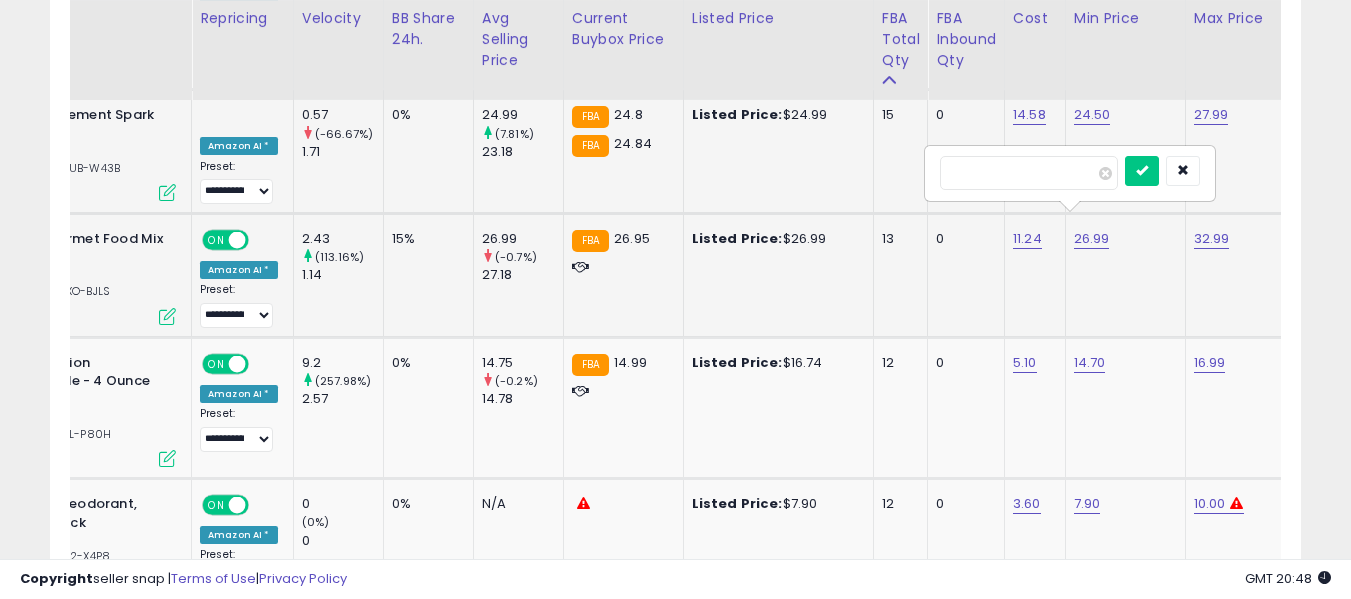 type on "****" 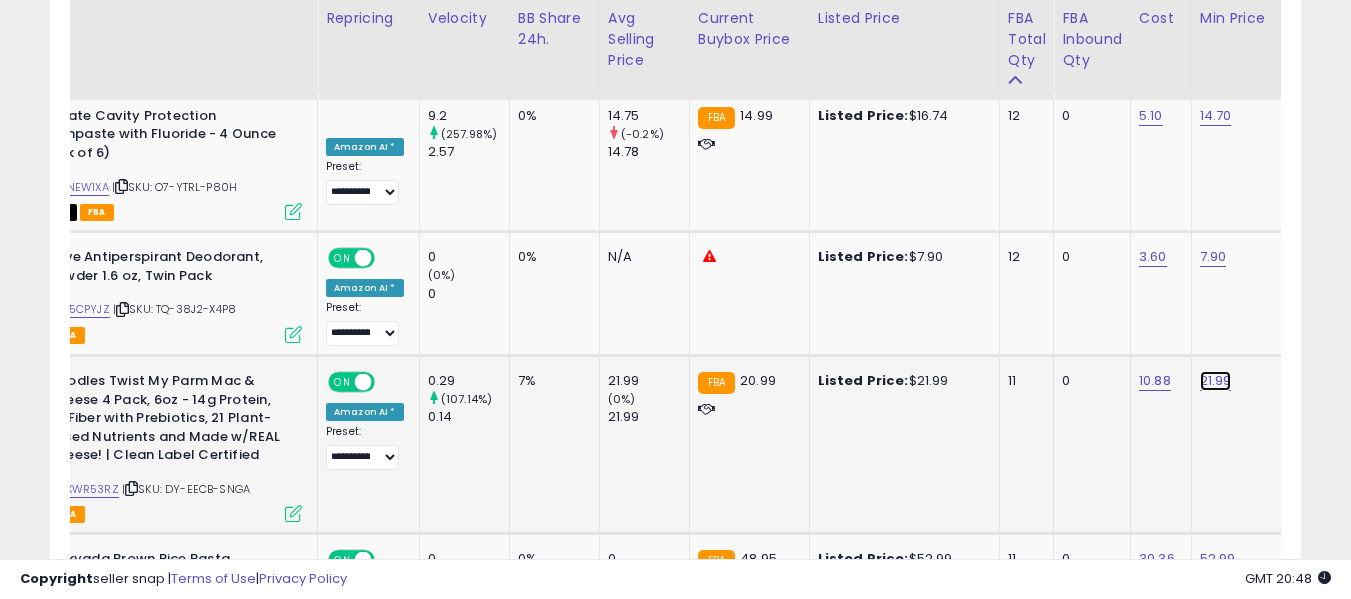 click on "21.99" at bounding box center [1216, -1976] 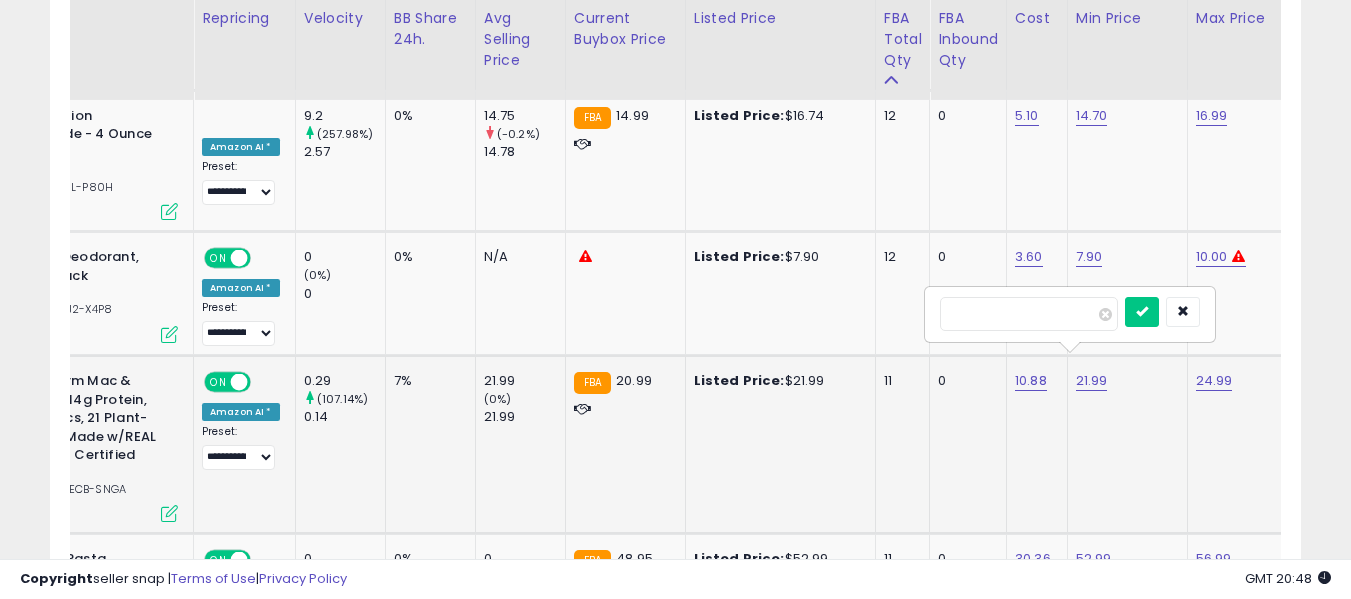 type on "*" 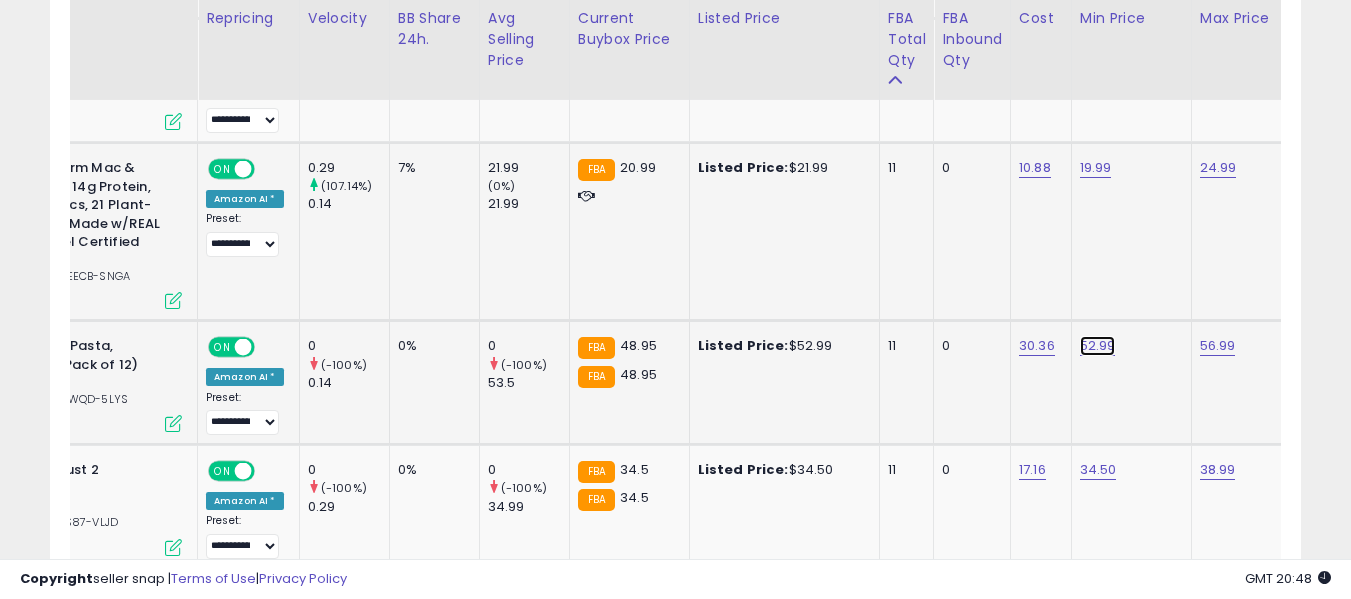 click on "52.99" at bounding box center (1096, -2189) 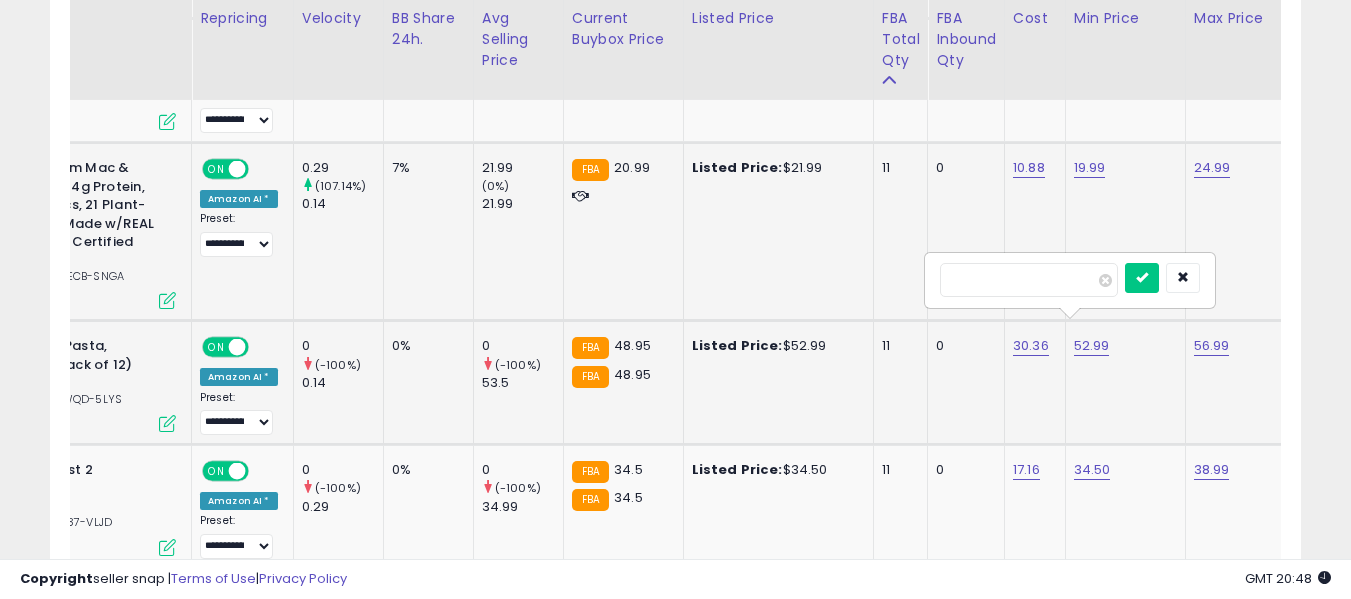 type on "*" 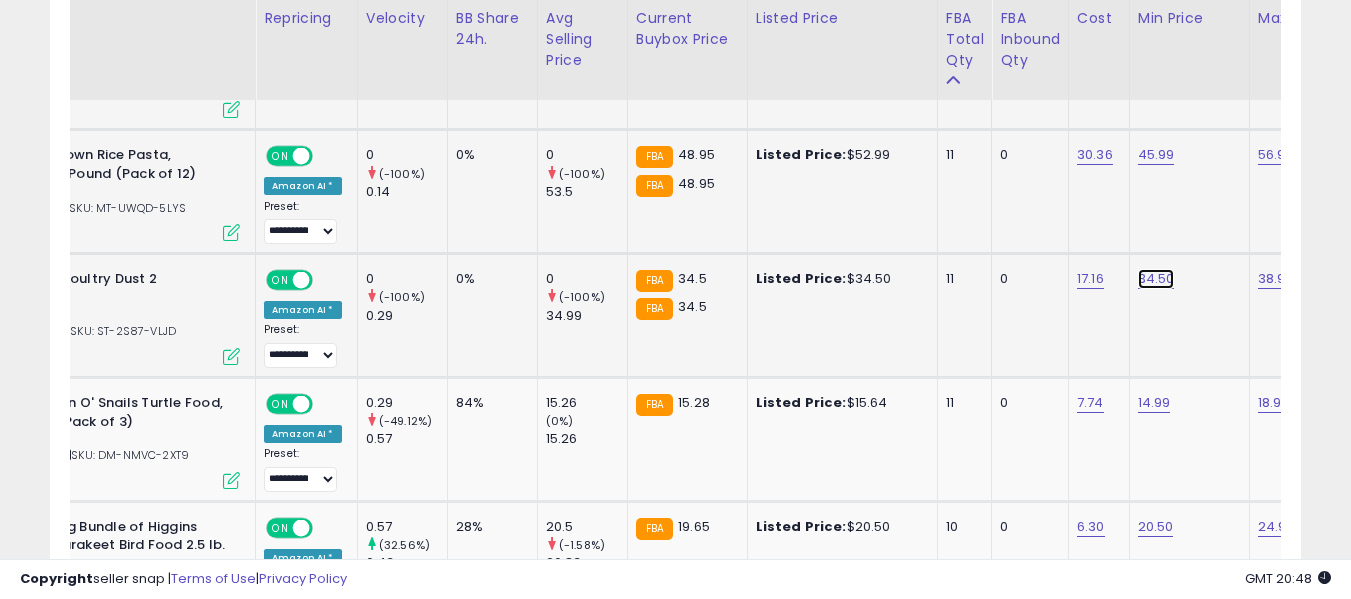 click on "34.50" at bounding box center [1154, -2380] 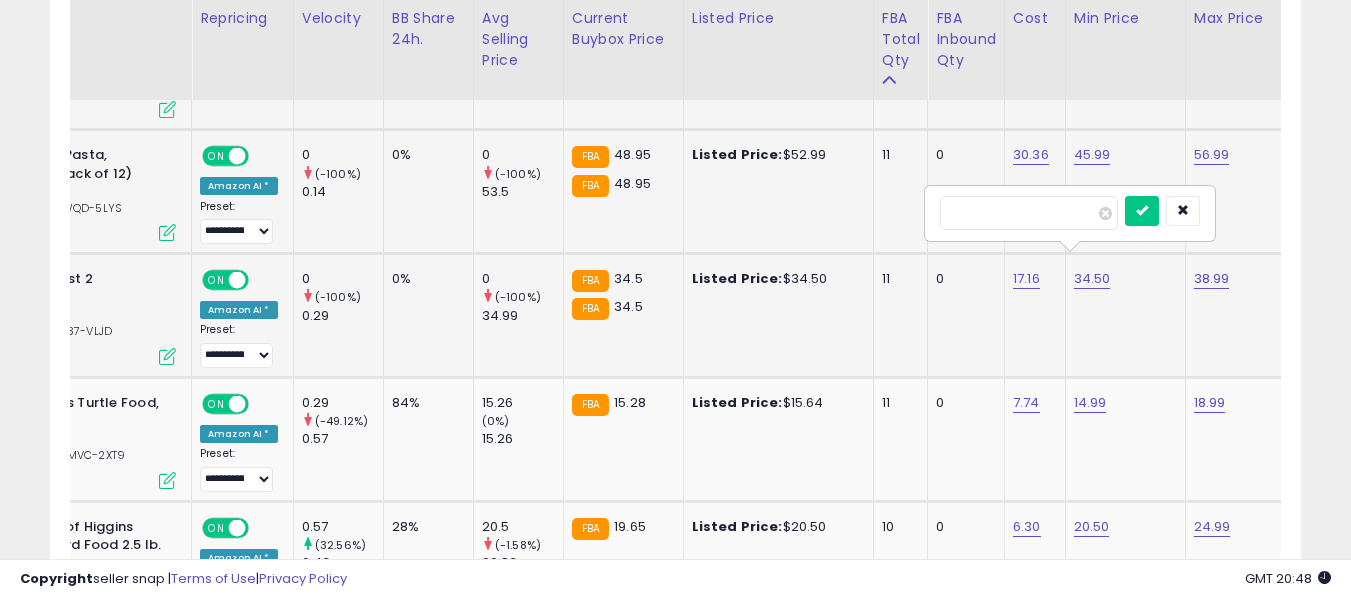 type on "****" 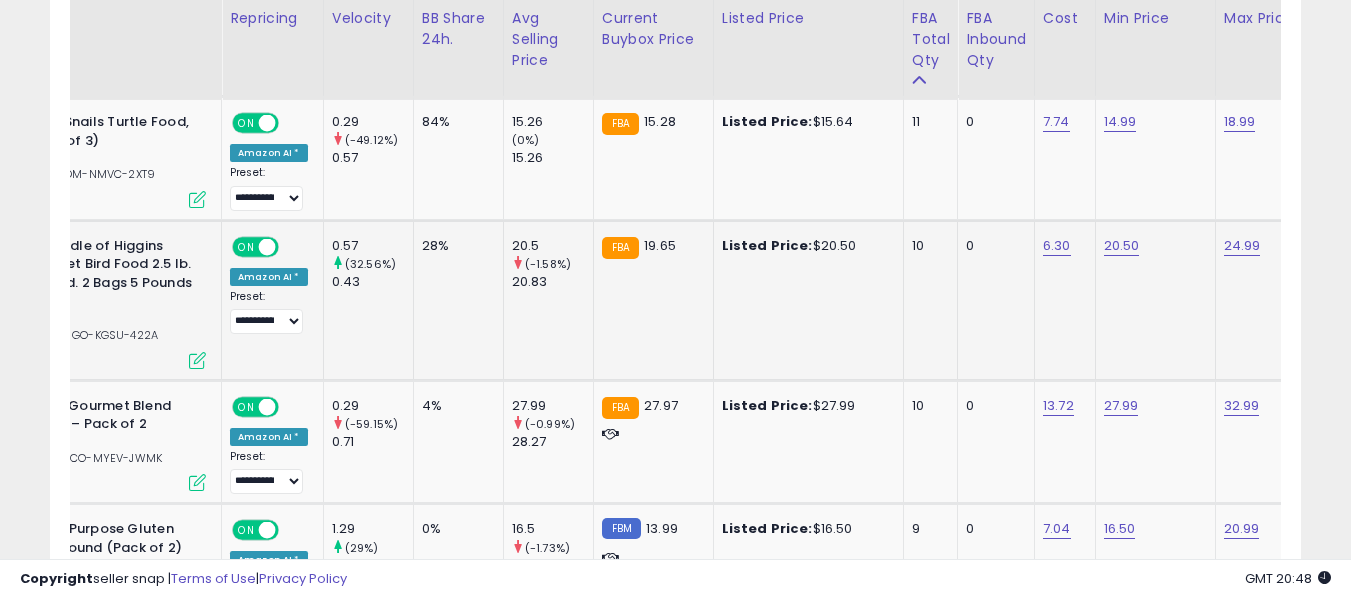 click on "20.50" 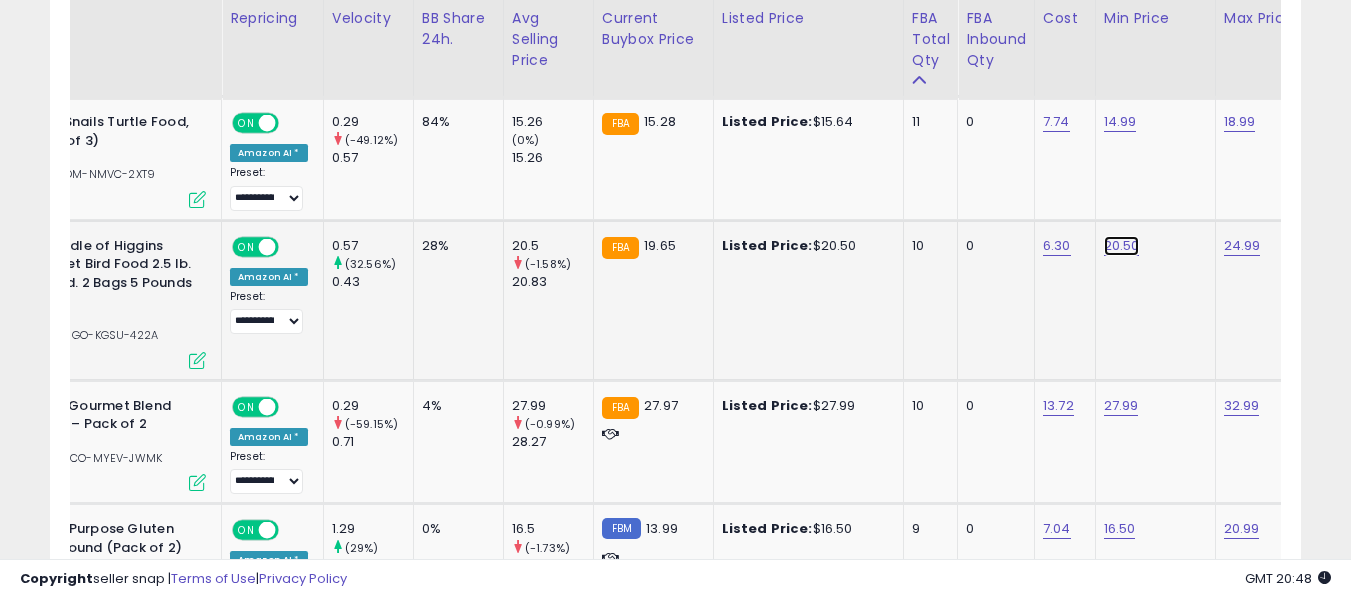 click on "20.50" at bounding box center (1120, -2661) 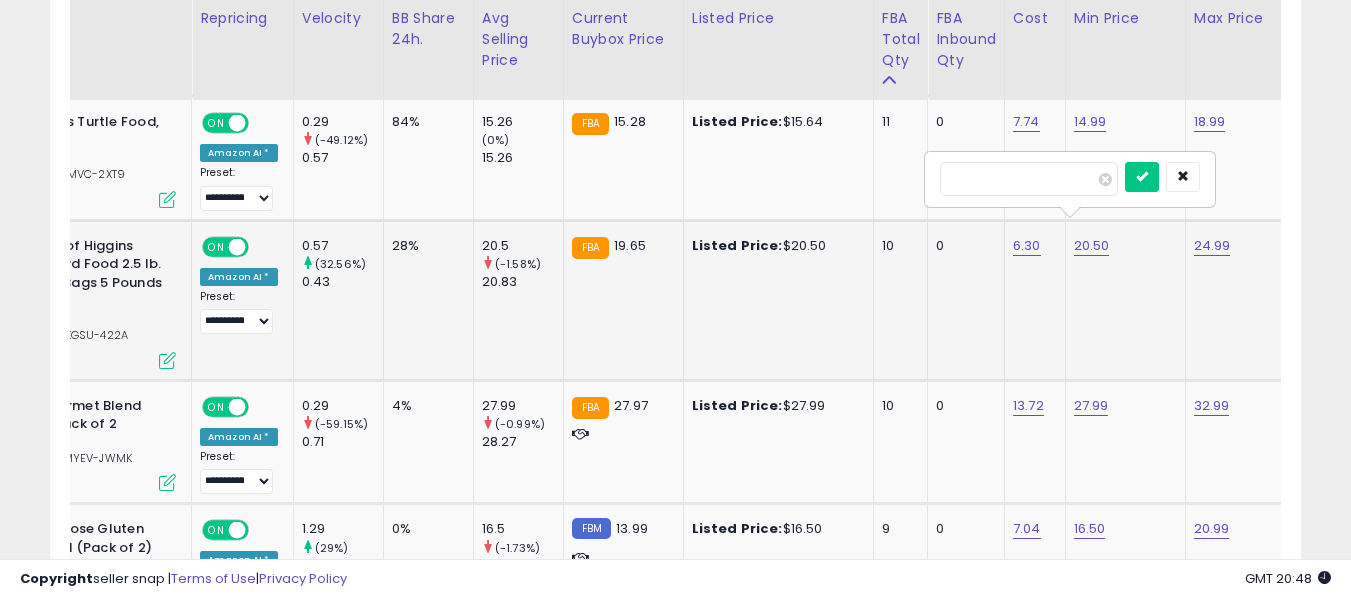 type on "*" 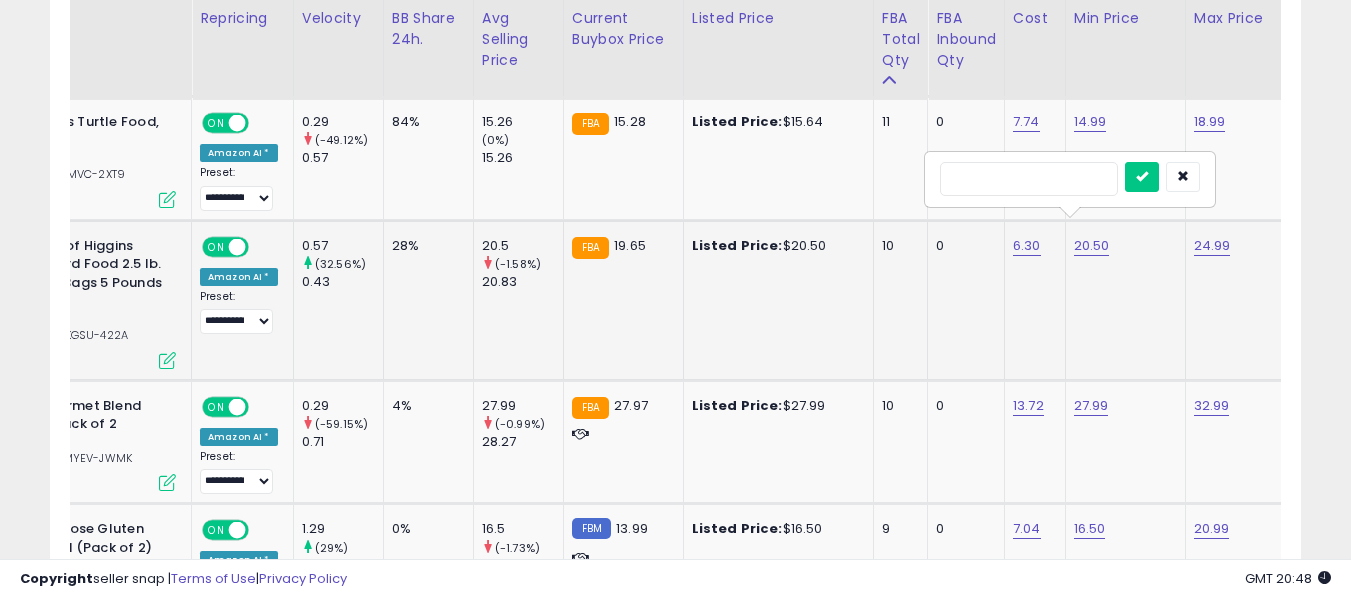 type on "*****" 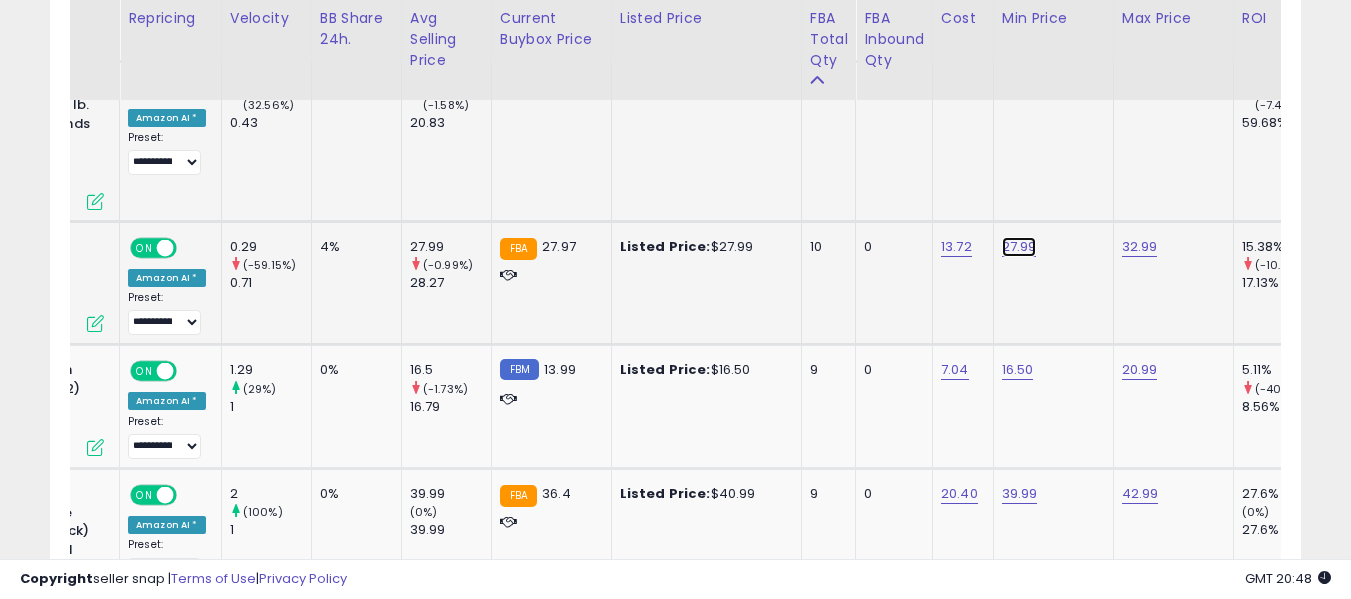 click on "27.99" at bounding box center (1018, -2820) 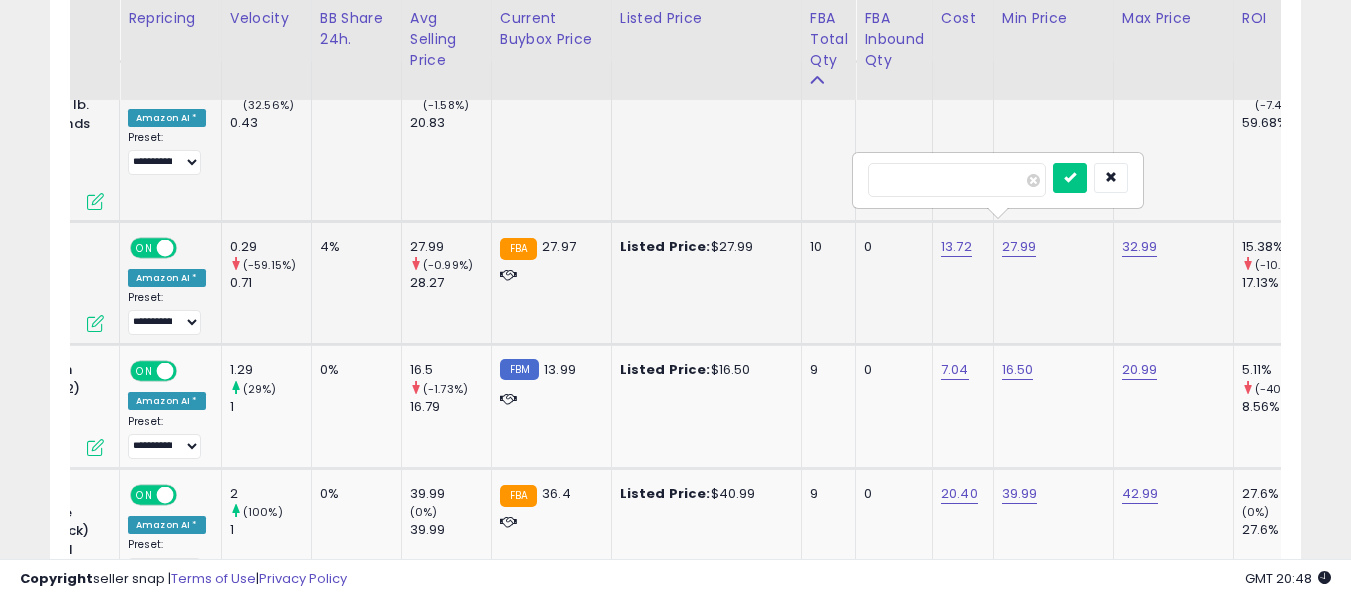 type on "****" 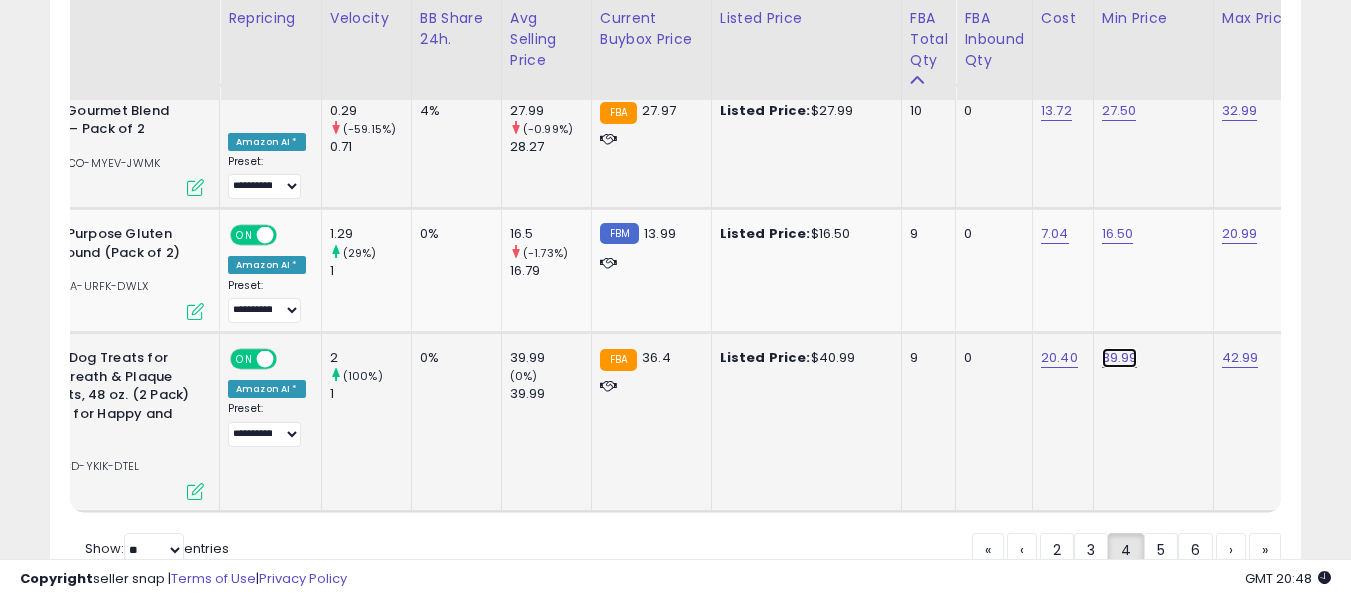 click on "39.99" at bounding box center (1118, -2956) 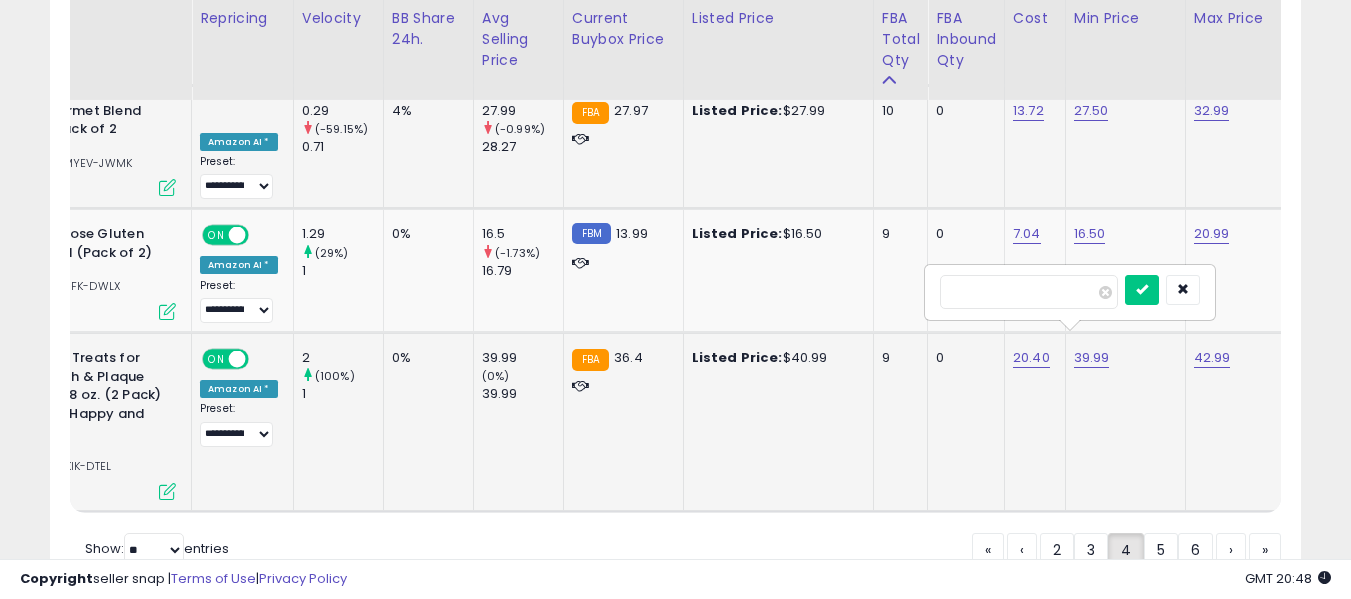 type on "*" 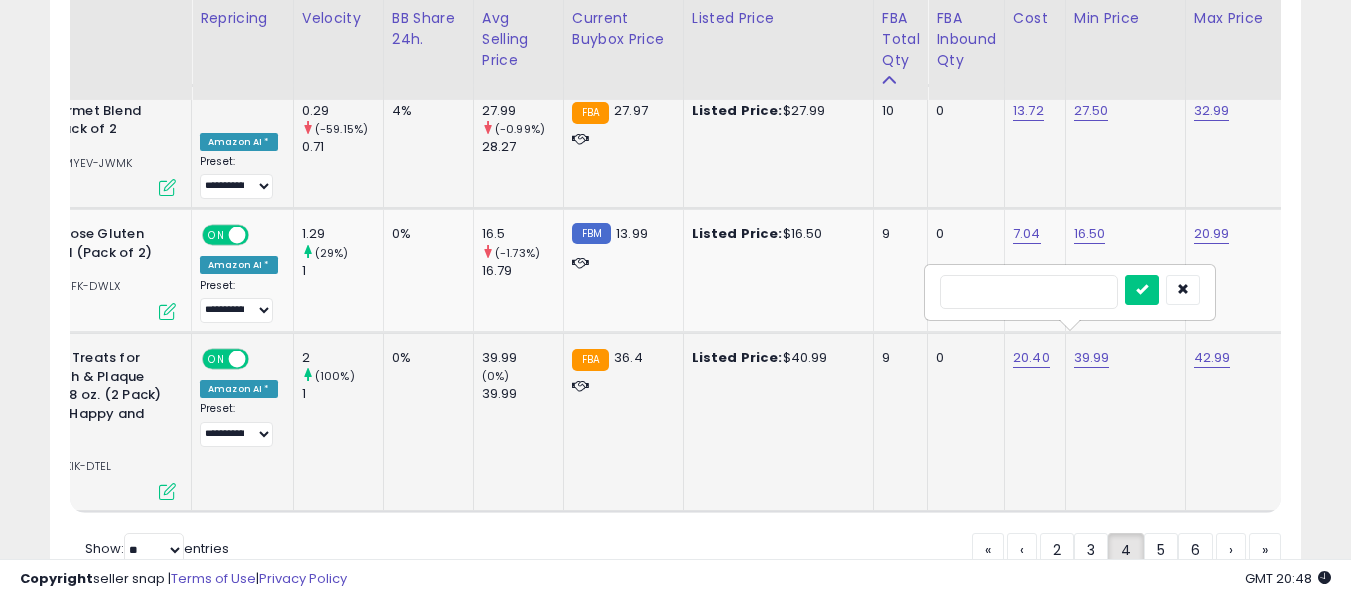 type on "*****" 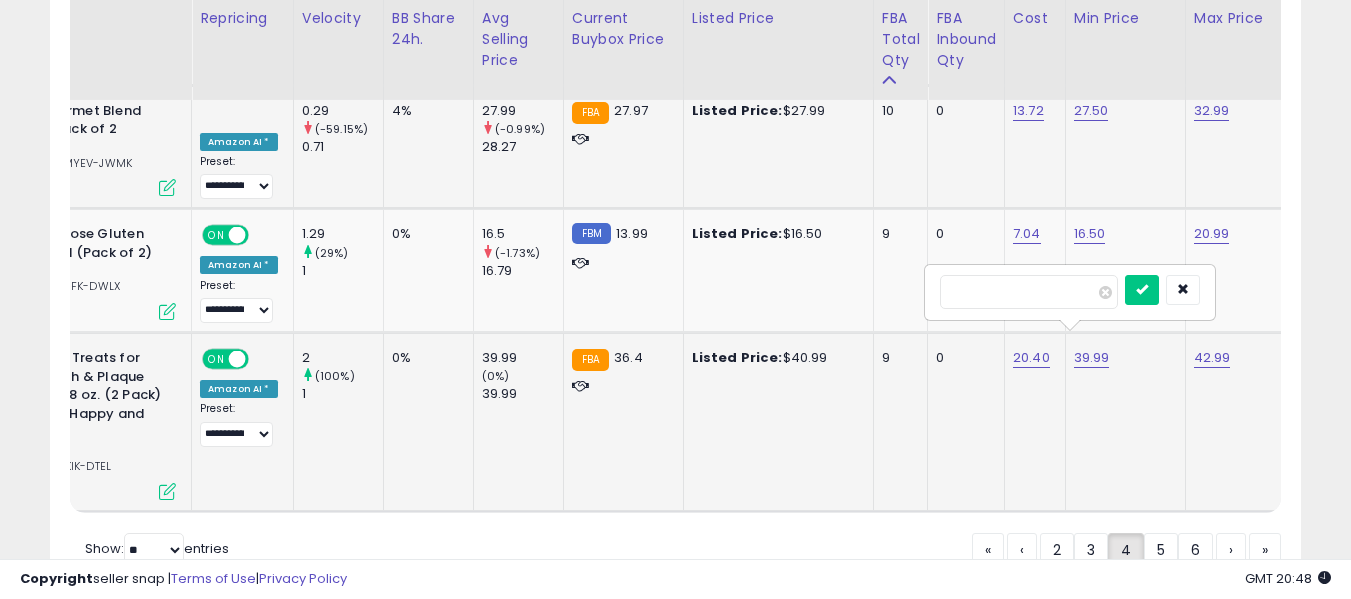 click at bounding box center (1142, 290) 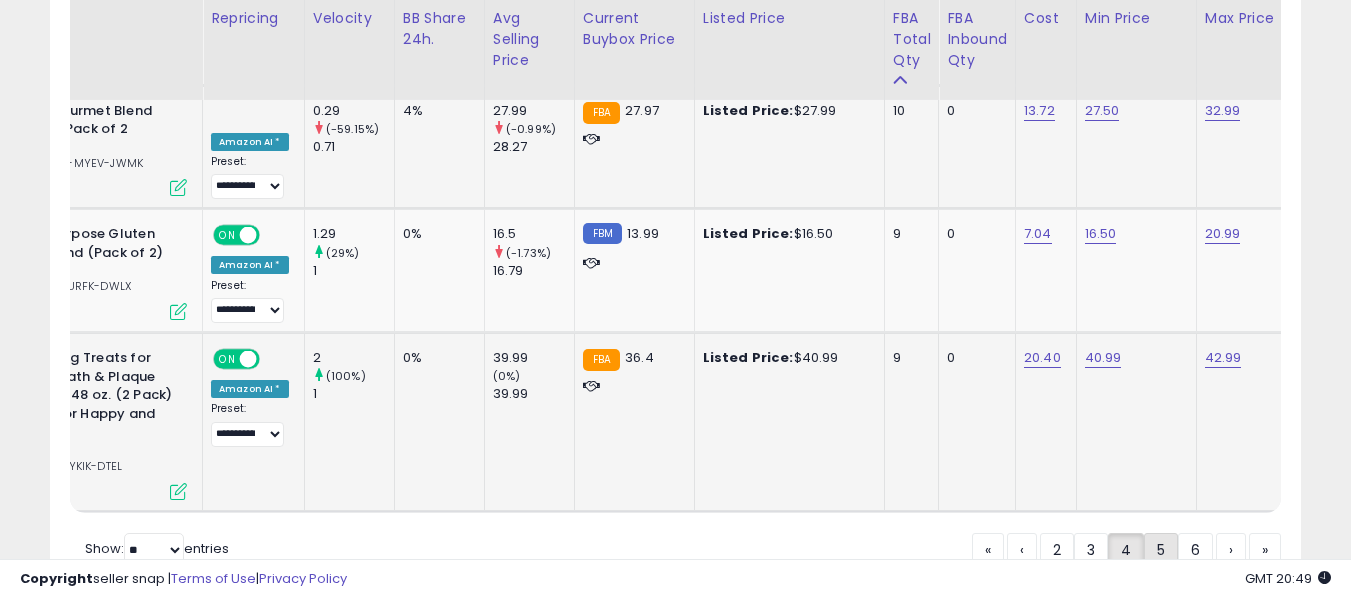 click on "5" 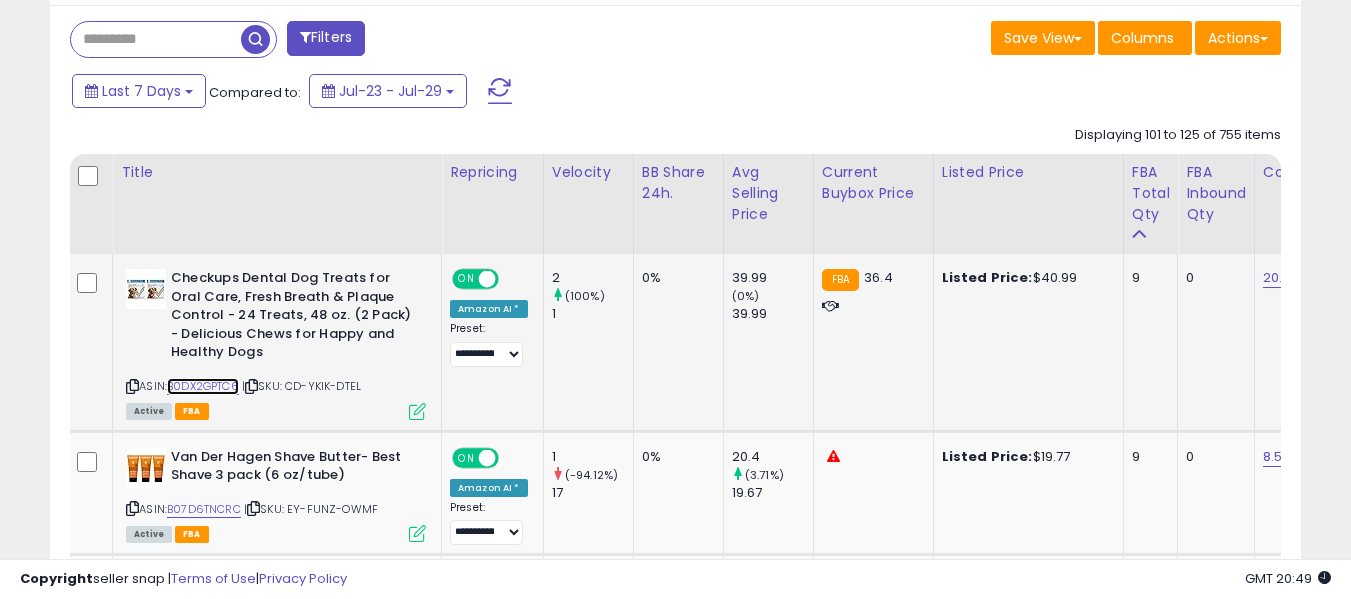 click on "B0DX2GPTC6" at bounding box center (203, 386) 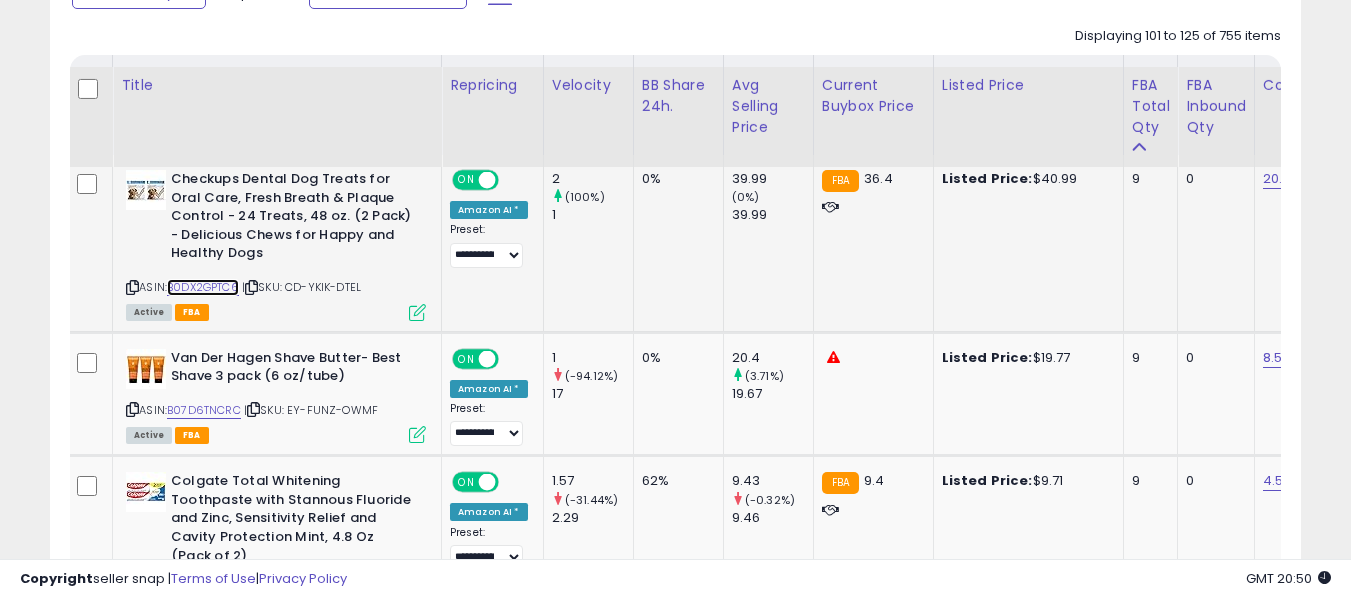 scroll, scrollTop: 966, scrollLeft: 0, axis: vertical 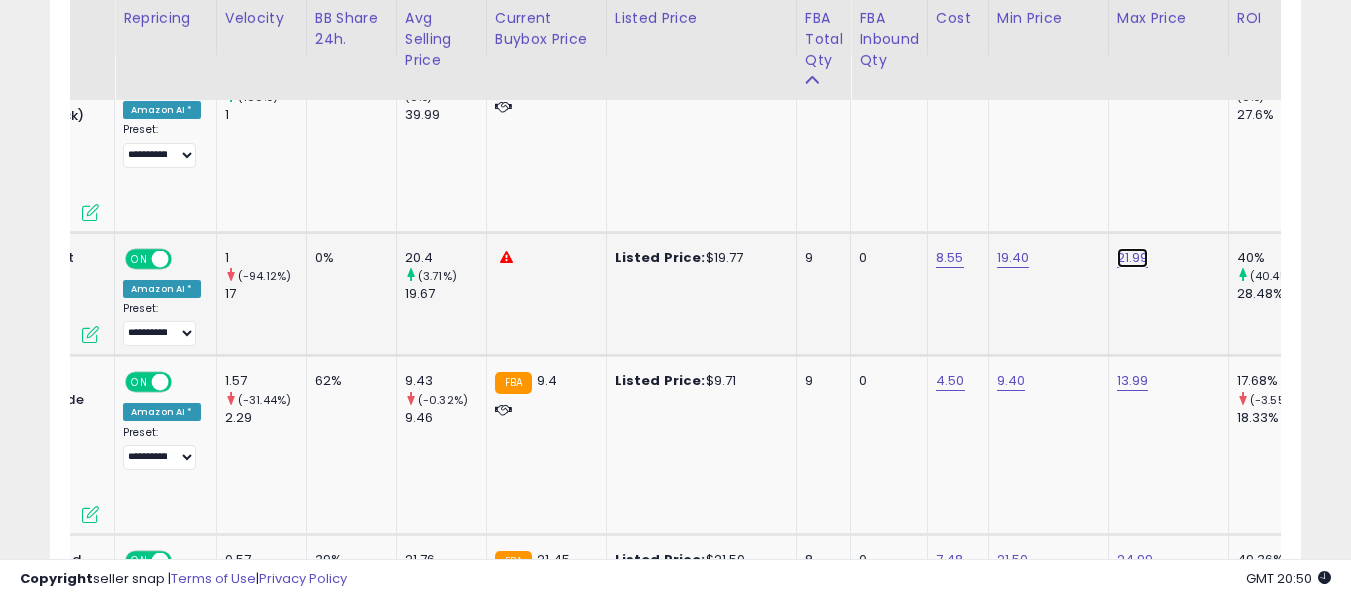click on "21.99" at bounding box center [1135, 79] 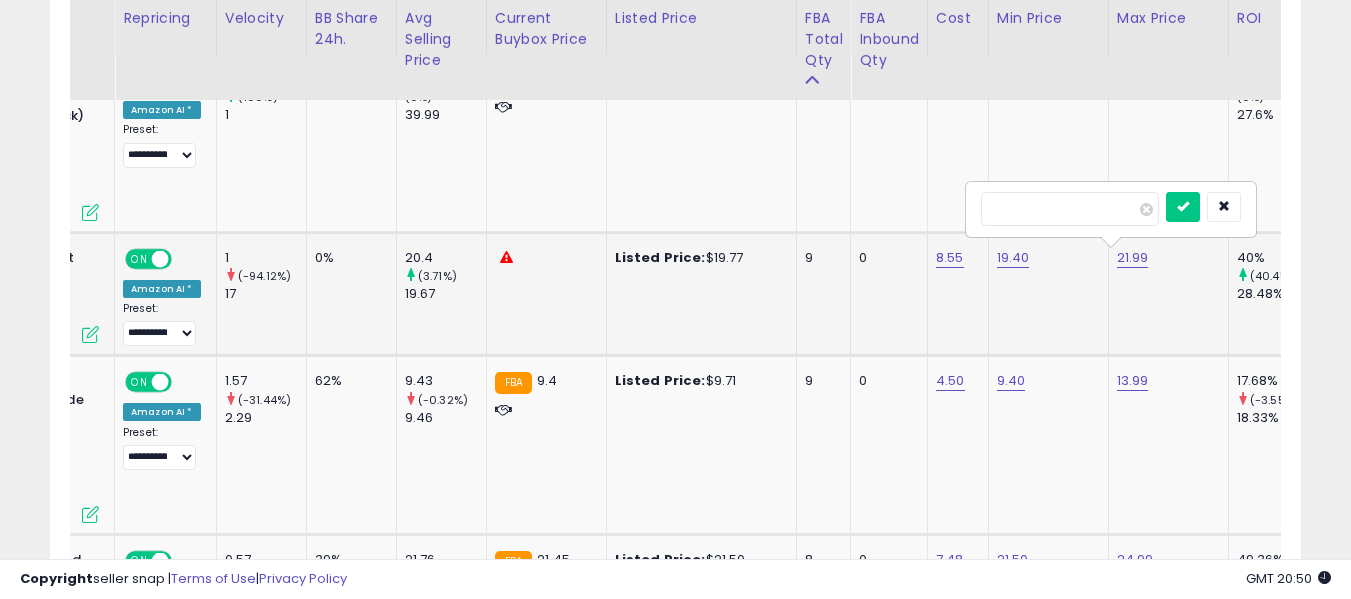 scroll, scrollTop: 0, scrollLeft: 370, axis: horizontal 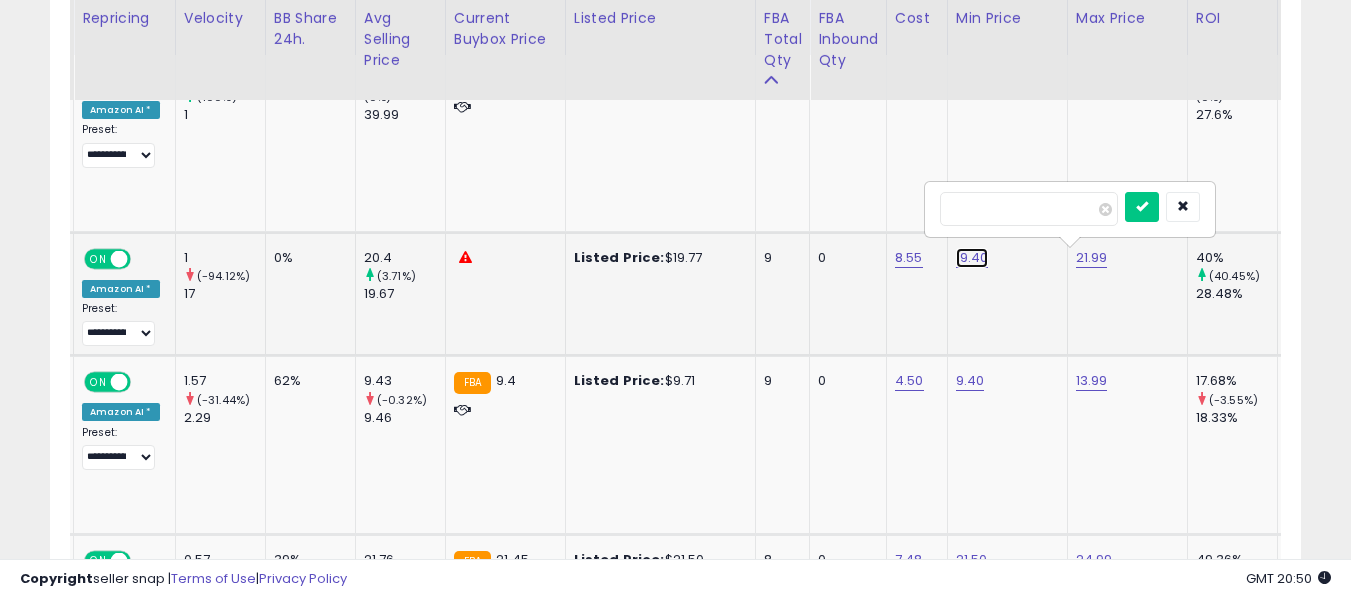 click on "19.40" at bounding box center (974, 79) 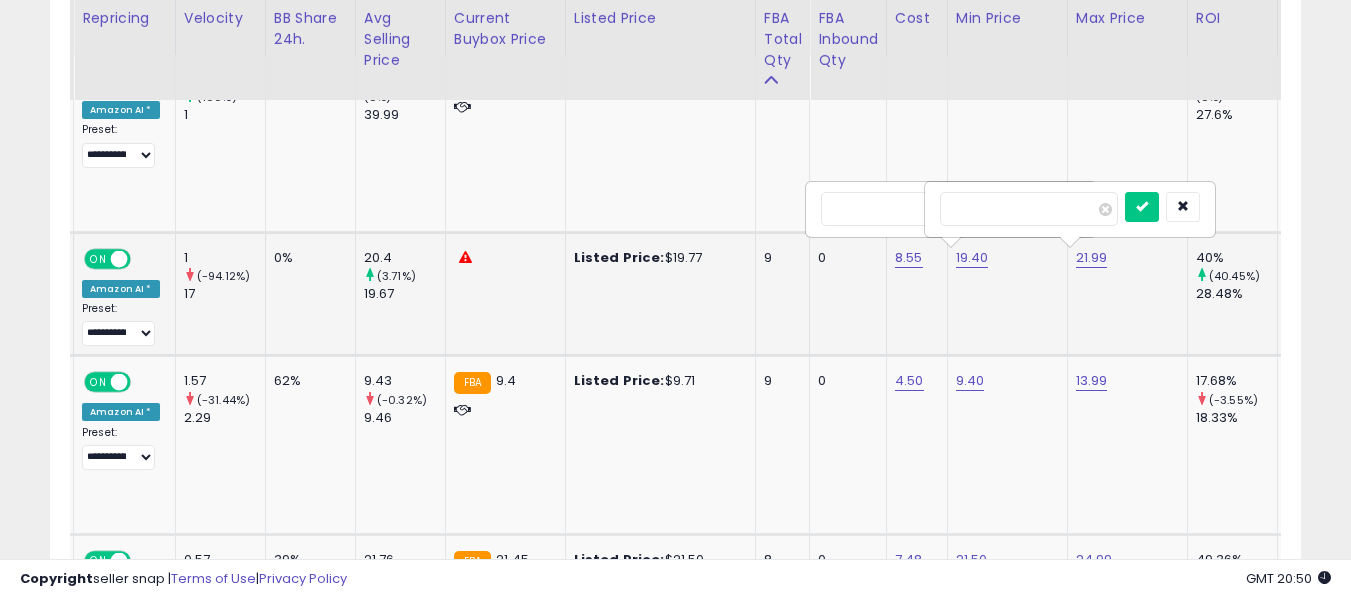 type on "*****" 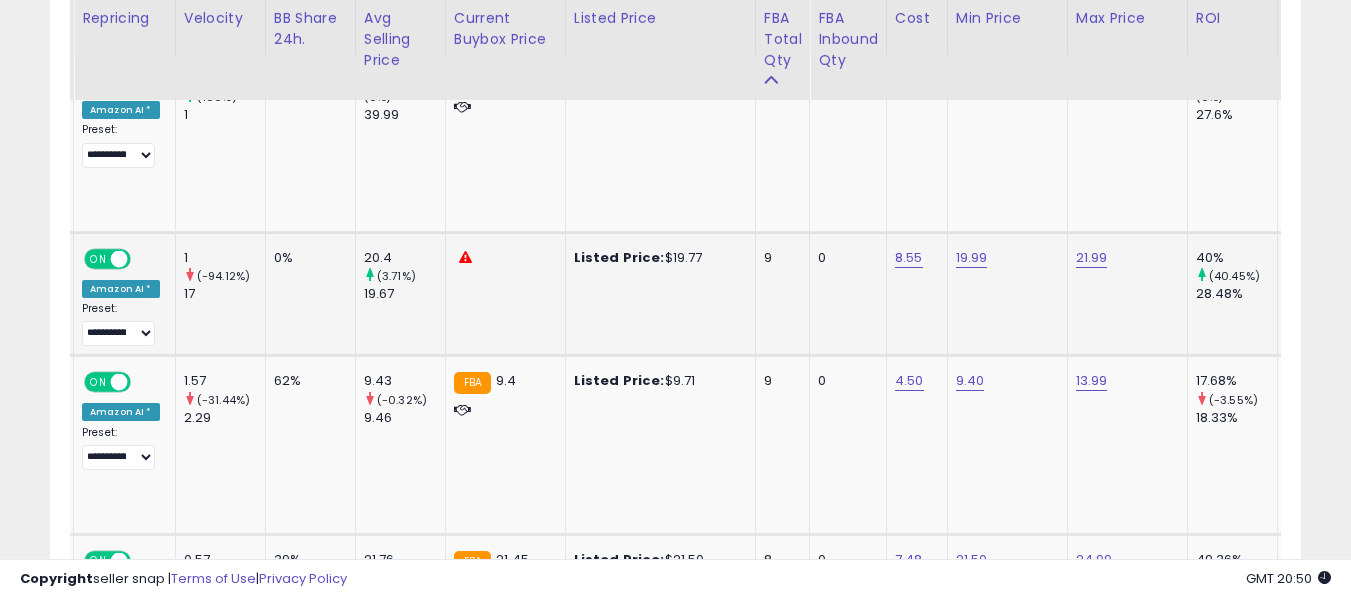 click on "*****" at bounding box center (1029, 209) 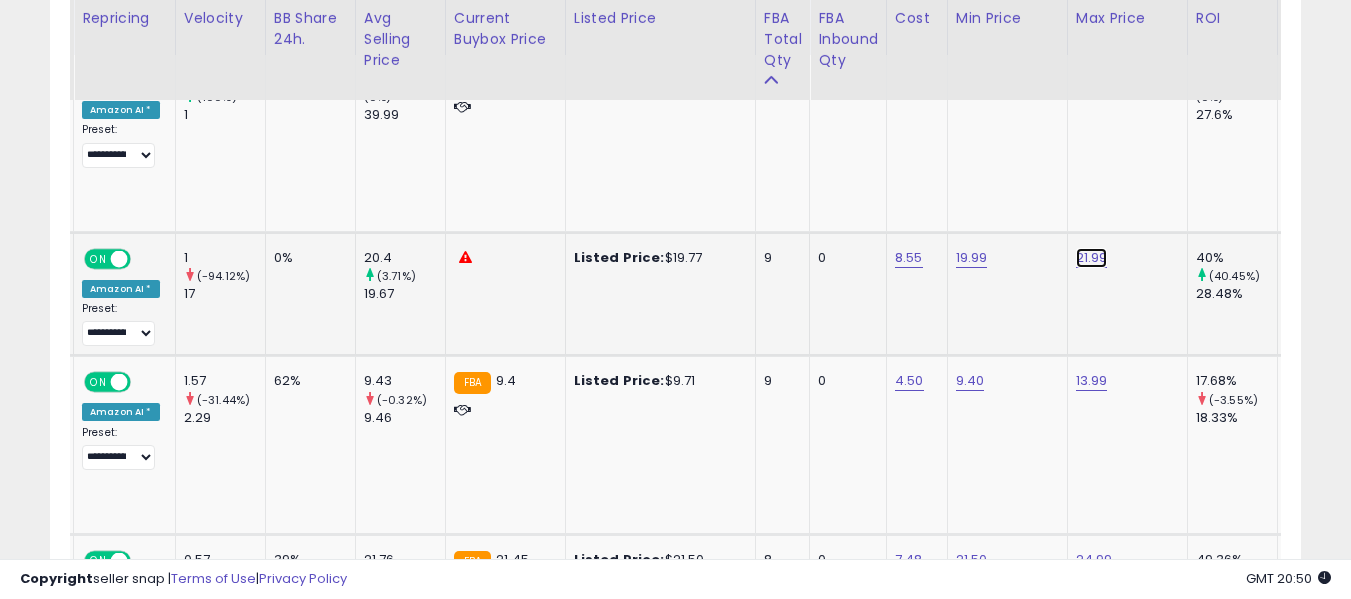 click on "21.99" at bounding box center (1094, 79) 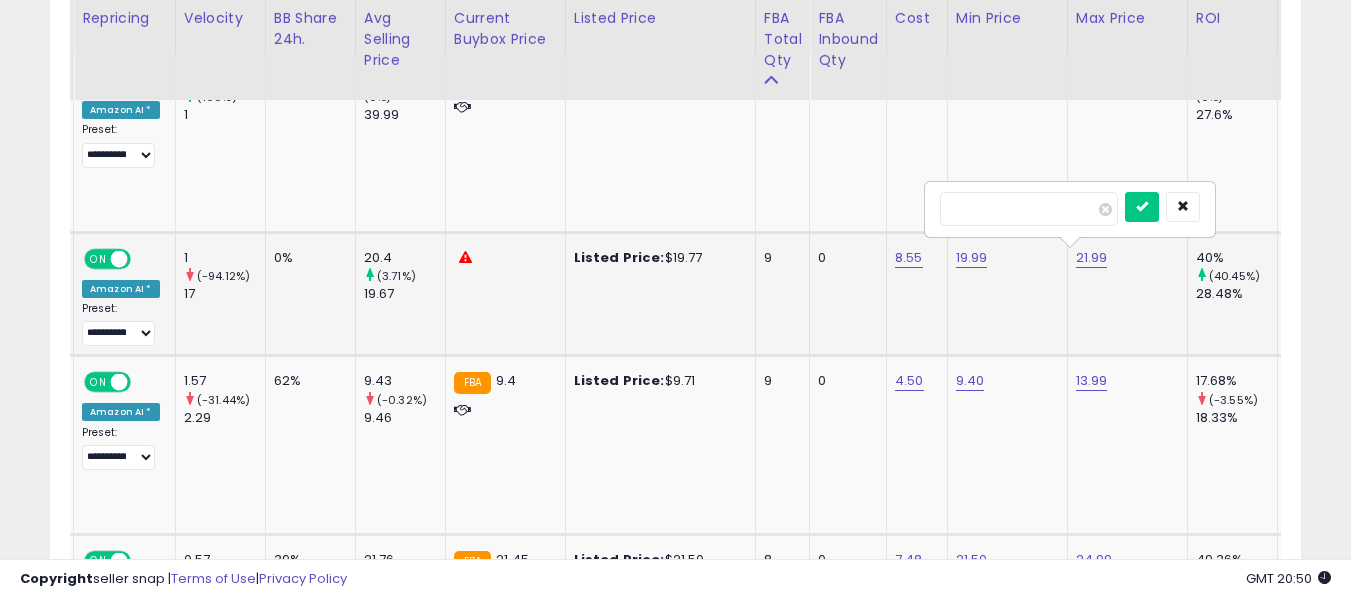 type on "*****" 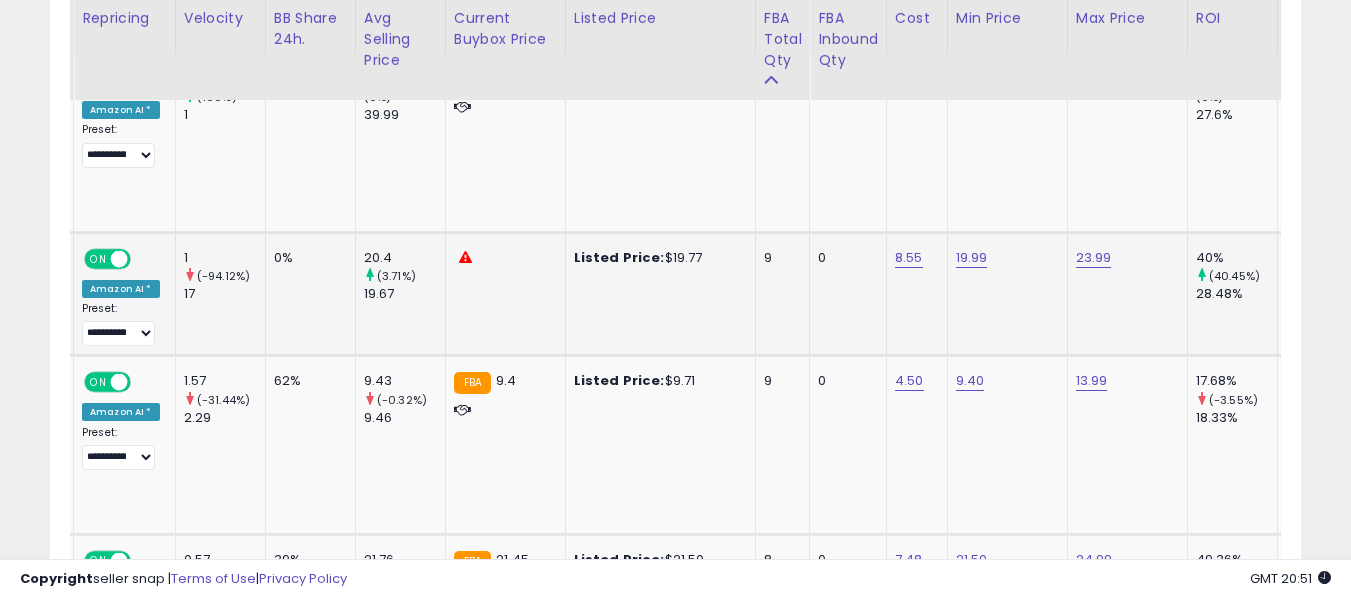 scroll, scrollTop: 0, scrollLeft: 9, axis: horizontal 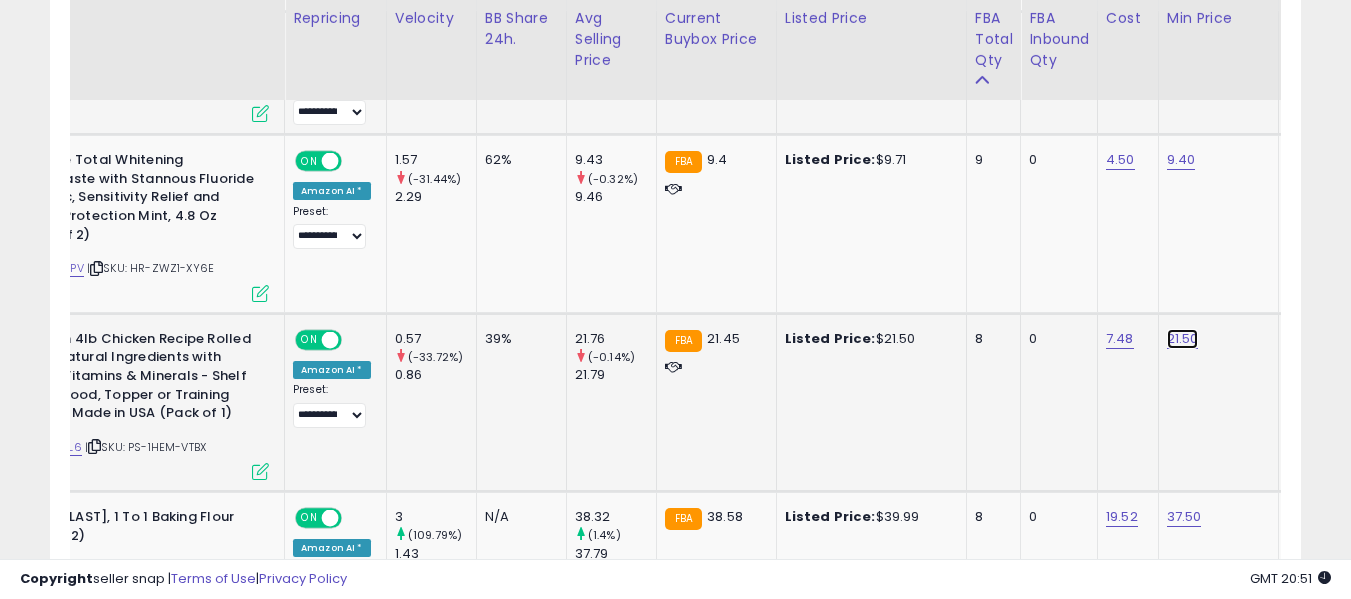 click on "21.50" at bounding box center (1185, -142) 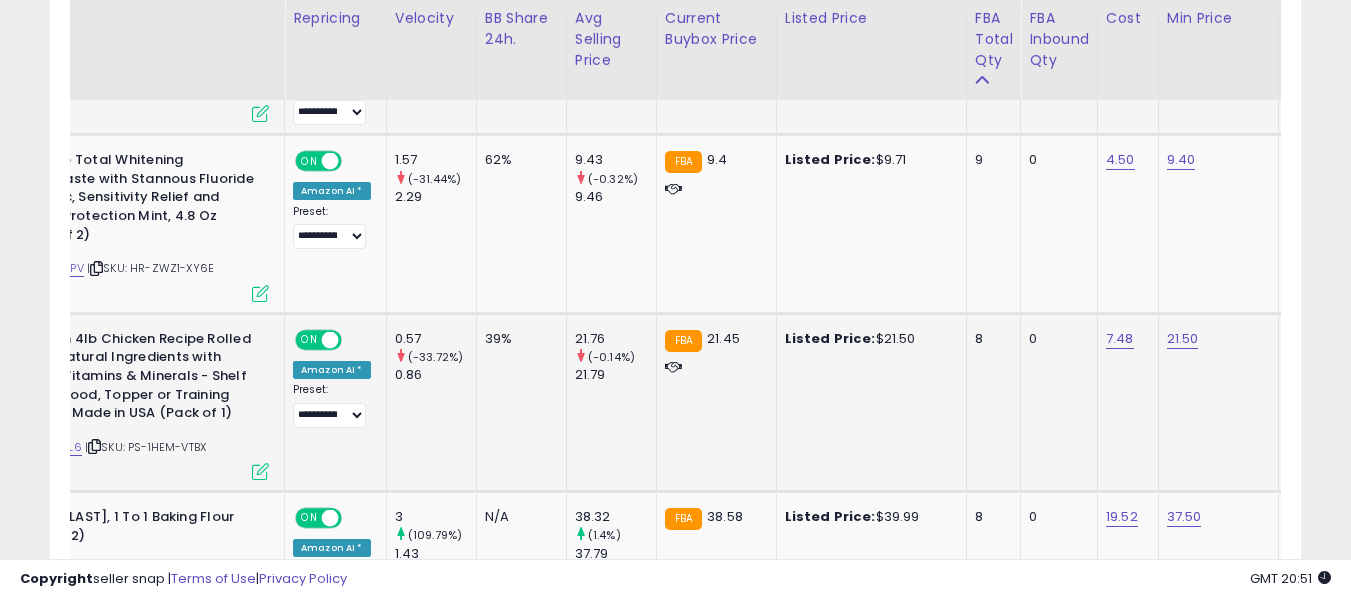 scroll, scrollTop: 0, scrollLeft: 250, axis: horizontal 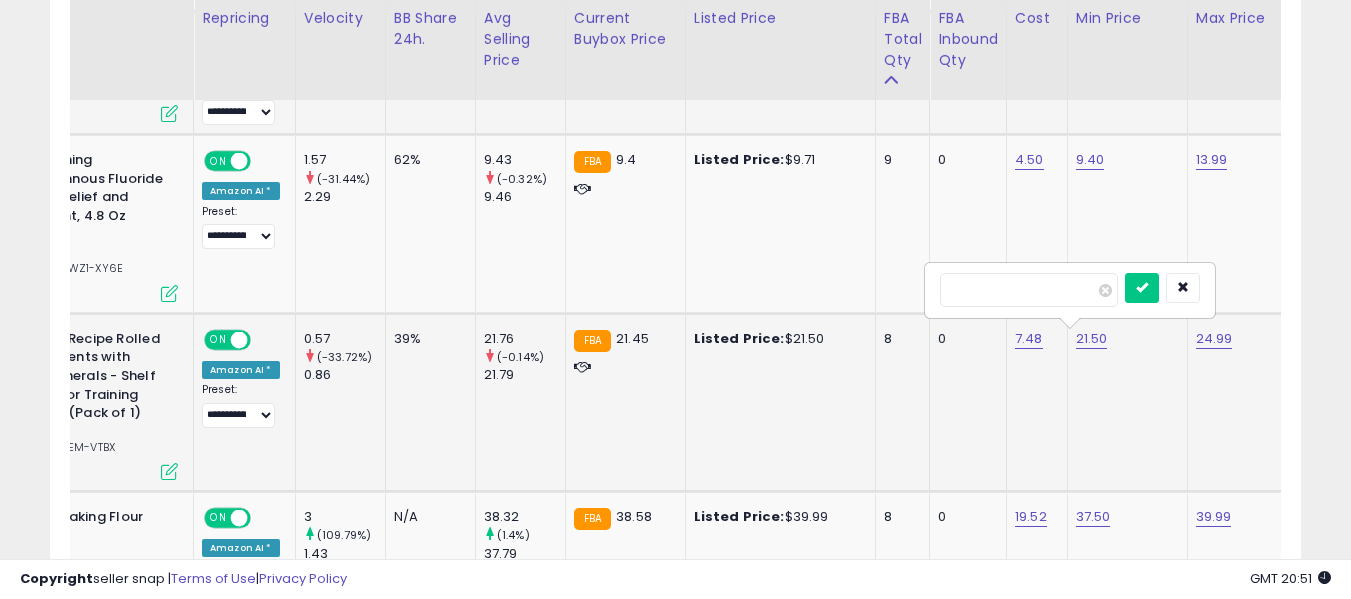 type on "*****" 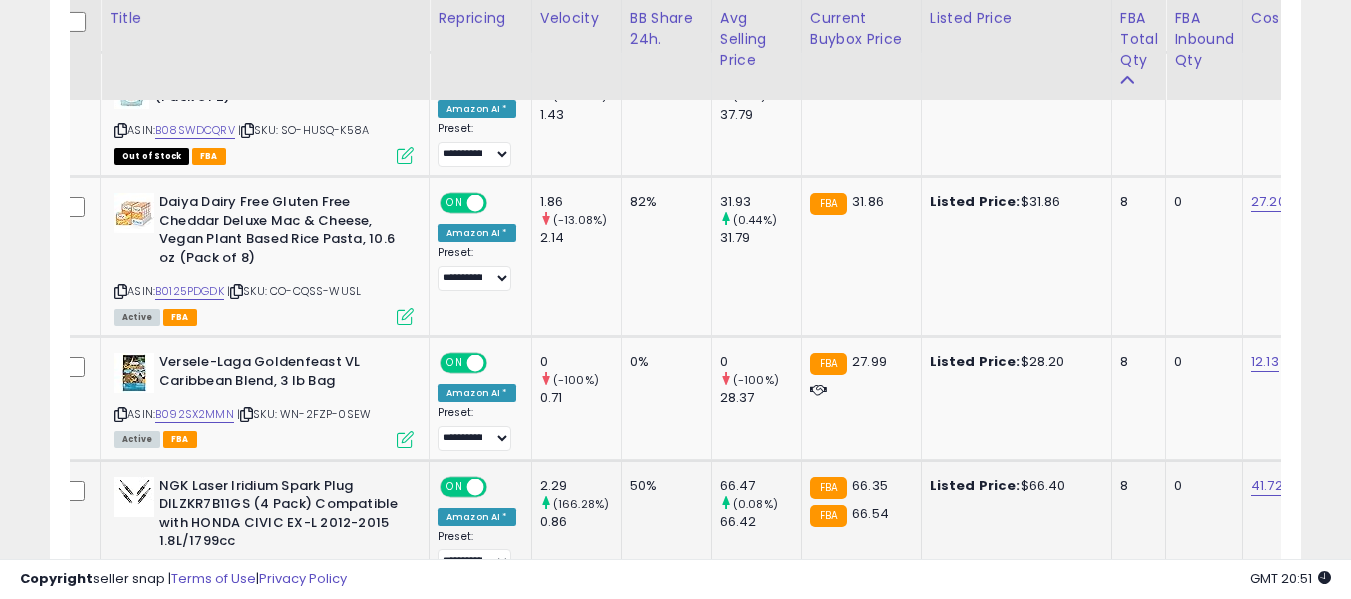 click on "Listed Price:" at bounding box center (975, 485) 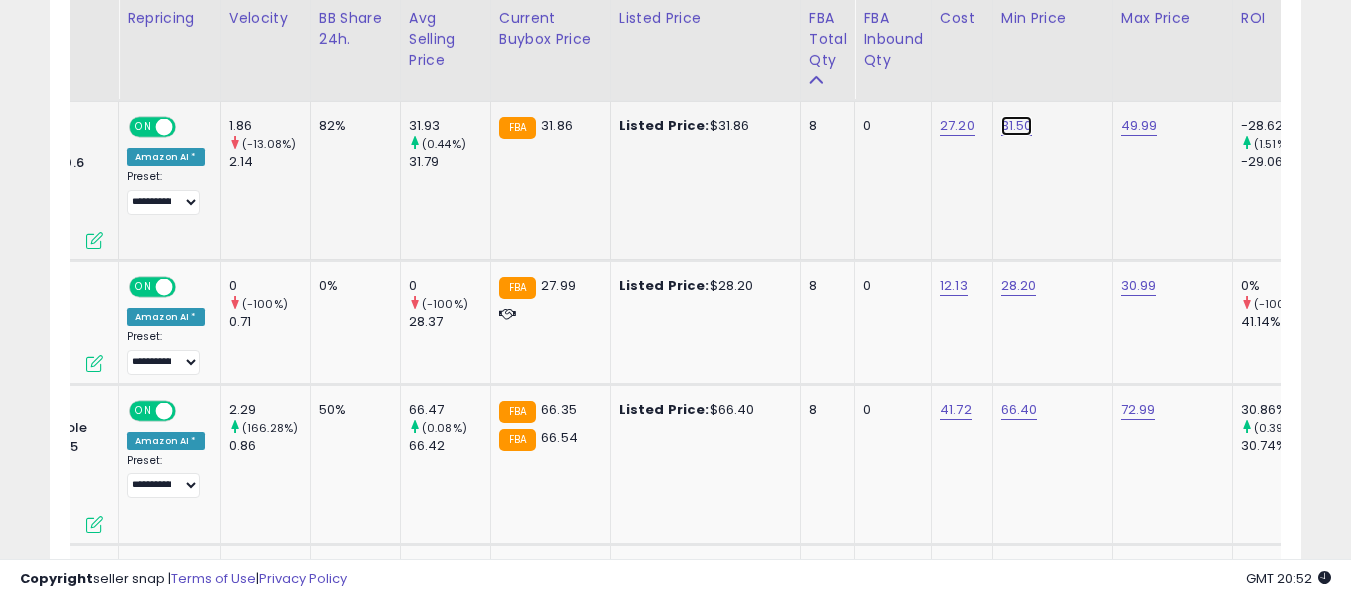 click on "31.50" at bounding box center (1019, -657) 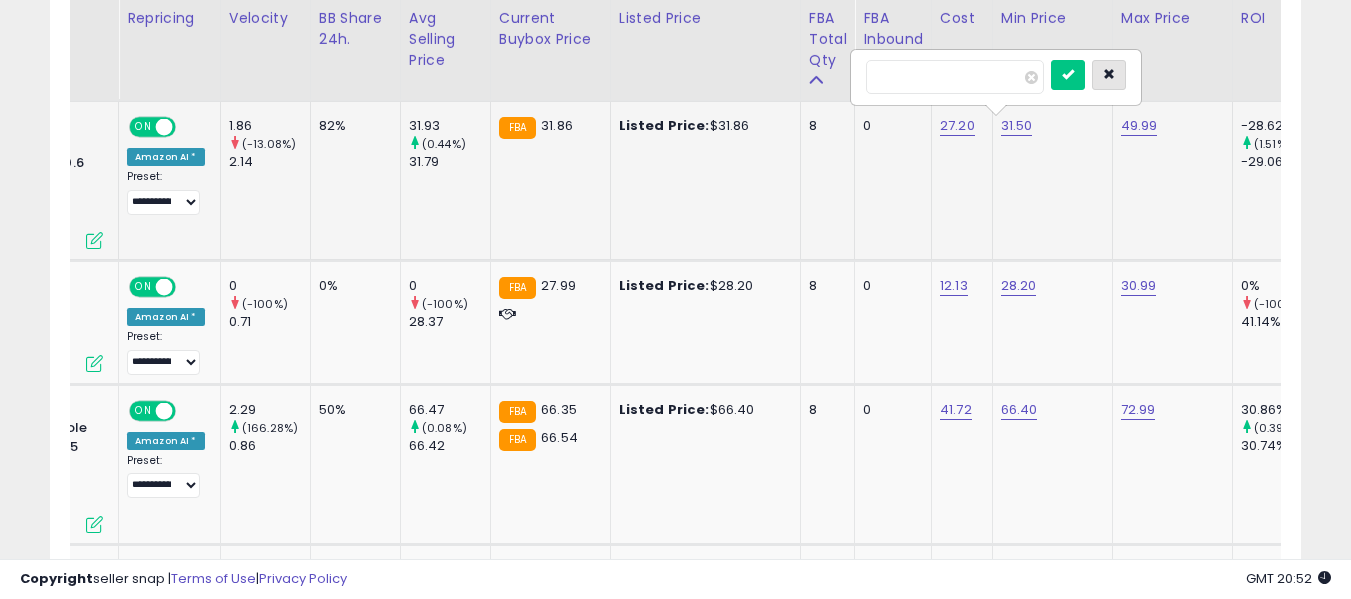 click at bounding box center (1109, 75) 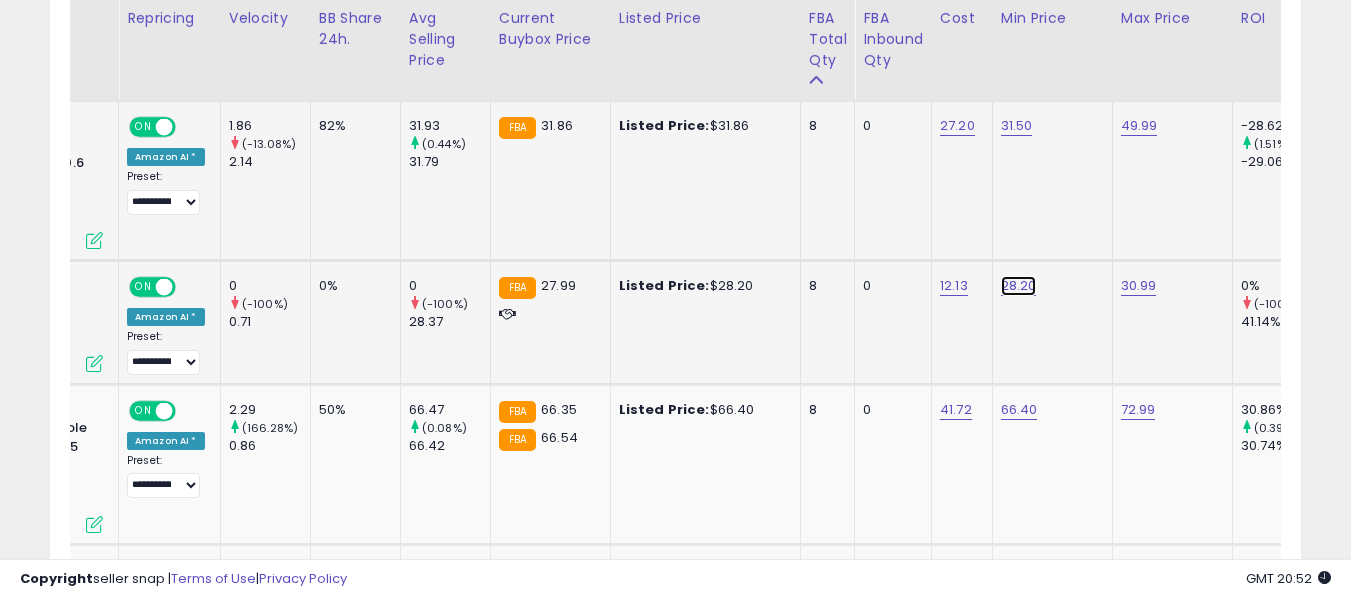 click on "28.20" at bounding box center (1019, -657) 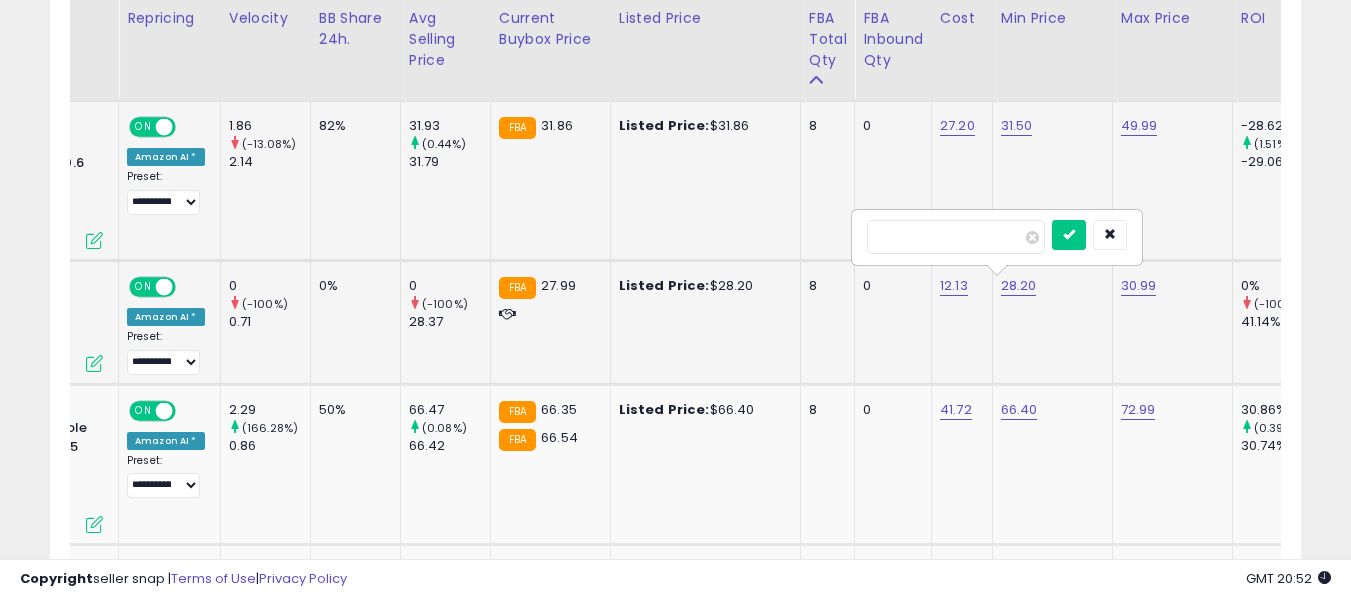 type on "*****" 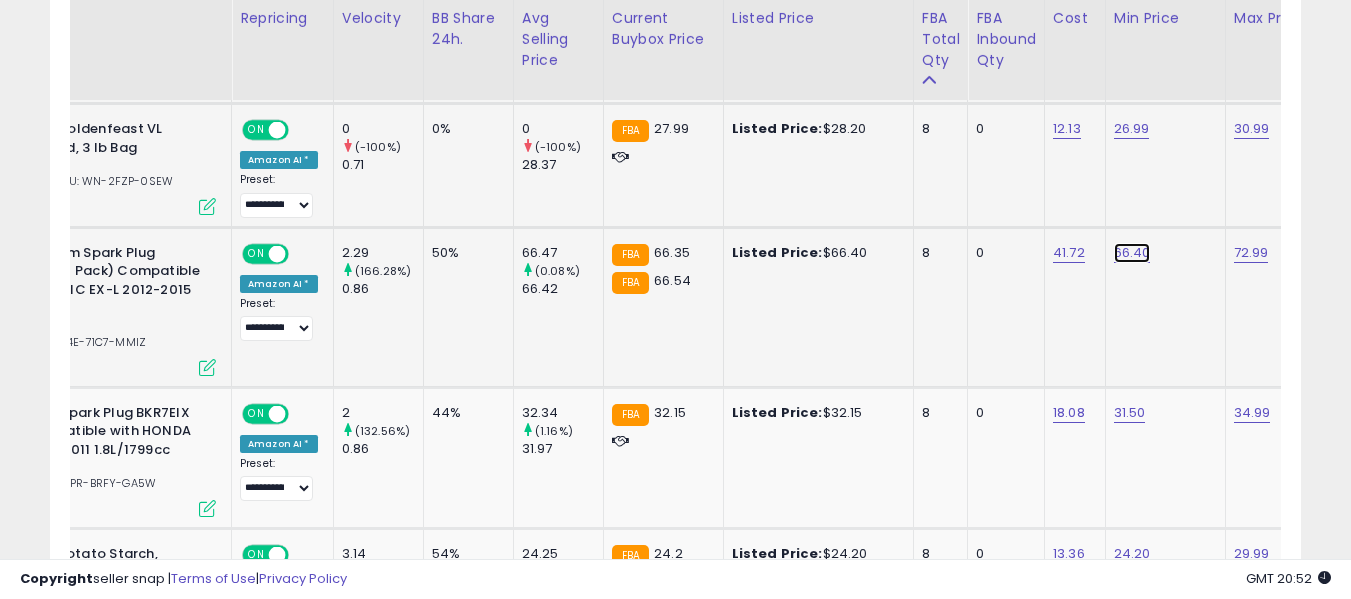 click on "66.40" at bounding box center [1132, -814] 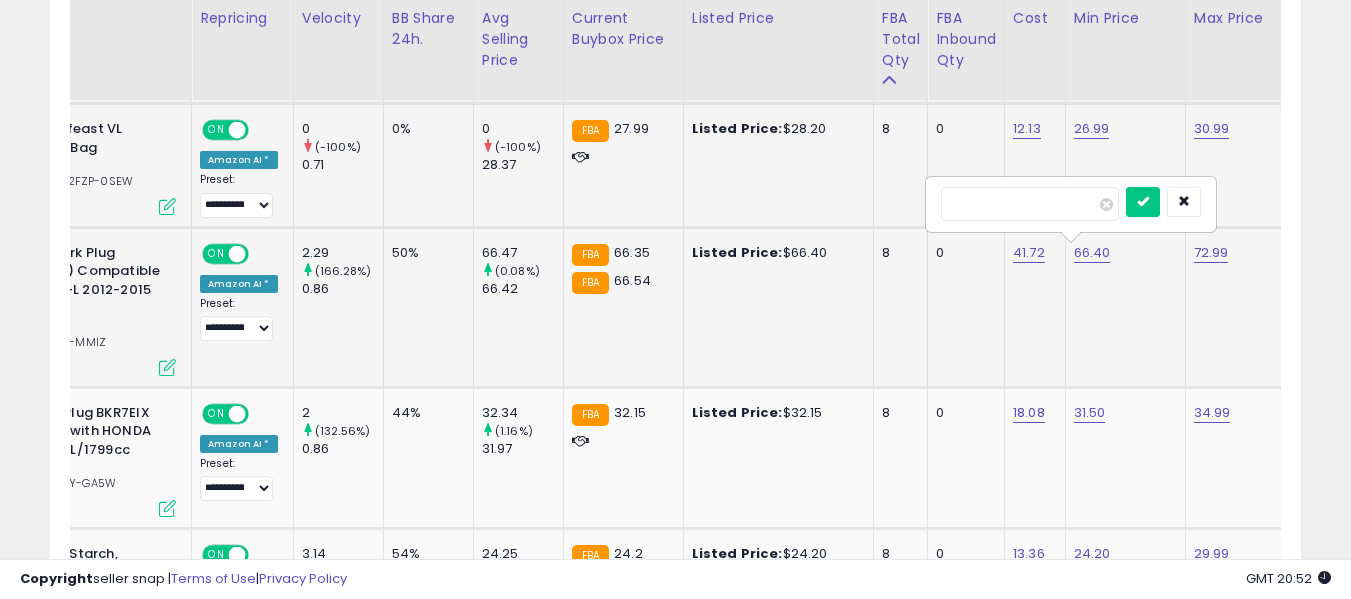 type on "*****" 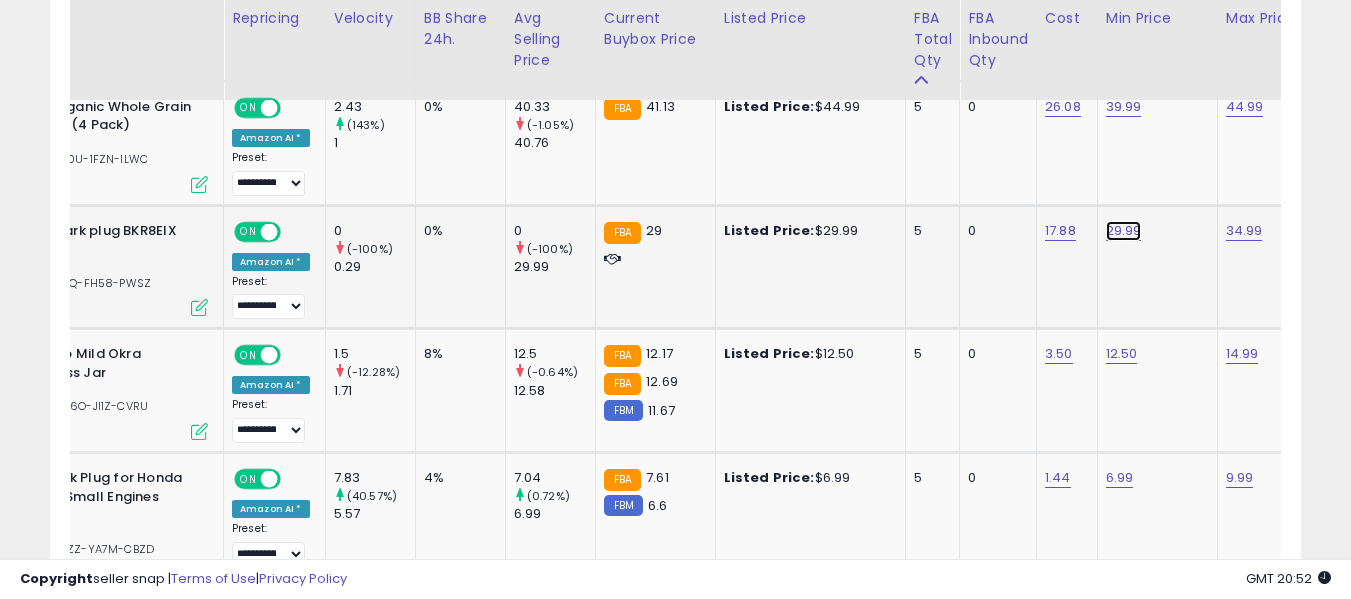 click on "29.99" at bounding box center [1124, -1650] 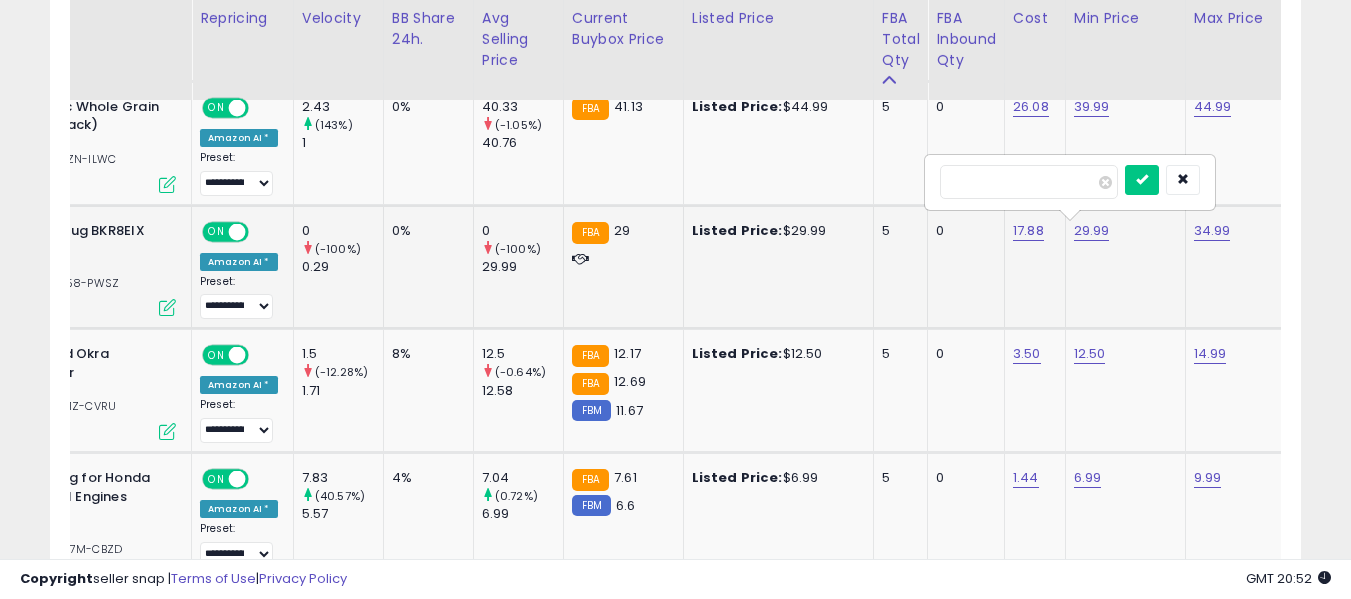 type on "*****" 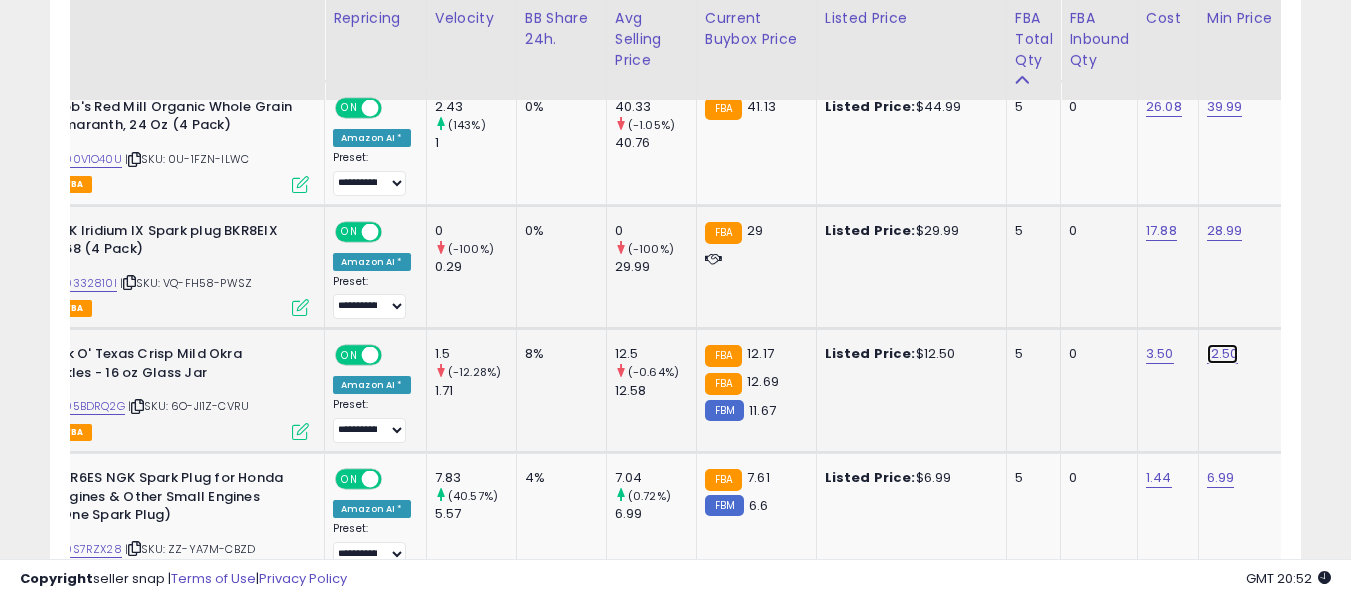 click on "12.50" at bounding box center [1225, -1650] 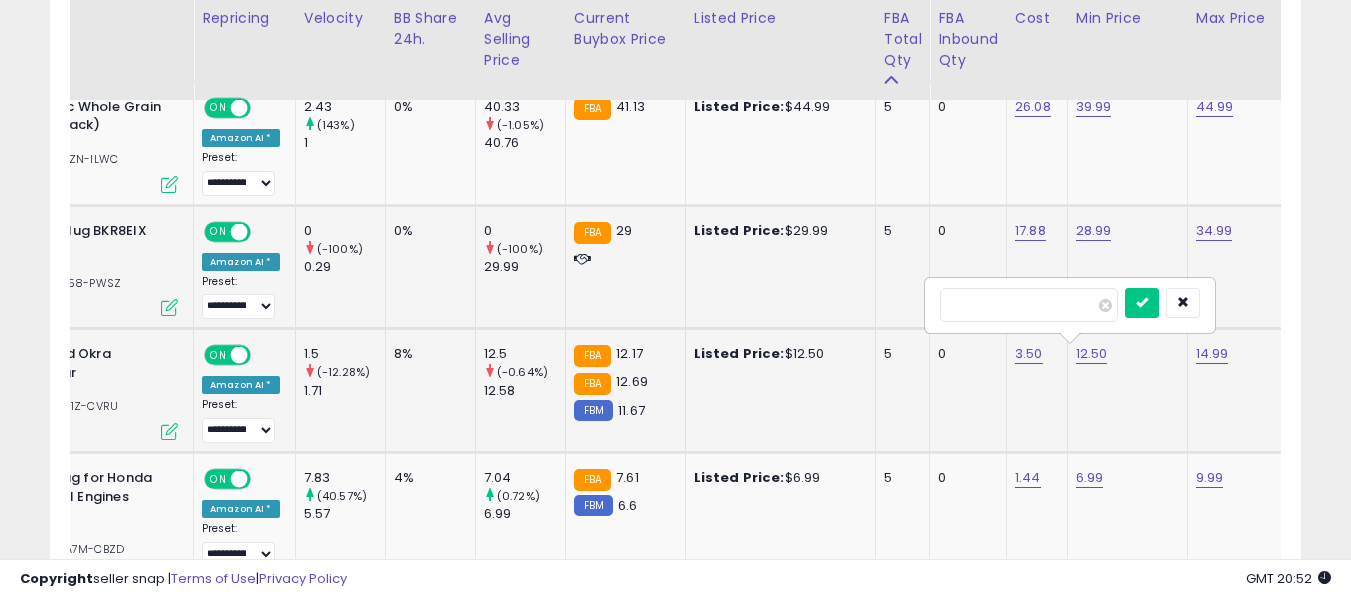 type on "**" 